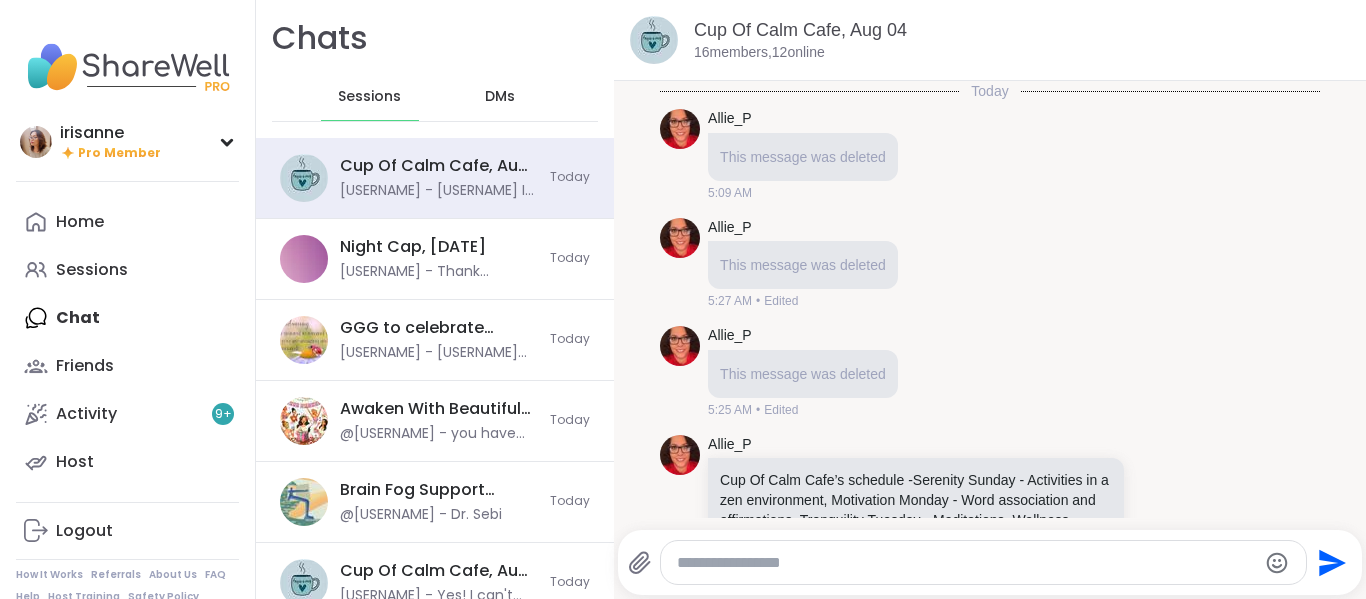 scroll, scrollTop: 0, scrollLeft: 0, axis: both 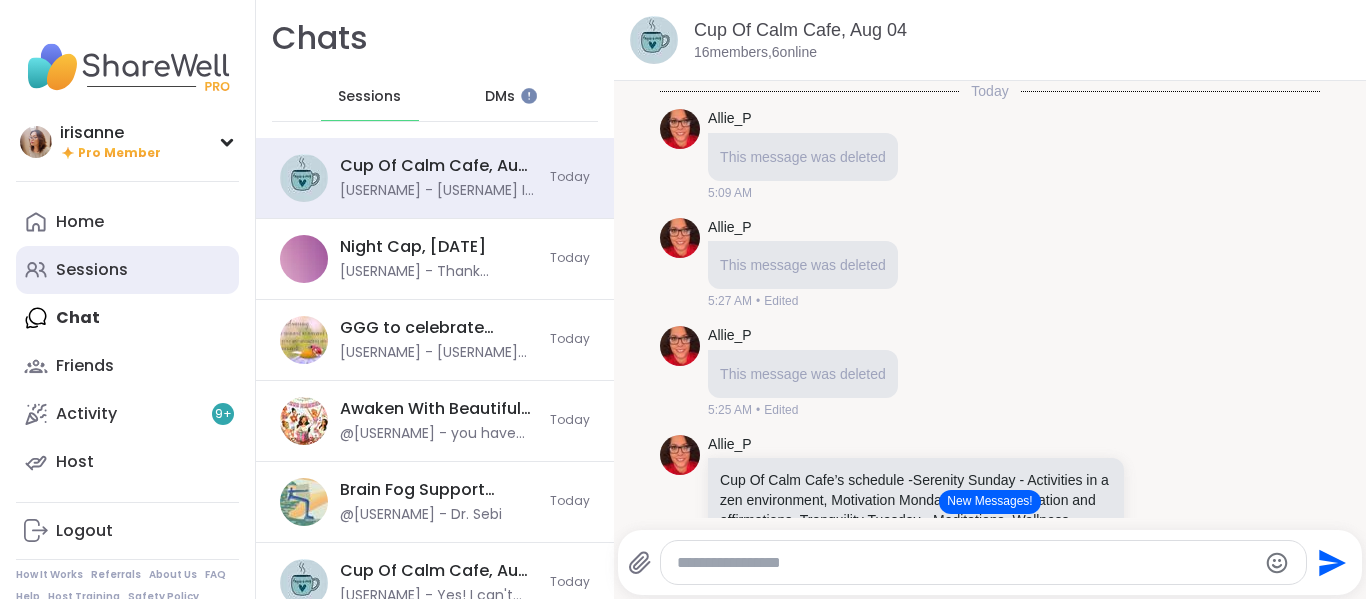 click on "Sessions" at bounding box center (127, 270) 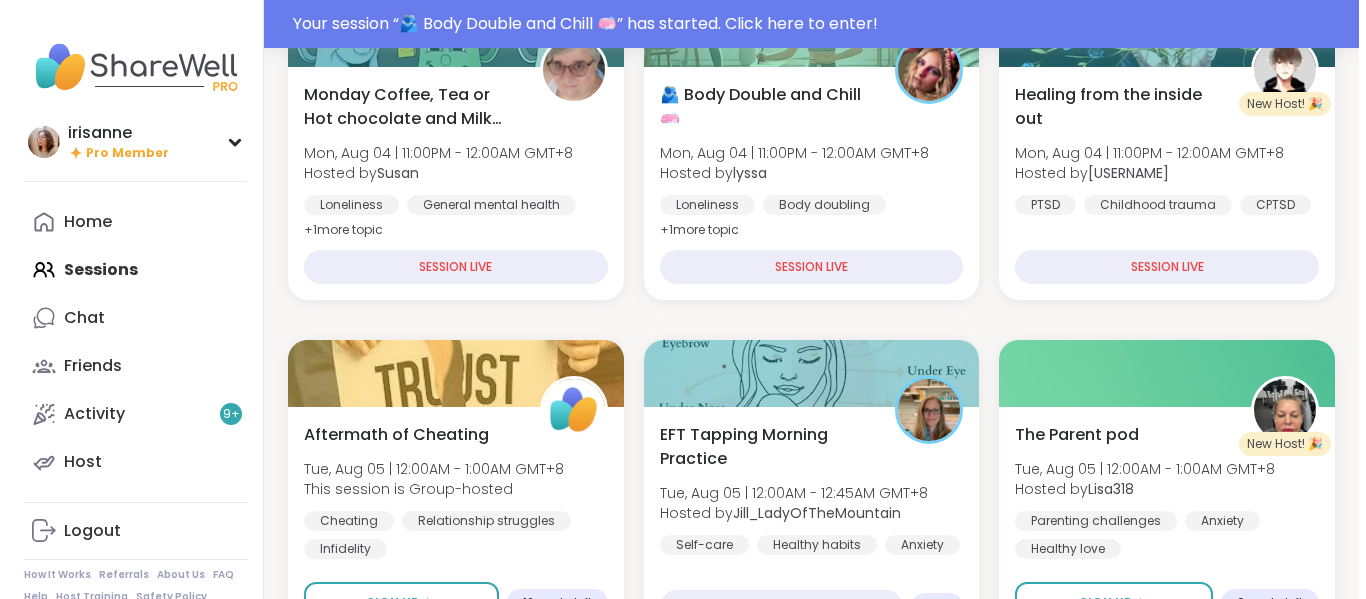 scroll, scrollTop: 359, scrollLeft: 0, axis: vertical 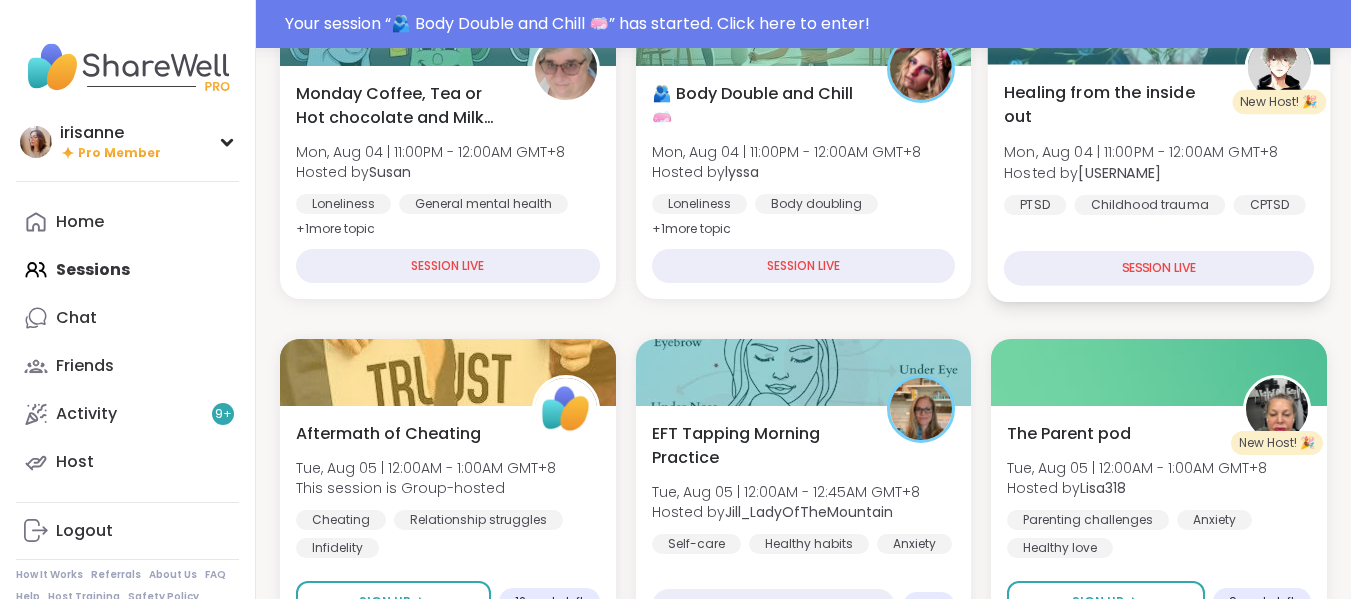 click on "Hosted by [USERNAME]" at bounding box center [1141, 172] 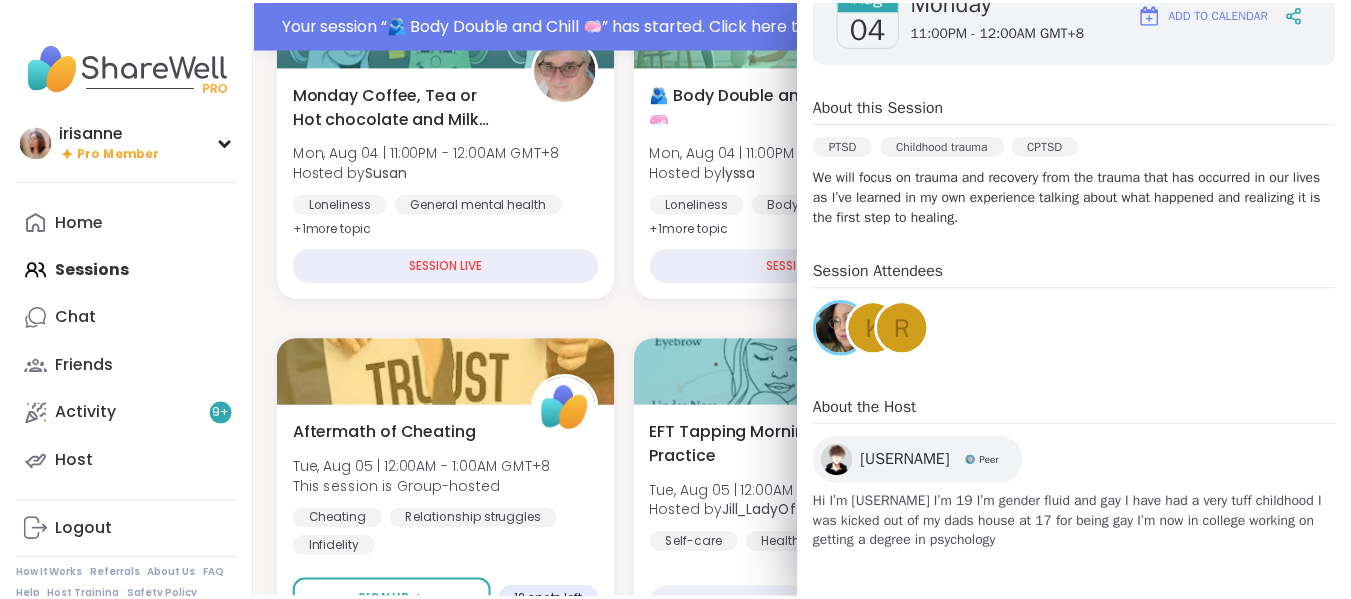 scroll, scrollTop: 327, scrollLeft: 0, axis: vertical 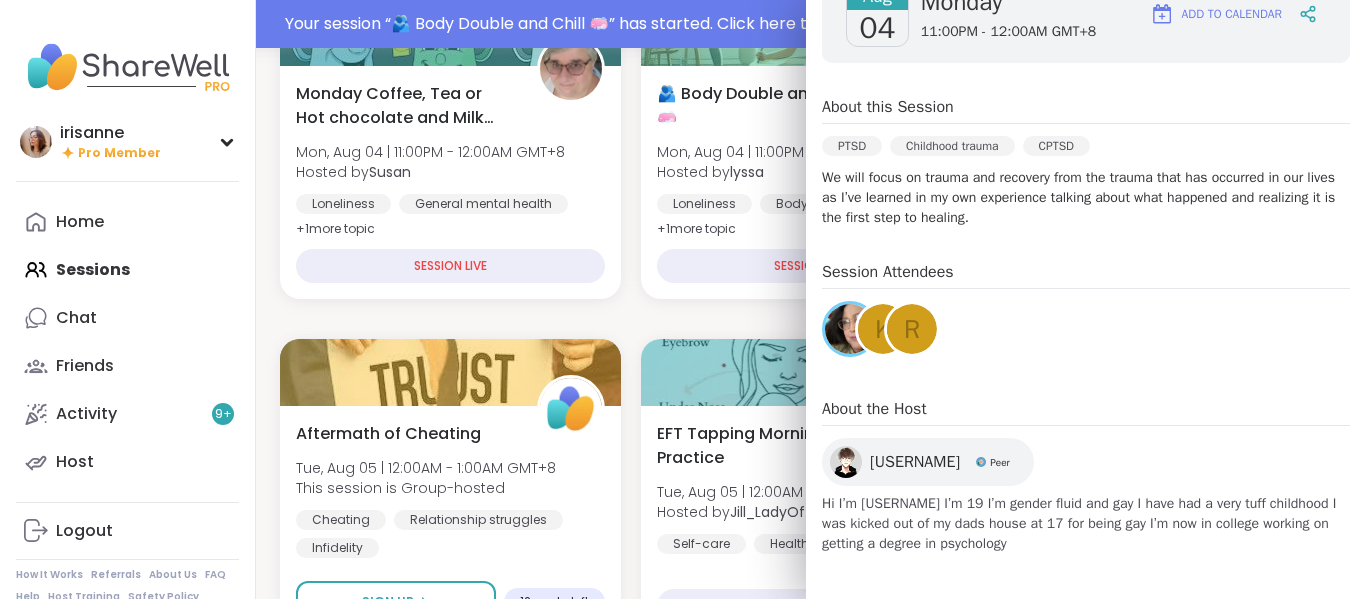 click on "[DAY] Coffee, Tea or Hot chocolate and Milk Club [DAY], [DATE] | [TIME] - [TIME] GMT+8 Hosted by [USERNAME] Loneliness General mental health Self-care + 1  more topic SESSION LIVE 🫂 Body Double and Chill 🧼  [DAY], [DATE] | [TIME] - [TIME] GMT+8 Hosted by [USERNAME] Loneliness Body doubling Abandonment SESSION LIVE New Host! 🎉 Healing from the inside out  [DAY], [DATE] | [TIME] - [TIME] GMT+8 Hosted by [USERNAME] PTSD Childhood trauma CPTSD SESSION LIVE Aftermath of Cheating [DAY], [DATE] | [TIME] - [TIME] This session is Group-hosted Cheating Relationship struggles Infidelity Sign Up 12 spots left EFT Tapping Morning Practice [DAY], [DATE] | [TIME] - [TIME] Hosted by [USERNAME]" at bounding box center (811, 2019) 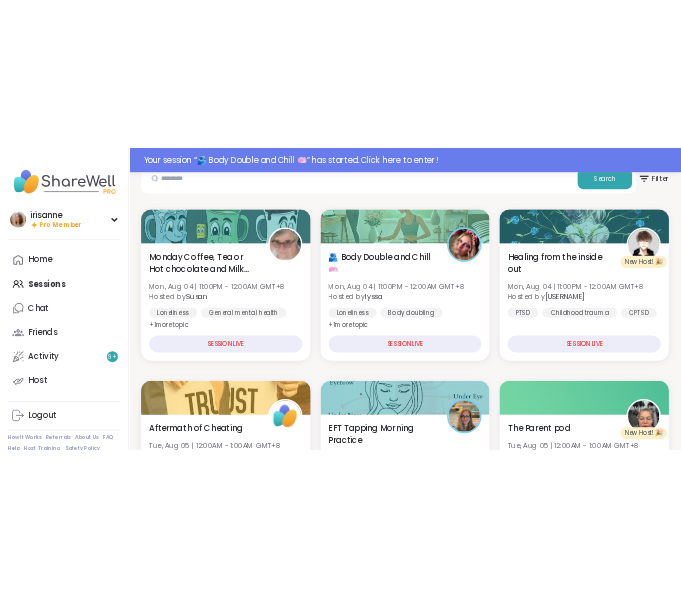 scroll, scrollTop: 0, scrollLeft: 0, axis: both 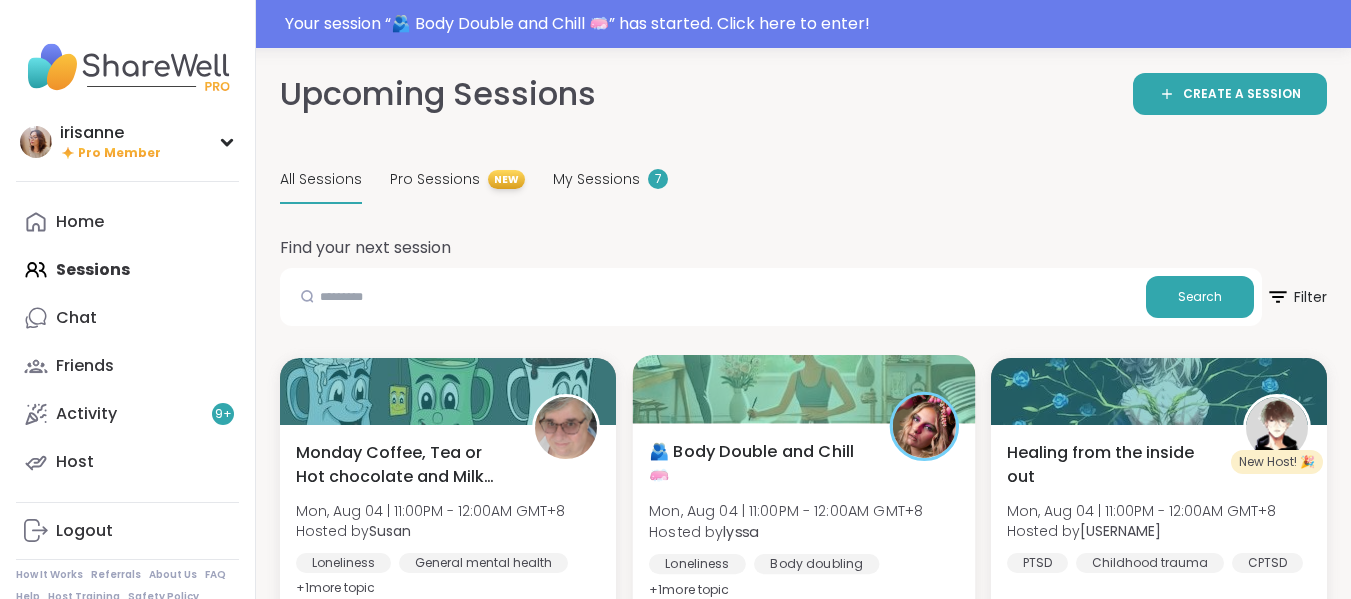 click on "🫂 Body Double and Chill 🧼 [DAY], [MONTH] [DATE] | [TIME] - [TIME] [TIMEZONE] Hosted by [USERNAME] Loneliness Body doubling Abandonment + 1 more topic" at bounding box center (804, 520) 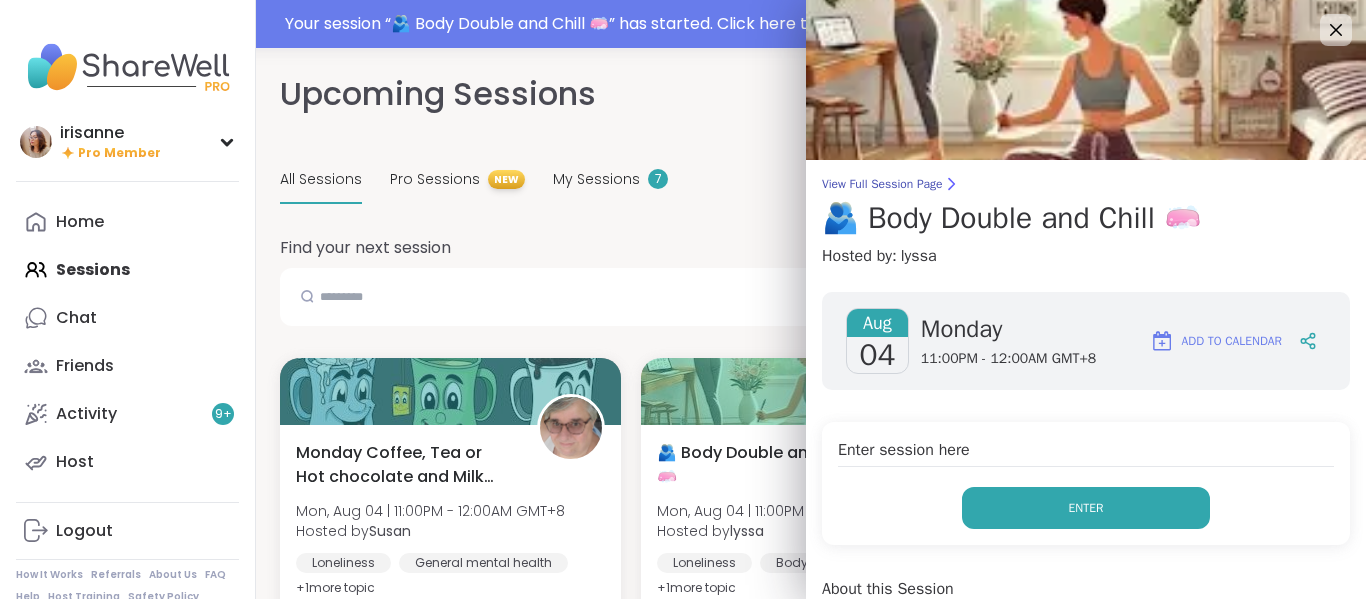 click on "Enter" at bounding box center (1086, 508) 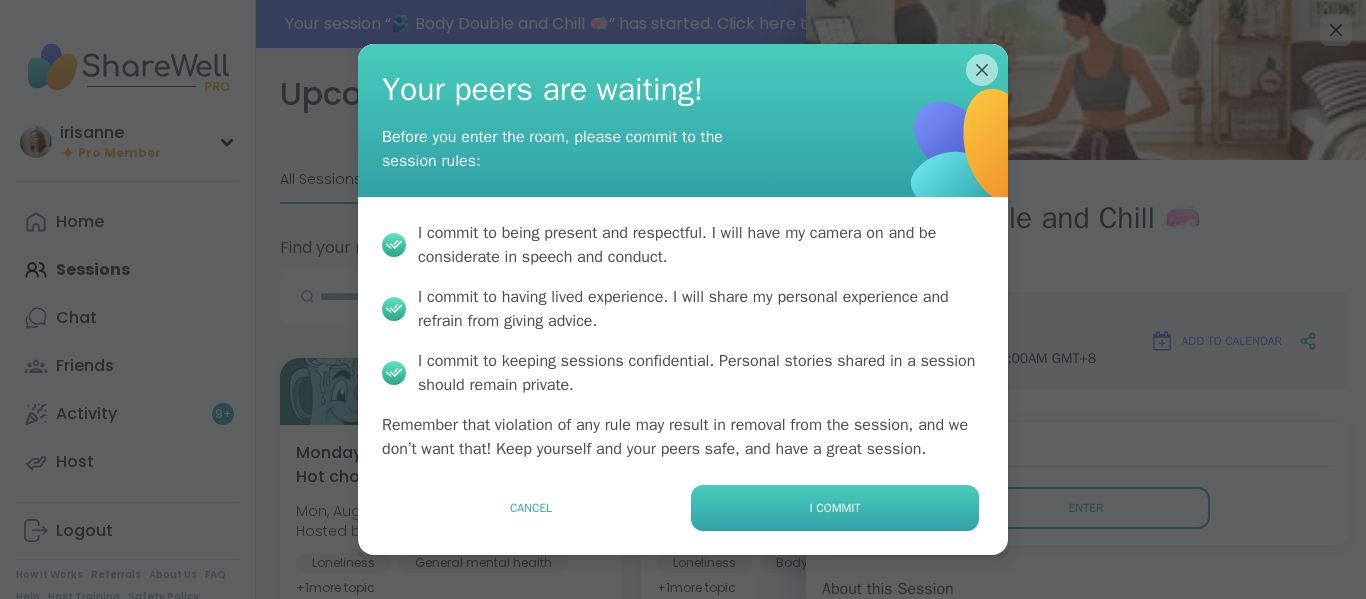 click on "I commit" at bounding box center (835, 508) 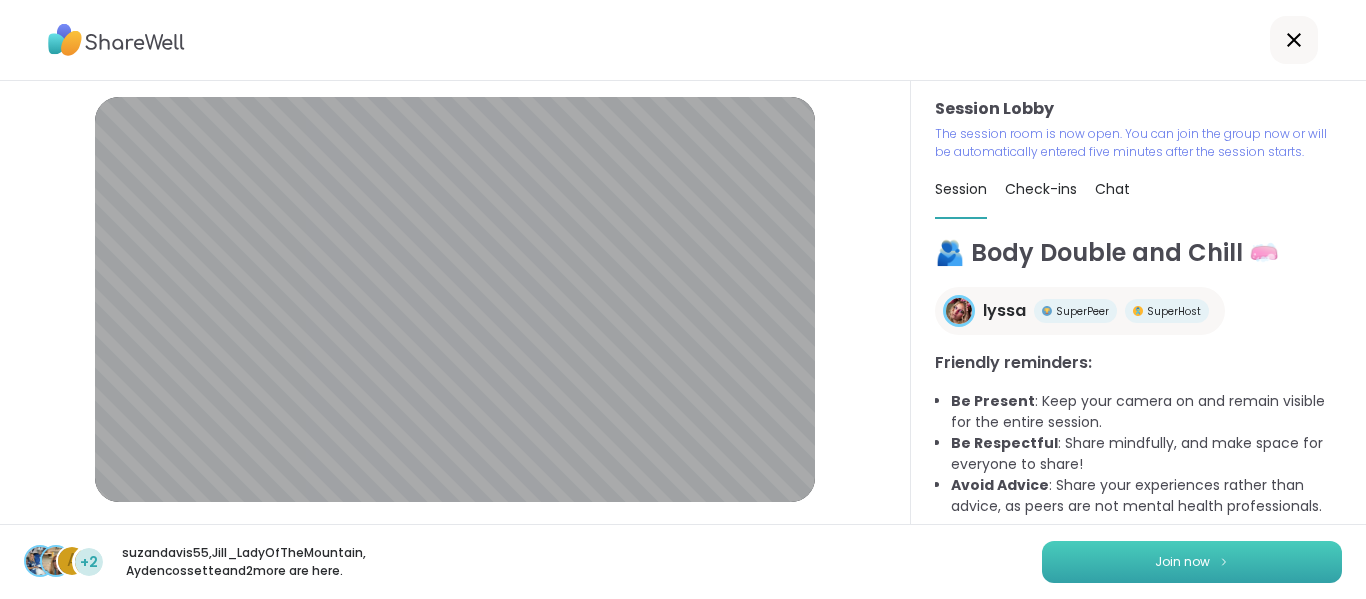 click on "Join now" at bounding box center (1192, 562) 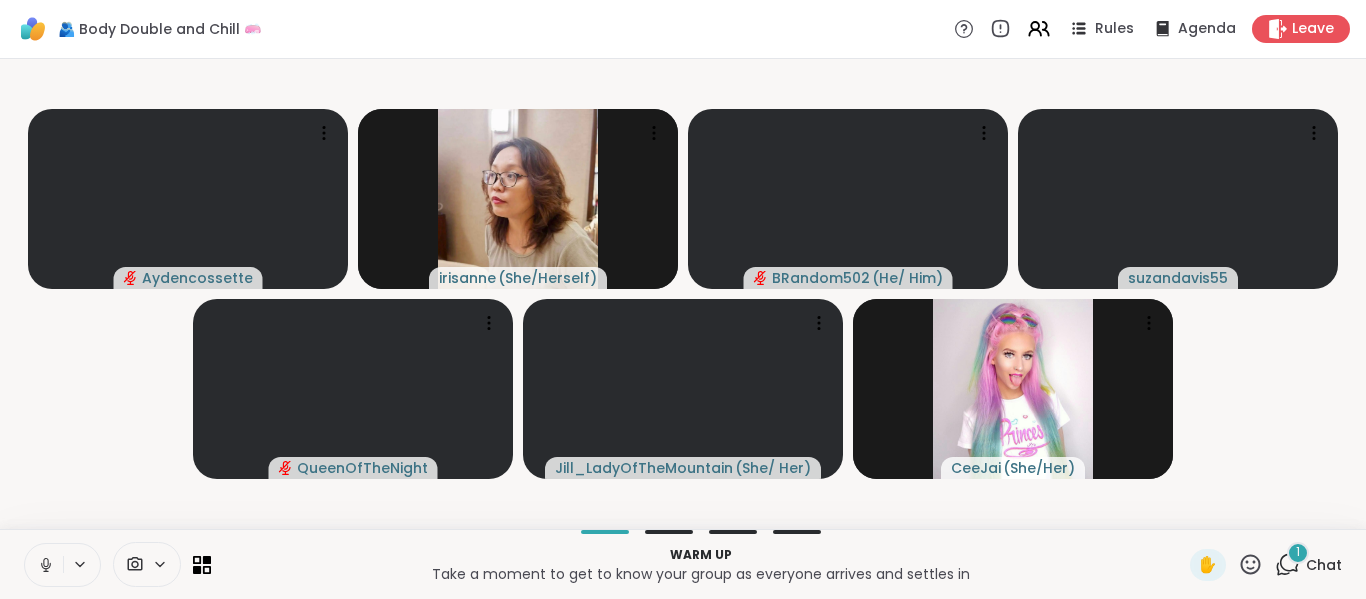 click at bounding box center (44, 565) 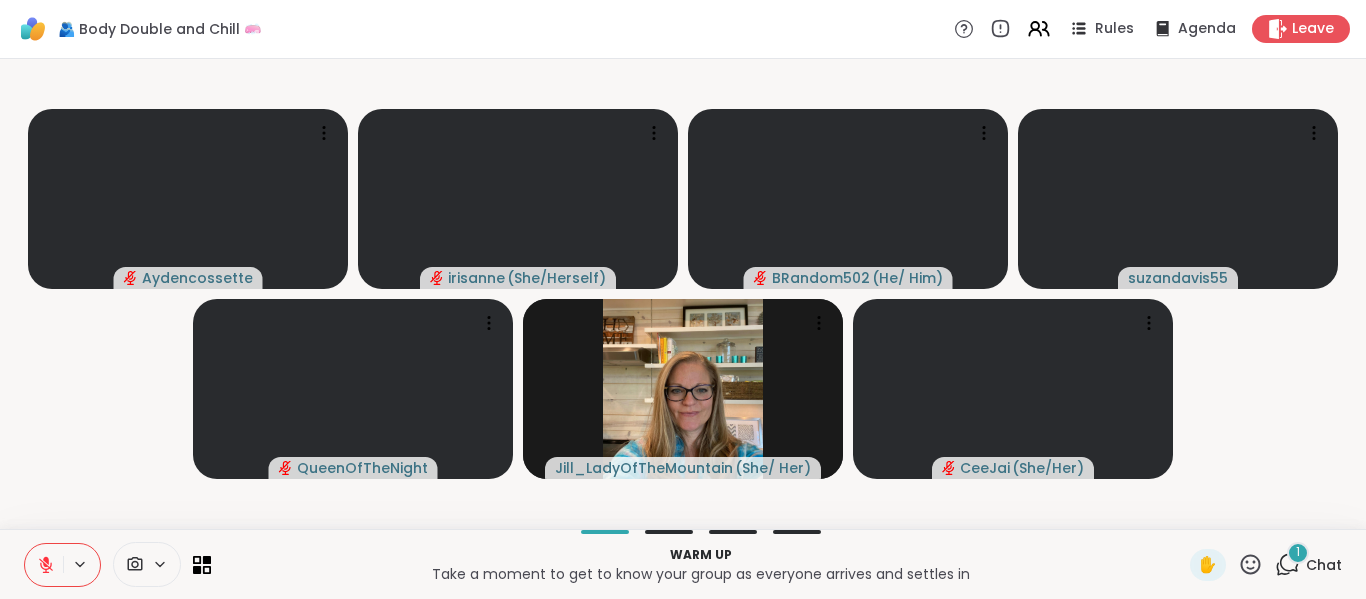 click on "1" at bounding box center (1298, 553) 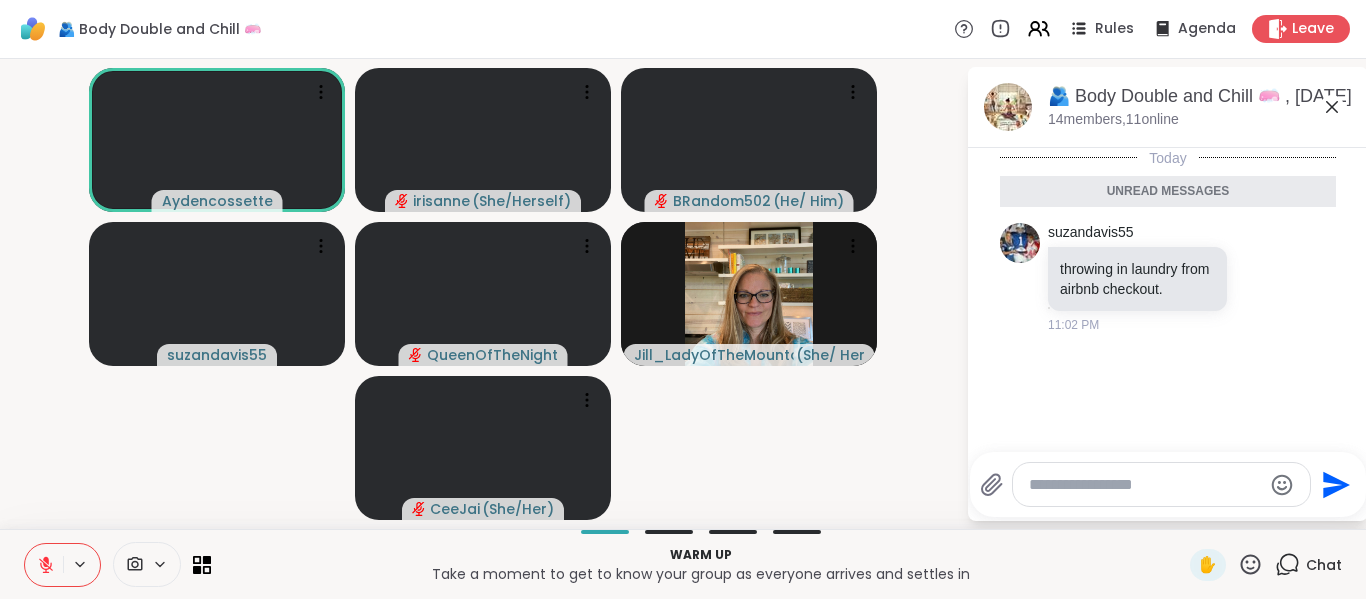click at bounding box center [1145, 485] 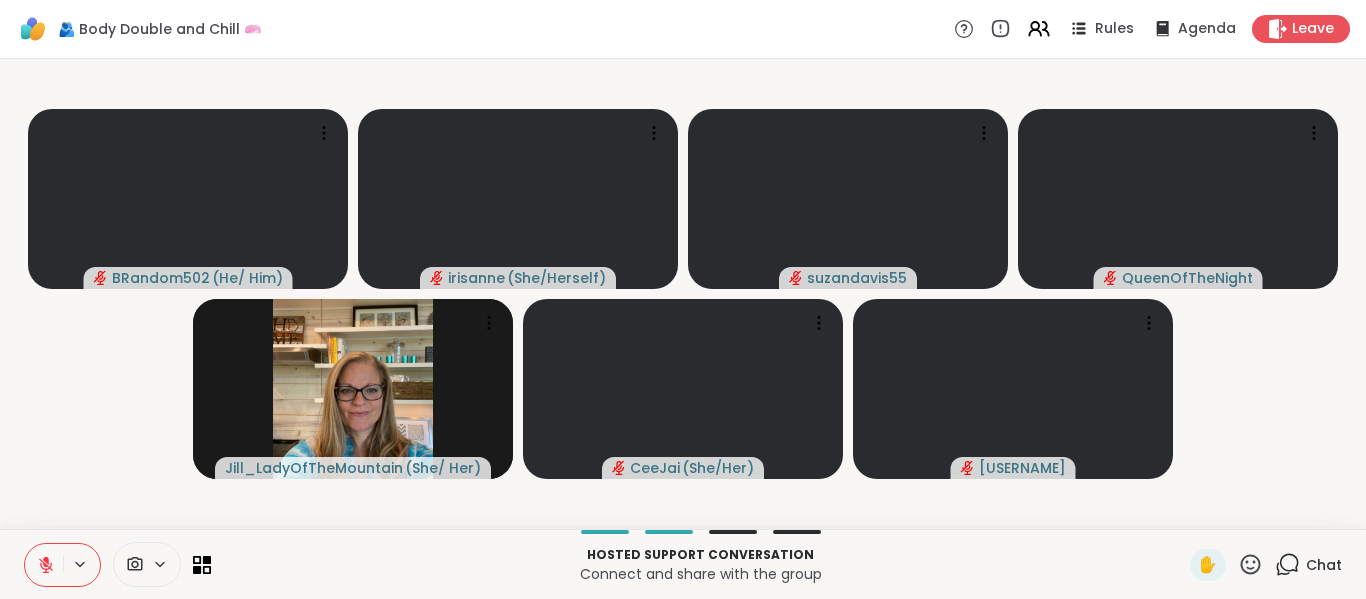 click 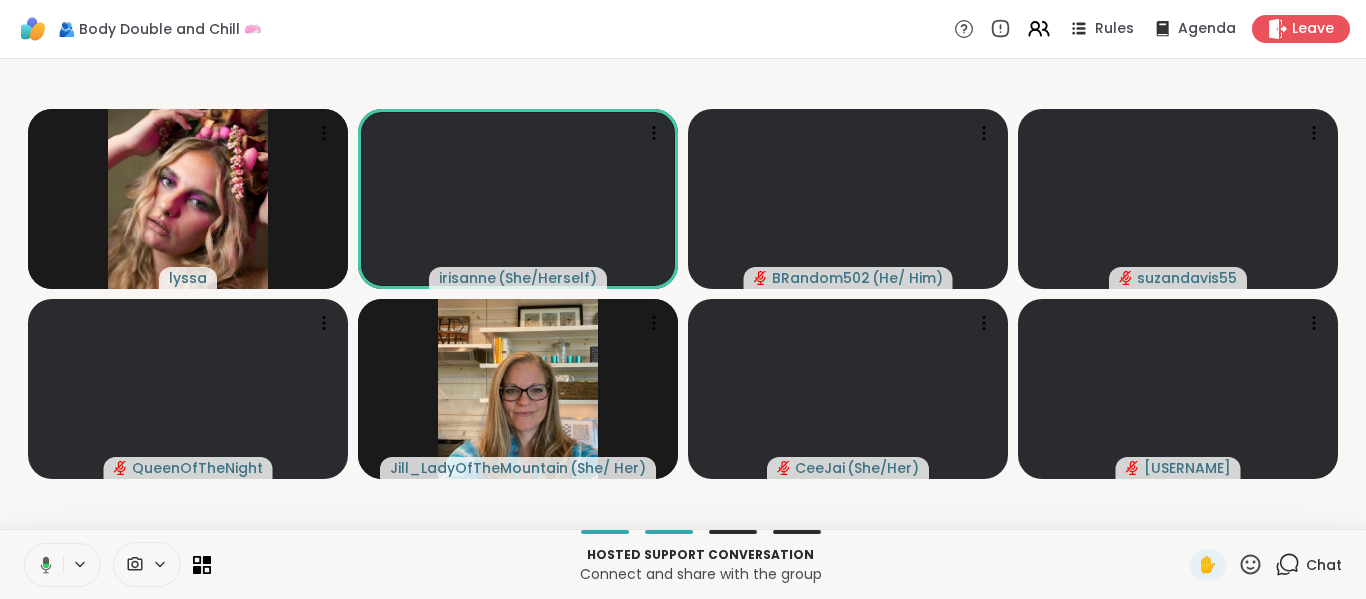 click 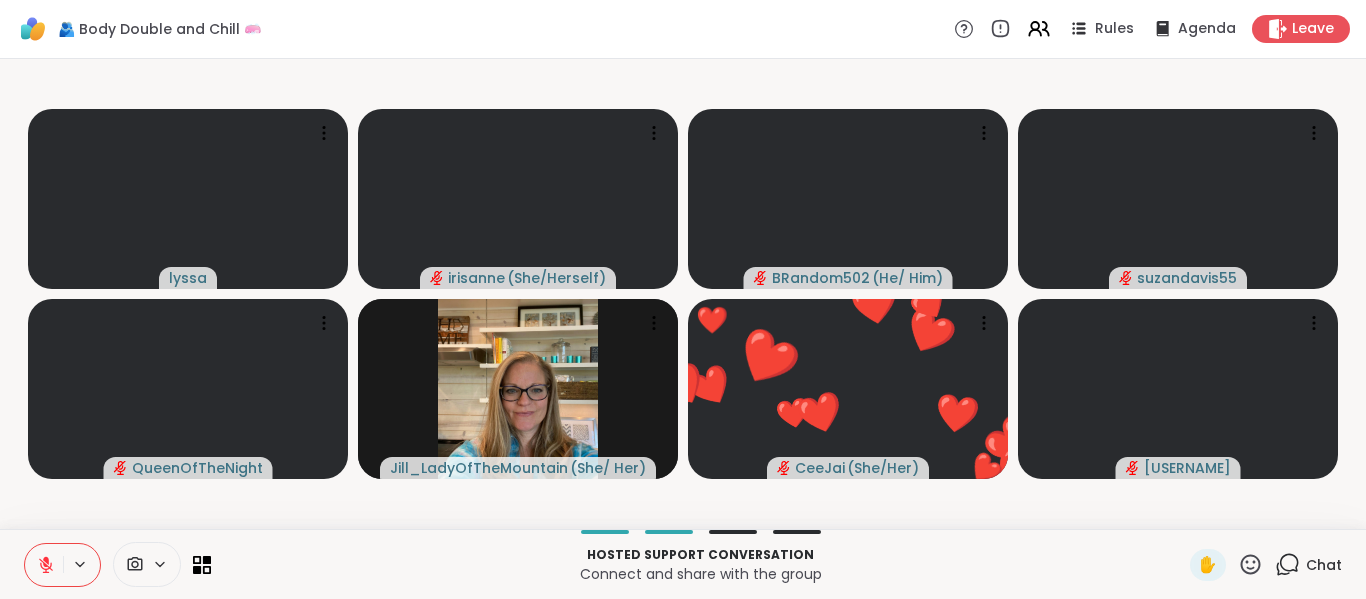 click 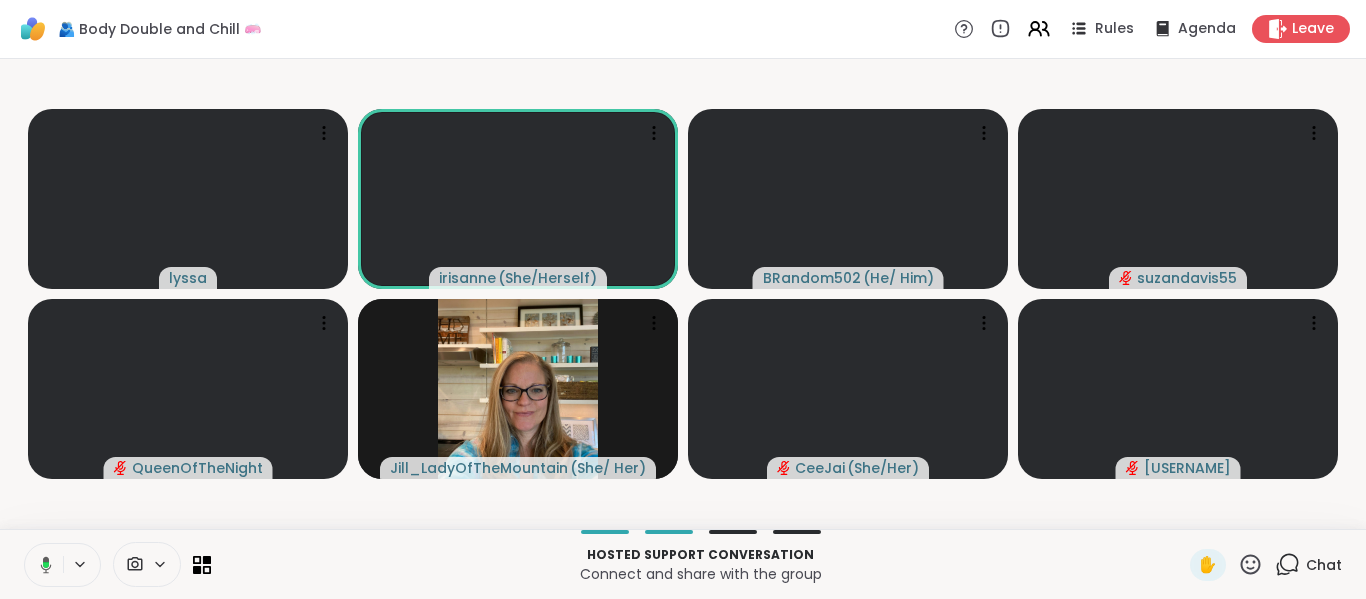 click 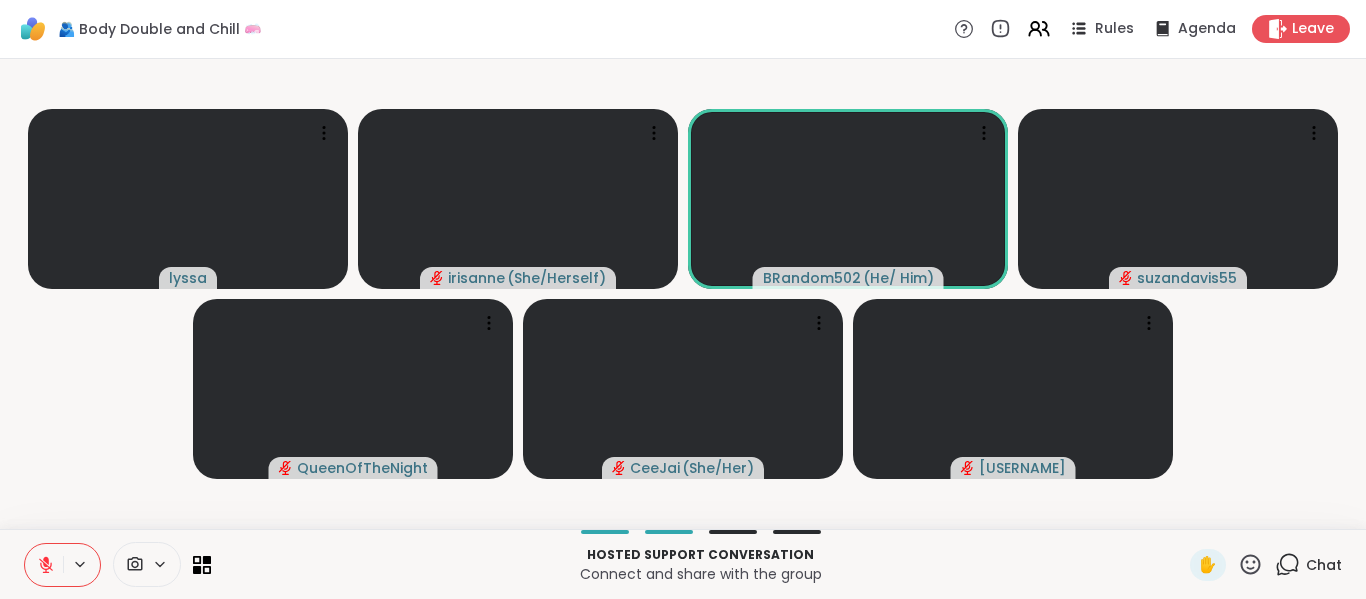 click on "[PERSON] ( She/Herself ) [USERNAME] ( He/ Him ) [PERSON] [PERSON] ( She/Her ) [PERSON]" at bounding box center [683, 294] 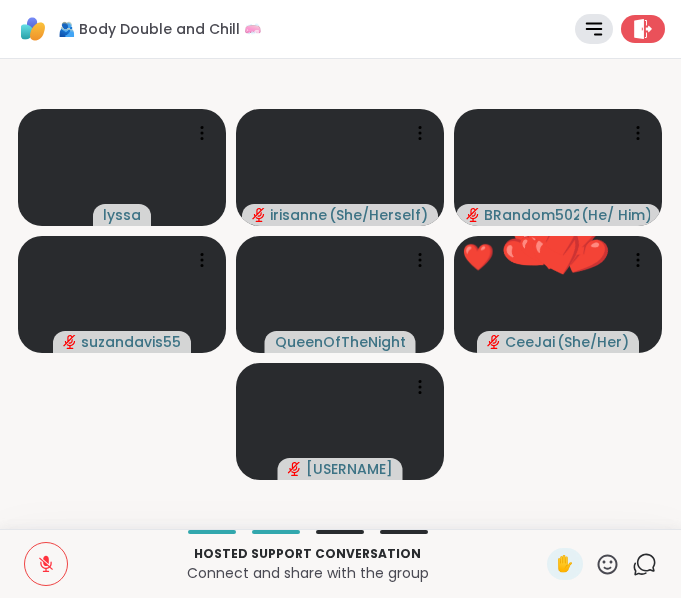 click on "🫂 Body Double and Chill 🧼  Rules Agenda Leave" at bounding box center [340, 29] 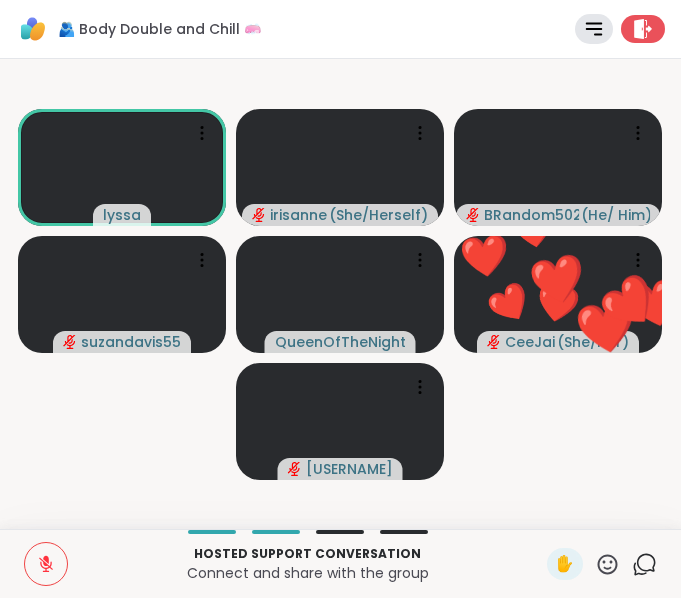 click on "[USERNAME] ( [PRONOUNS] ) [USERNAME] ( [PRONOUNS] ) [USERNAME] [USERNAME] [USERNAME] [USERNAME] ( [PRONOUNS] ) [EMOJI] [EMOJI] [EMOJI] [EMOJI] [EMOJI] [EMOJI] [EMOJI] [EMOJI] [EMOJI] [EMOJI] [EMOJI] [EMOJI] [EMOJI] [EMOJI] [EMOJI] [EMOJI] [EMOJI] [EMOJI] [EMOJI] [EMOJI] [USERNAME]" at bounding box center [340, 294] 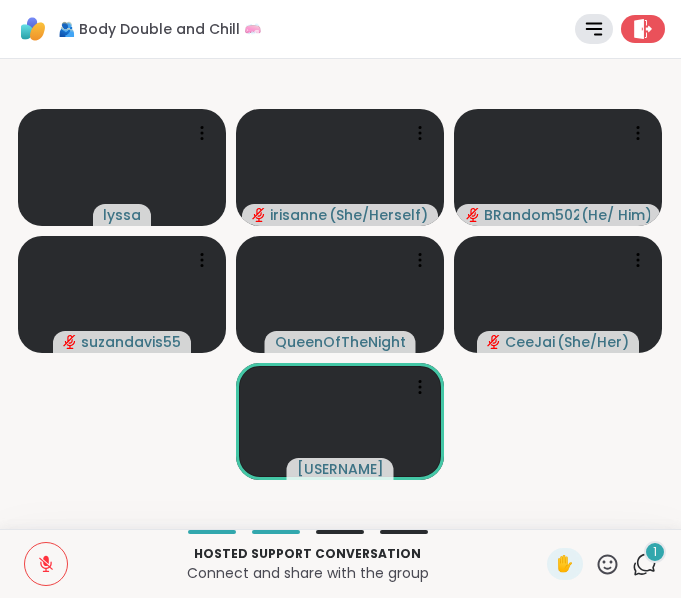 click 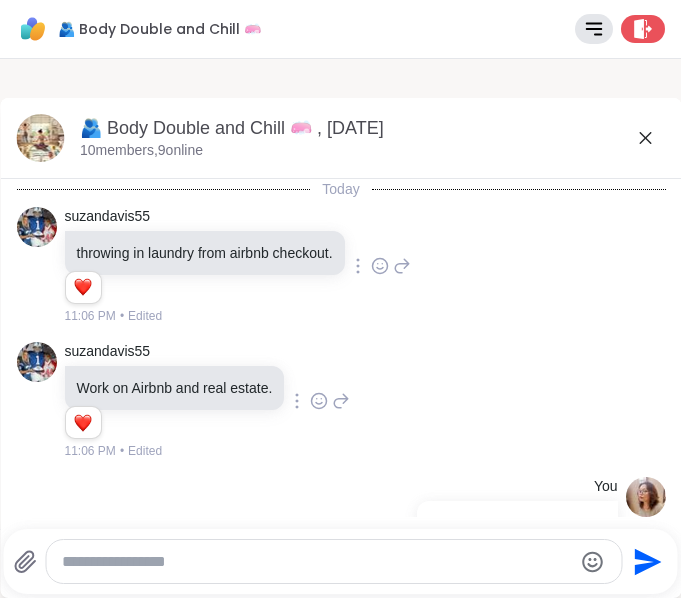 scroll, scrollTop: 282, scrollLeft: 0, axis: vertical 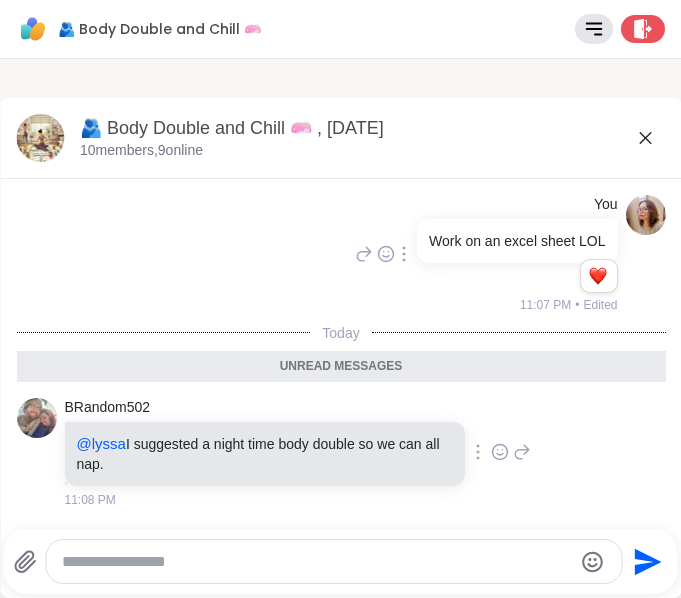 click 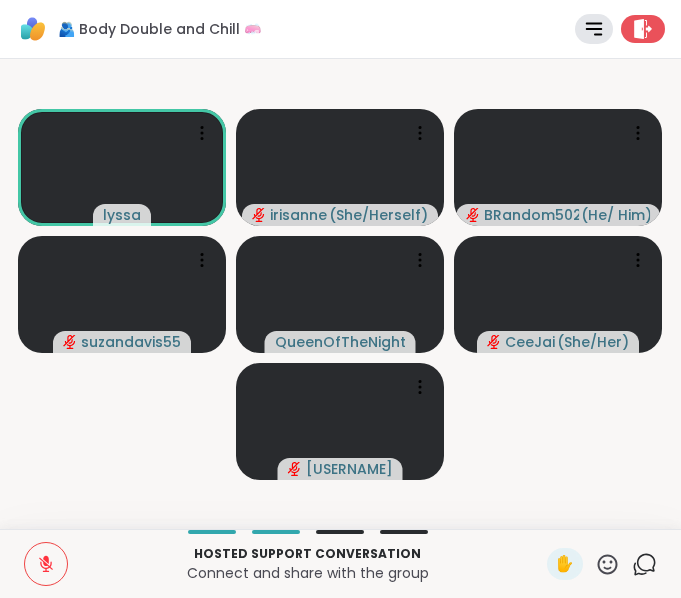 click at bounding box center [46, 564] 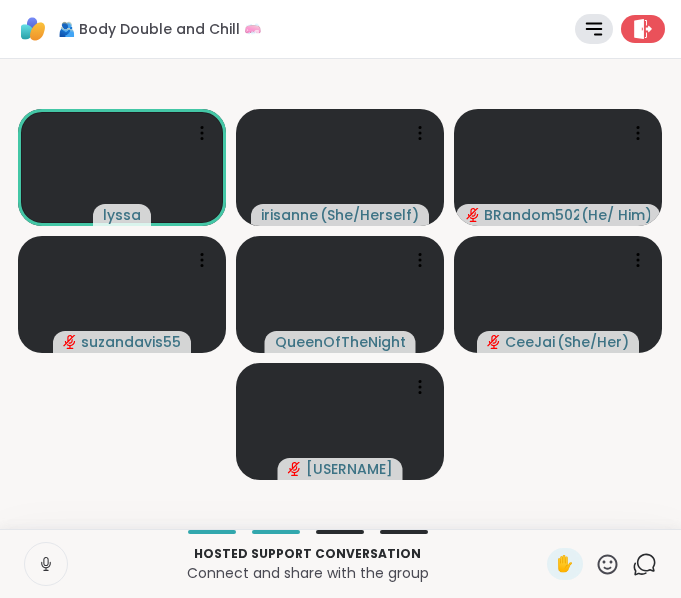 click at bounding box center (46, 564) 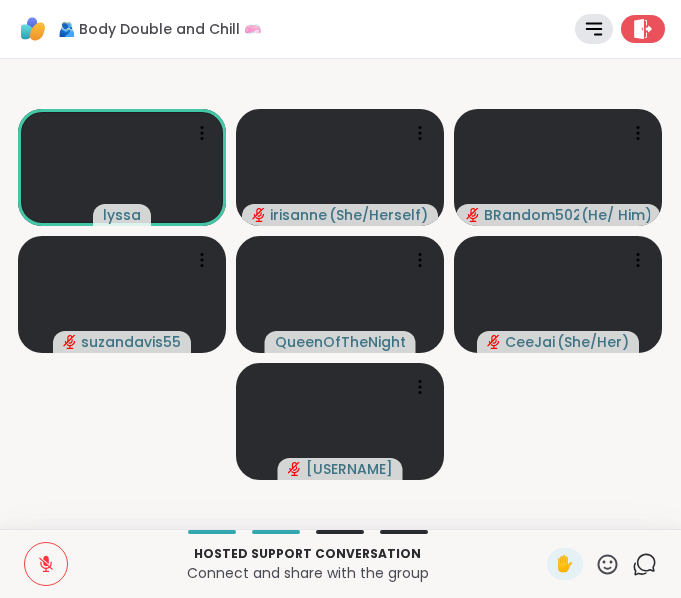 click on "[PERSON] ( She/Herself ) [USERNAME] ( He/ Him ) [PERSON] [PERSON] ( She/Her ) [PERSON]" at bounding box center [340, 294] 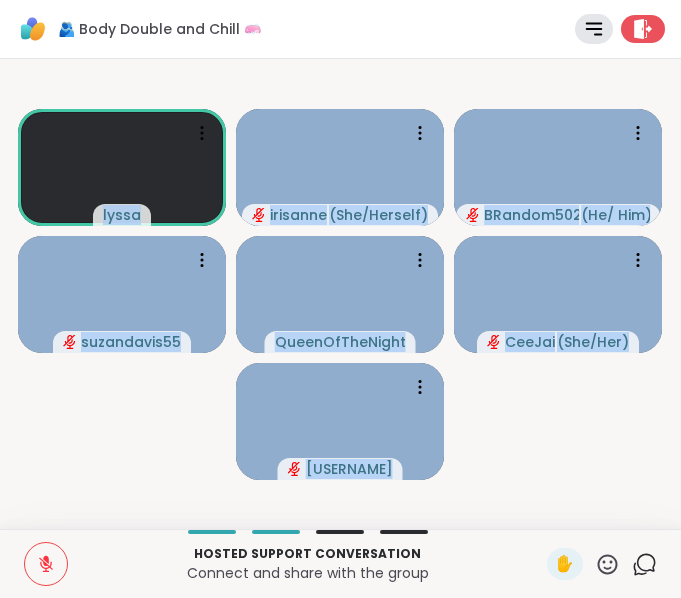 drag, startPoint x: 103, startPoint y: 467, endPoint x: 62, endPoint y: 574, distance: 114.58621 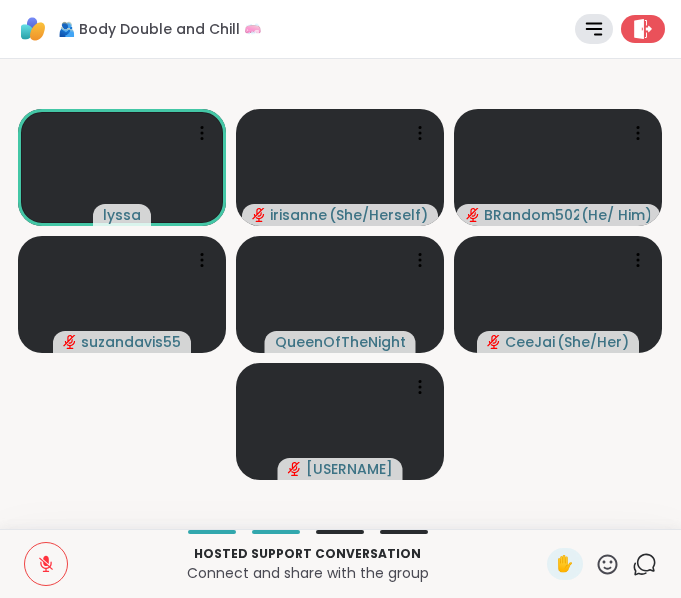 click on "[PERSON] ( She/Herself ) [USERNAME] ( He/ Him ) [PERSON] [PERSON] ( She/Her ) [PERSON]" at bounding box center [340, 294] 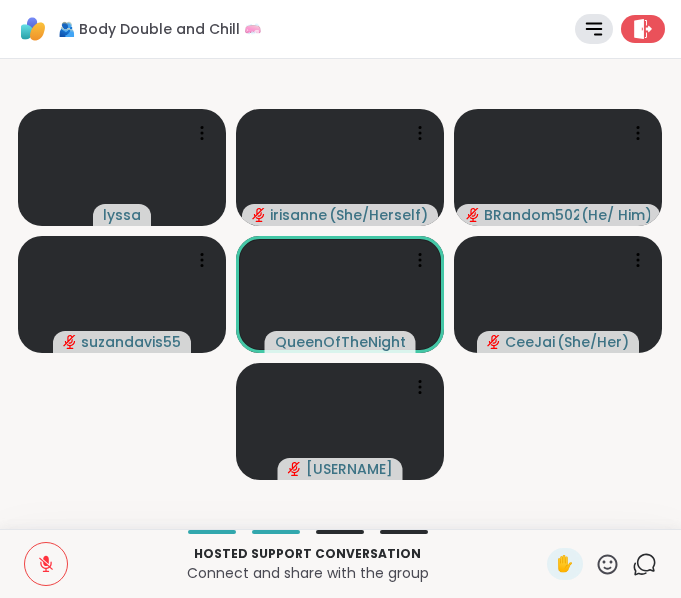 click on "[PERSON] ( She/Herself ) [USERNAME] ( He/ Him ) [PERSON] [PERSON] ( She/Her ) [PERSON]" at bounding box center [340, 294] 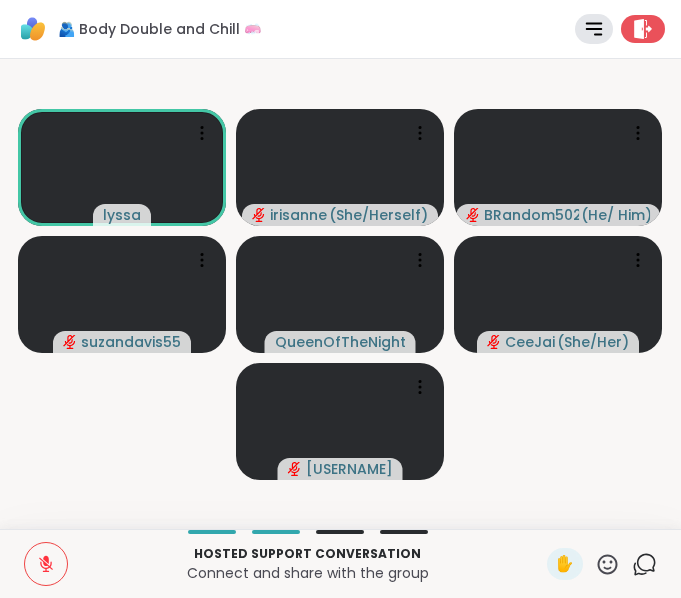 click at bounding box center [46, 564] 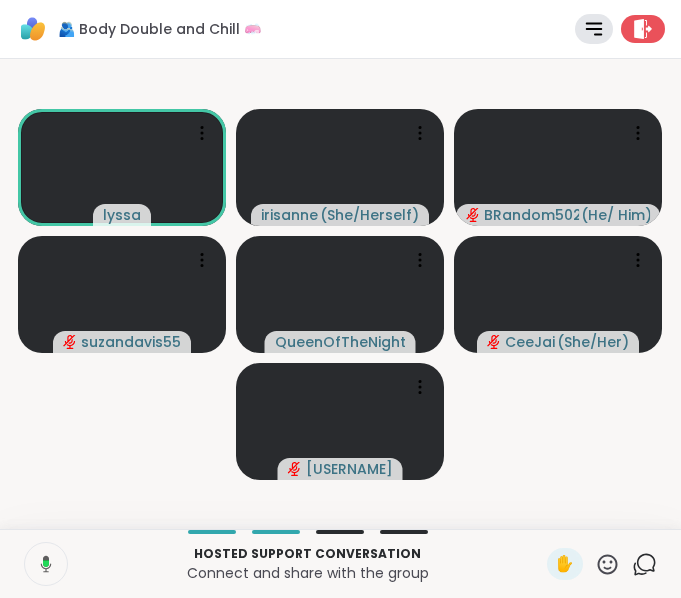 click at bounding box center (44, 564) 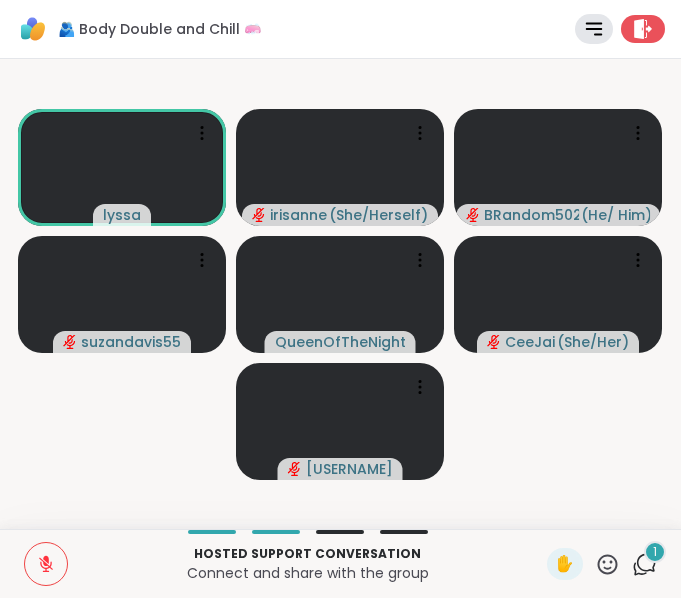 click 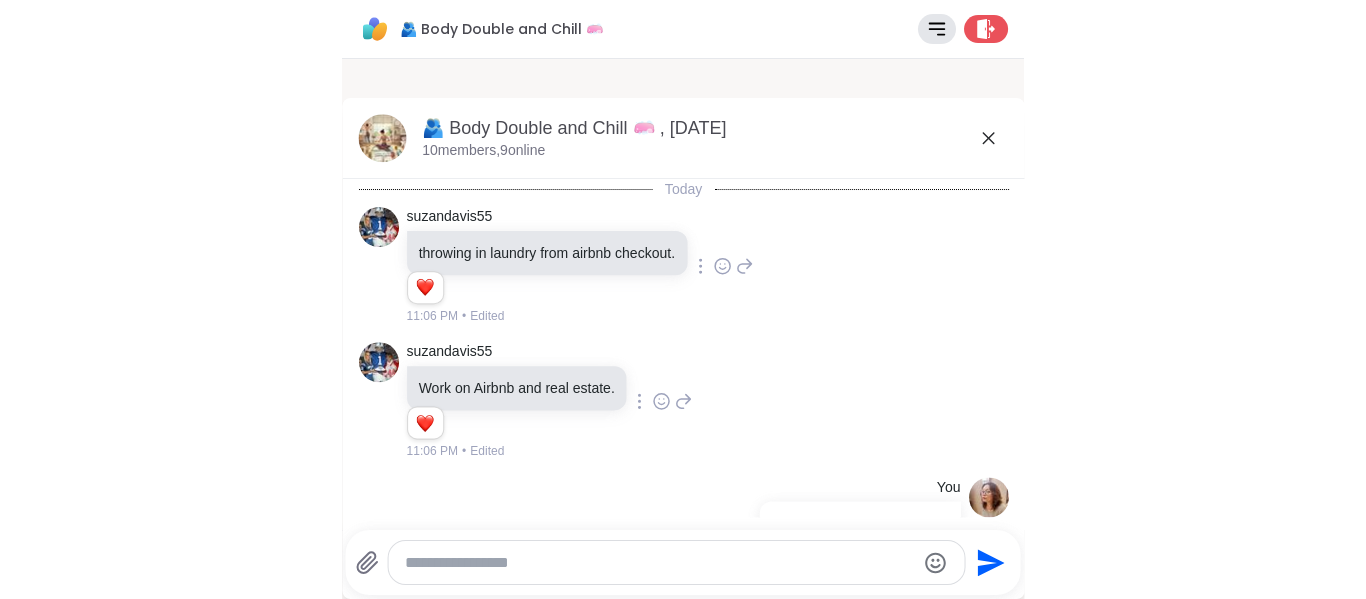 scroll, scrollTop: 388, scrollLeft: 0, axis: vertical 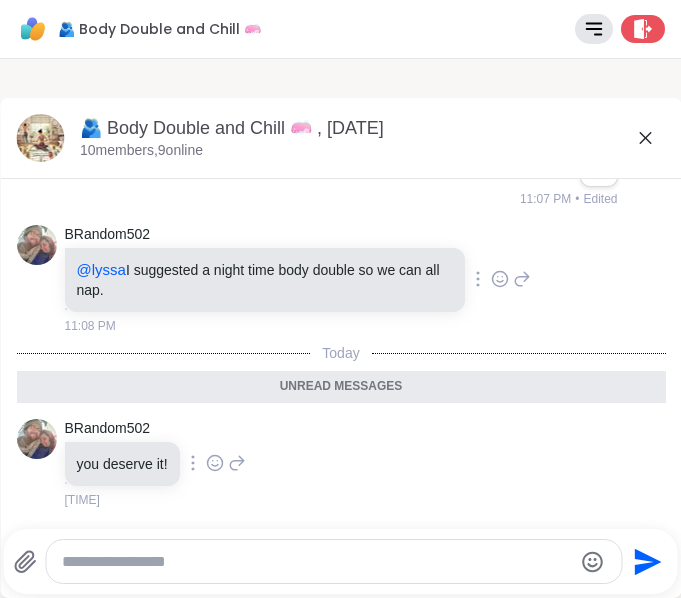click 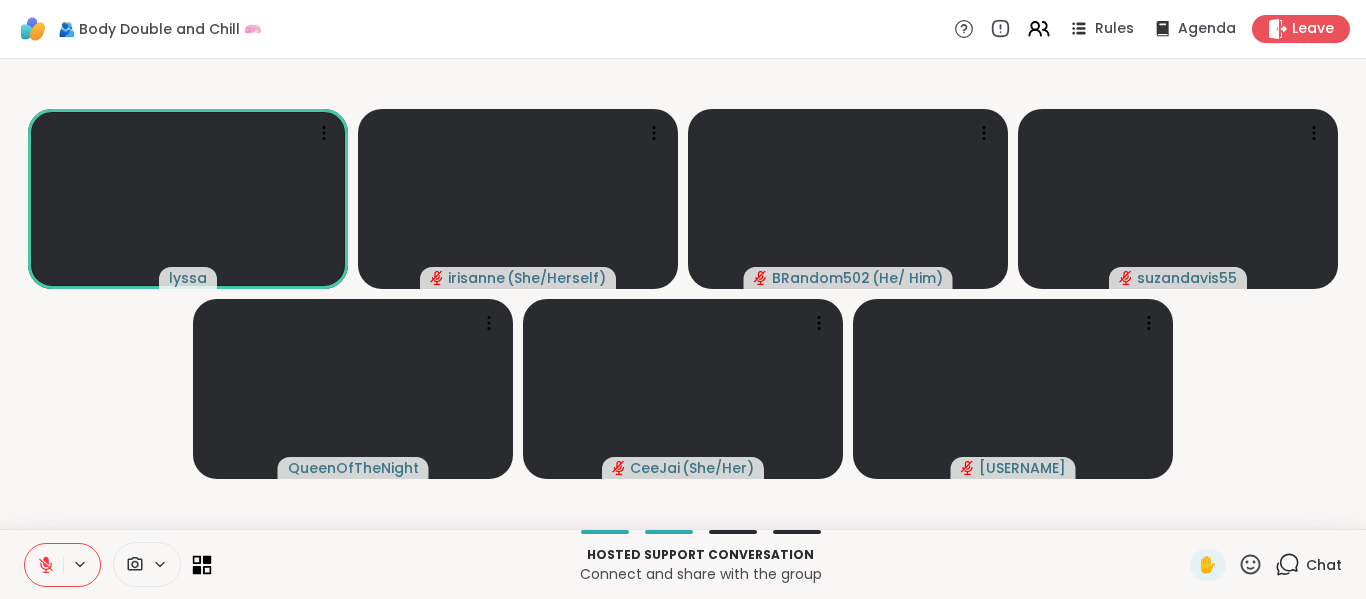 click on "Hosted support conversation Connect and share with the group ✋ Chat" at bounding box center (683, 564) 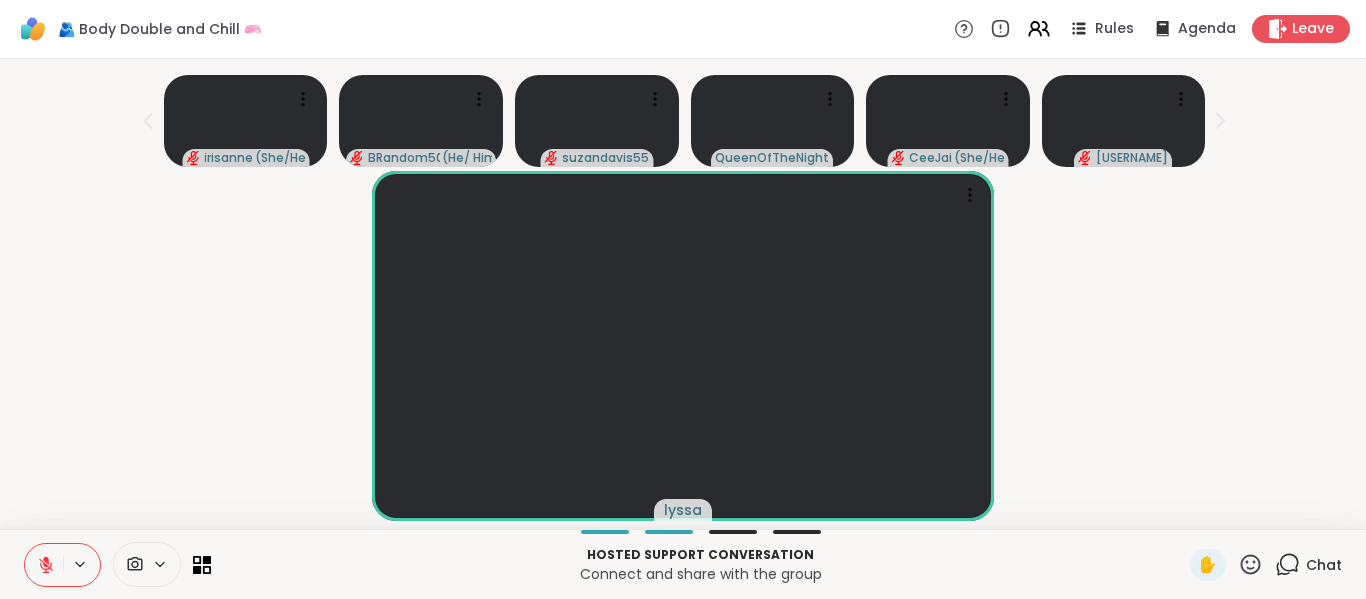 click at bounding box center [44, 565] 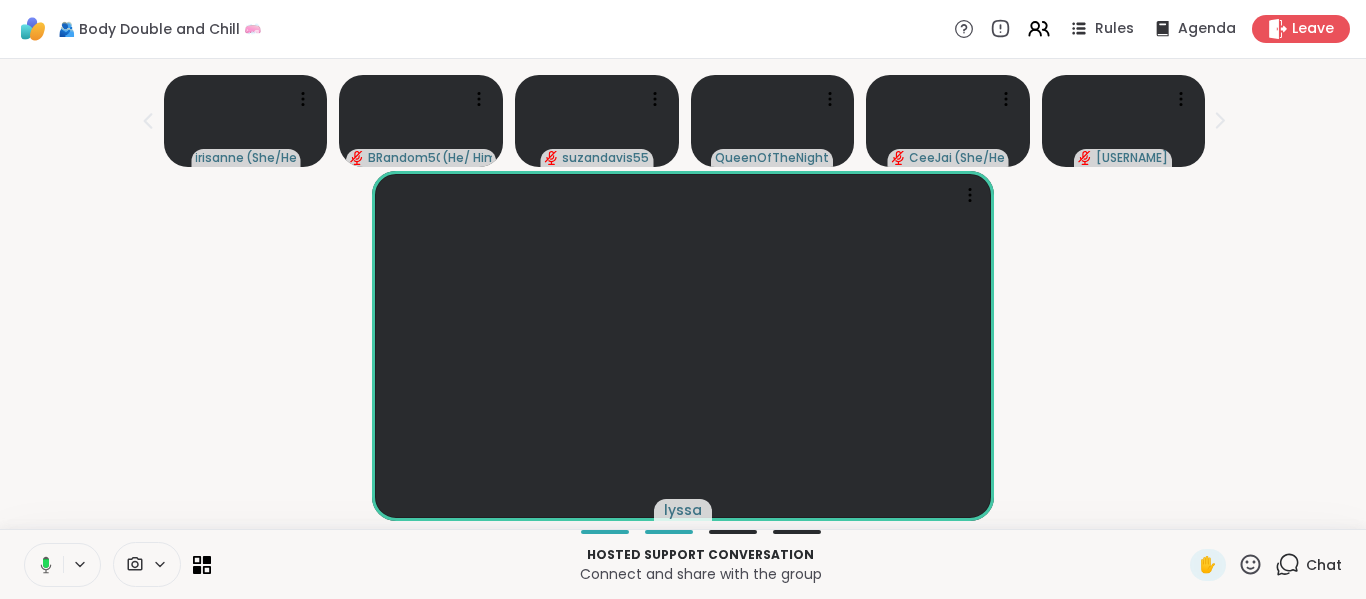 click at bounding box center [42, 565] 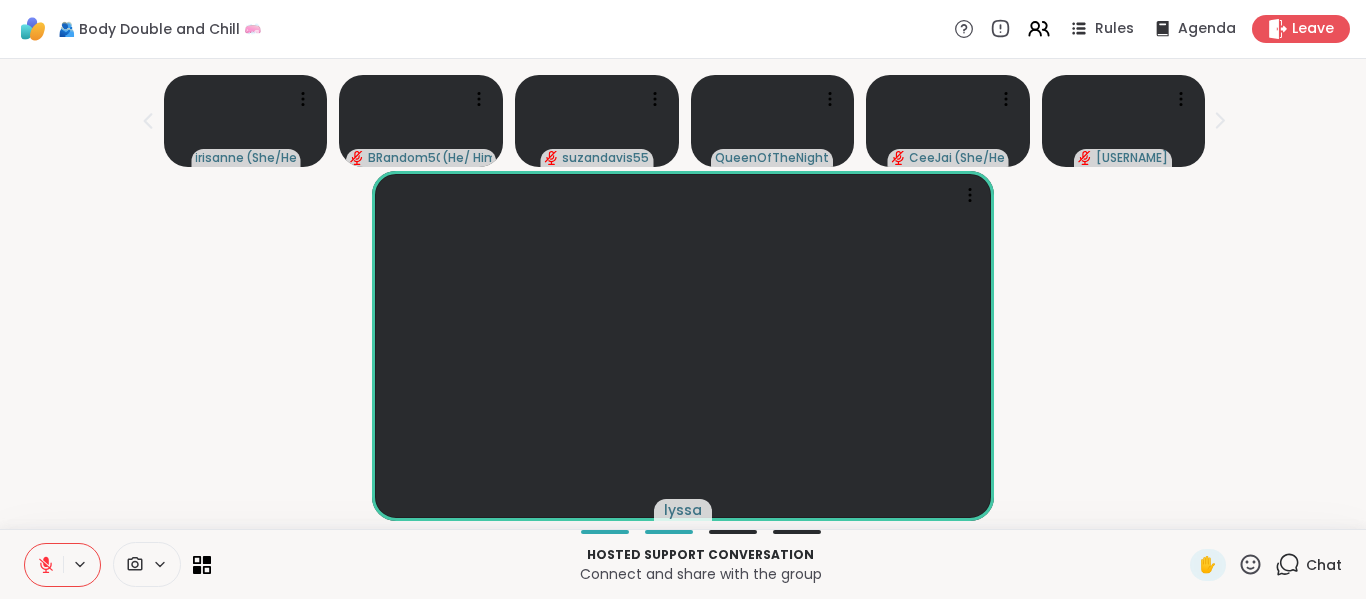 click on "lyssa" at bounding box center [683, 346] 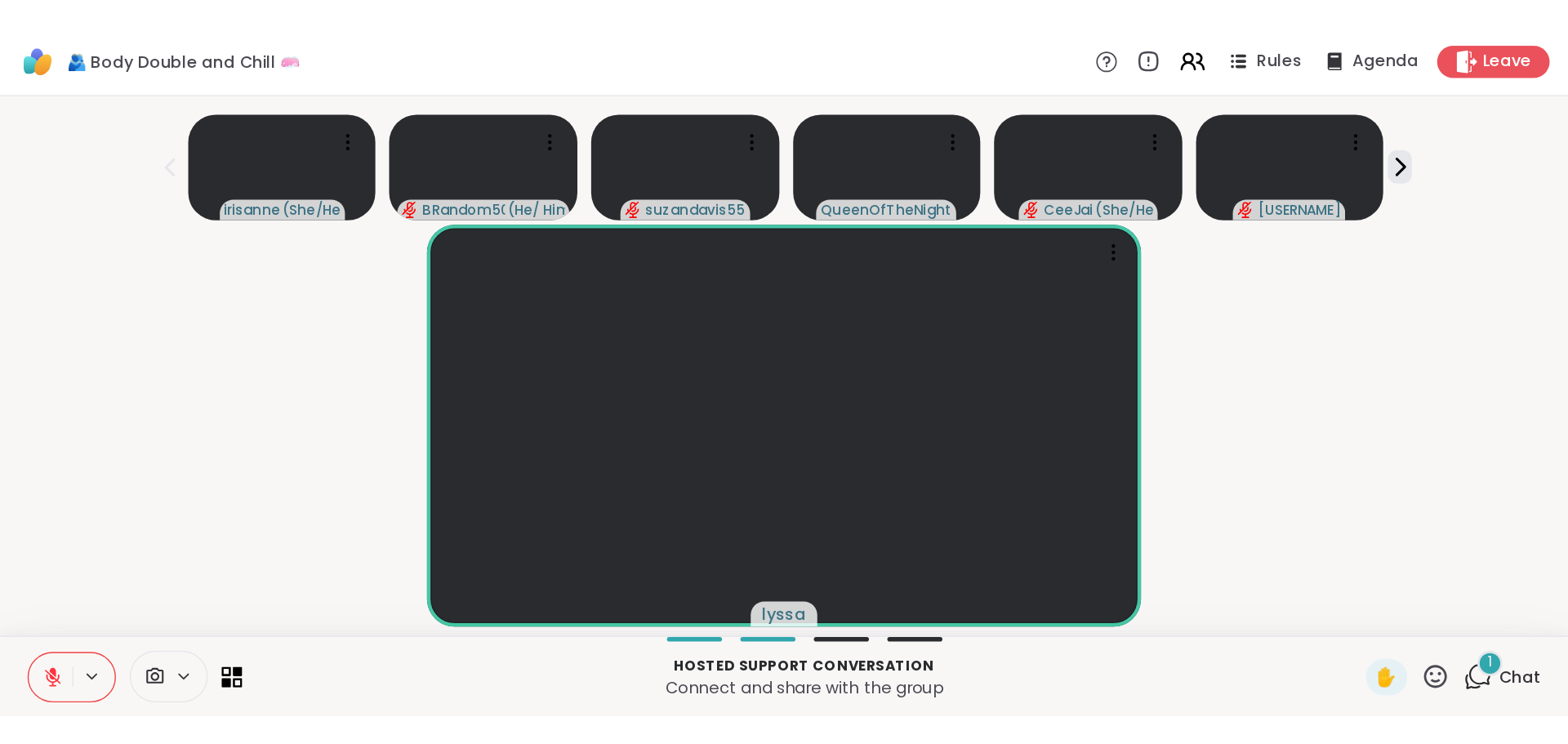 scroll, scrollTop: 0, scrollLeft: 0, axis: both 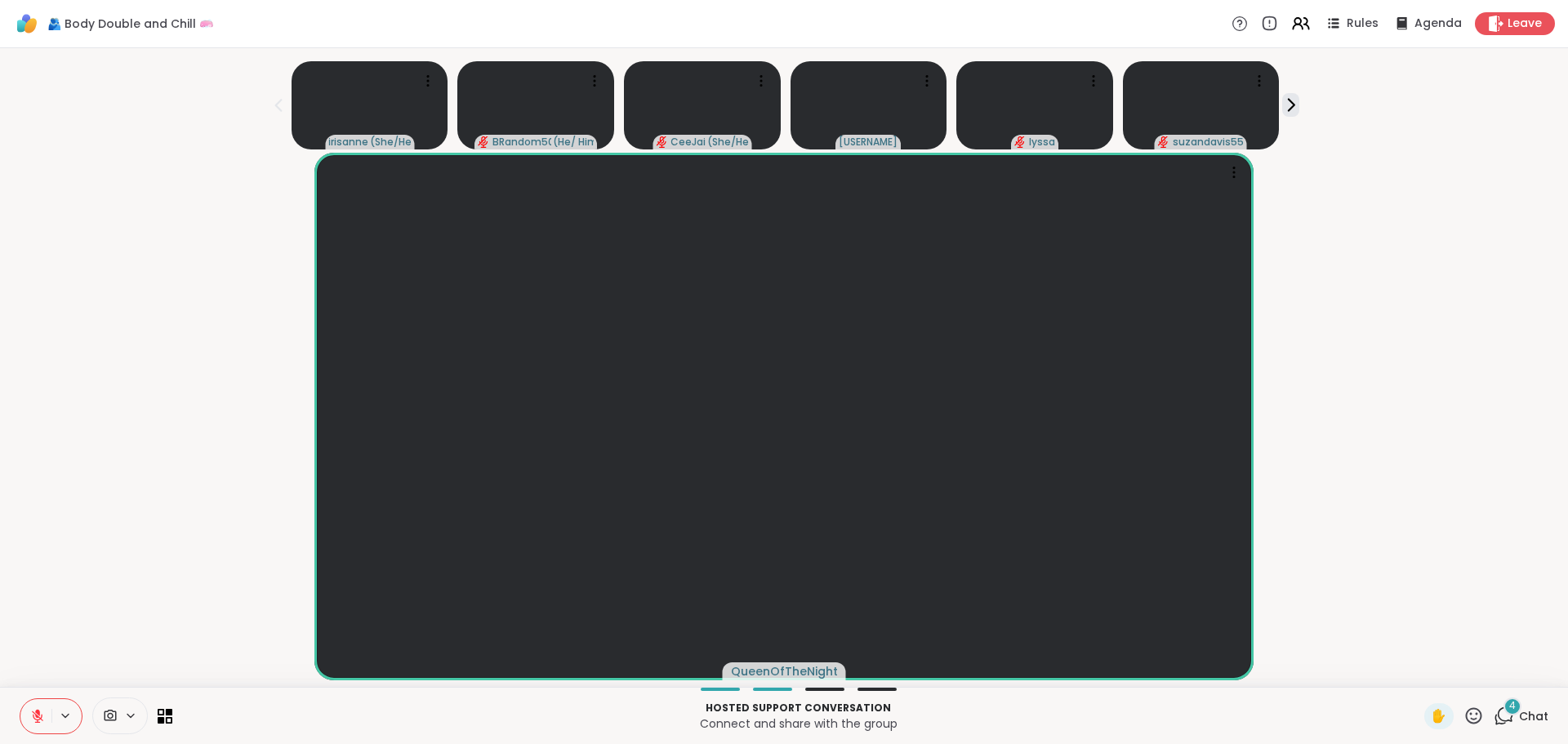 click at bounding box center [96, 715] 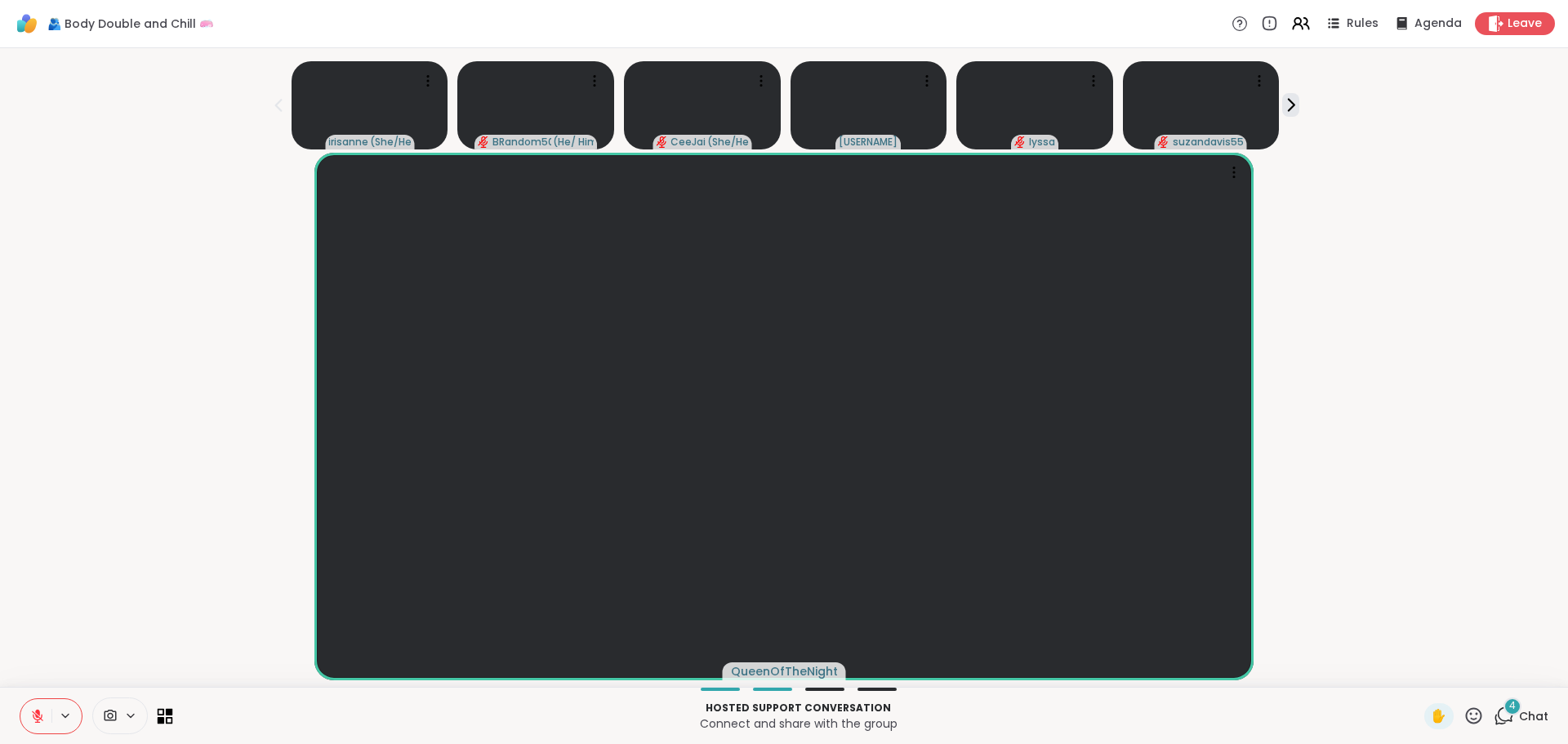 click 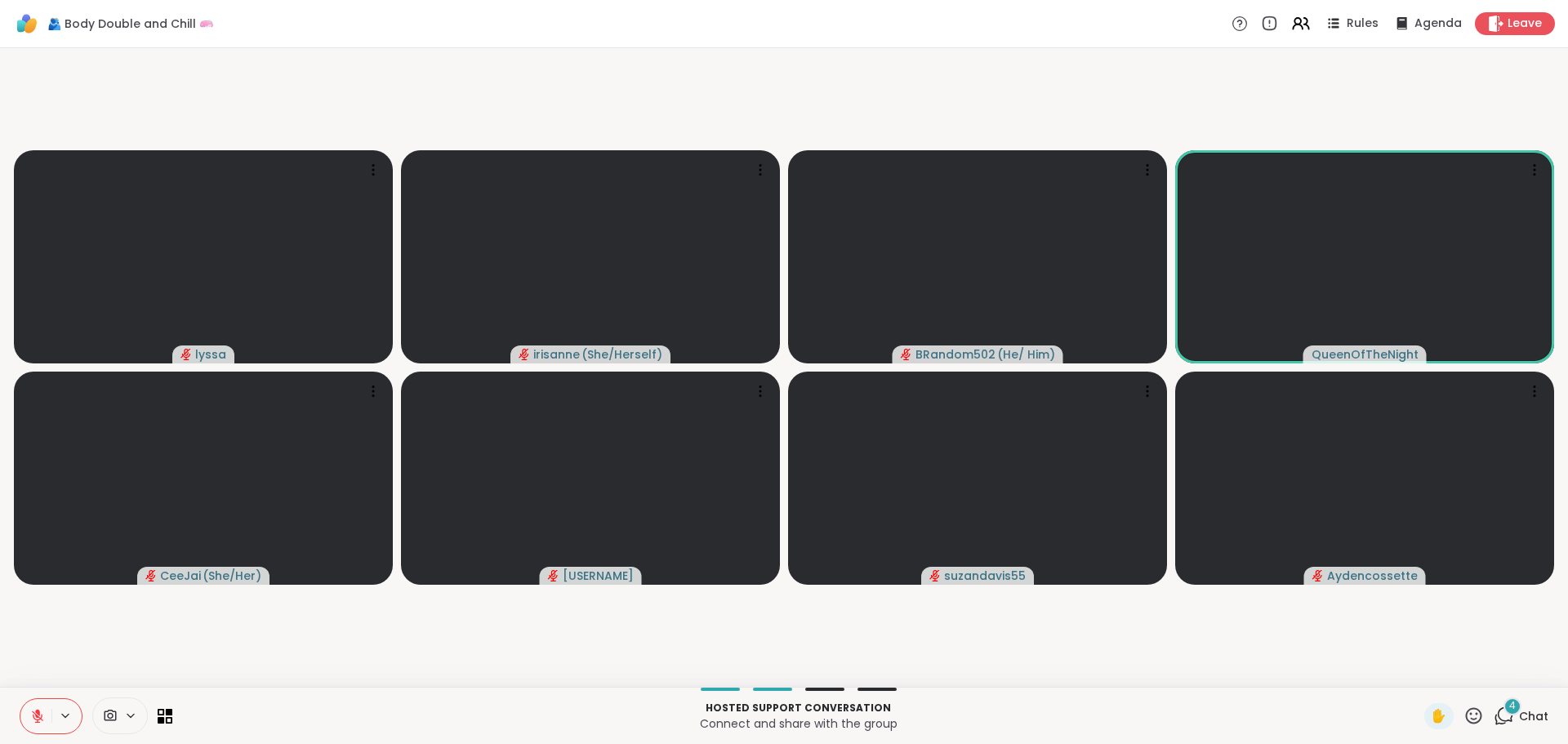 click on "[PERSON] ( She/Herself ) [USERNAME] ( He/ Him ) [PERSON] [PERSON] ( She/Her ) [PERSON] [PERSON]" at bounding box center (784, 368) 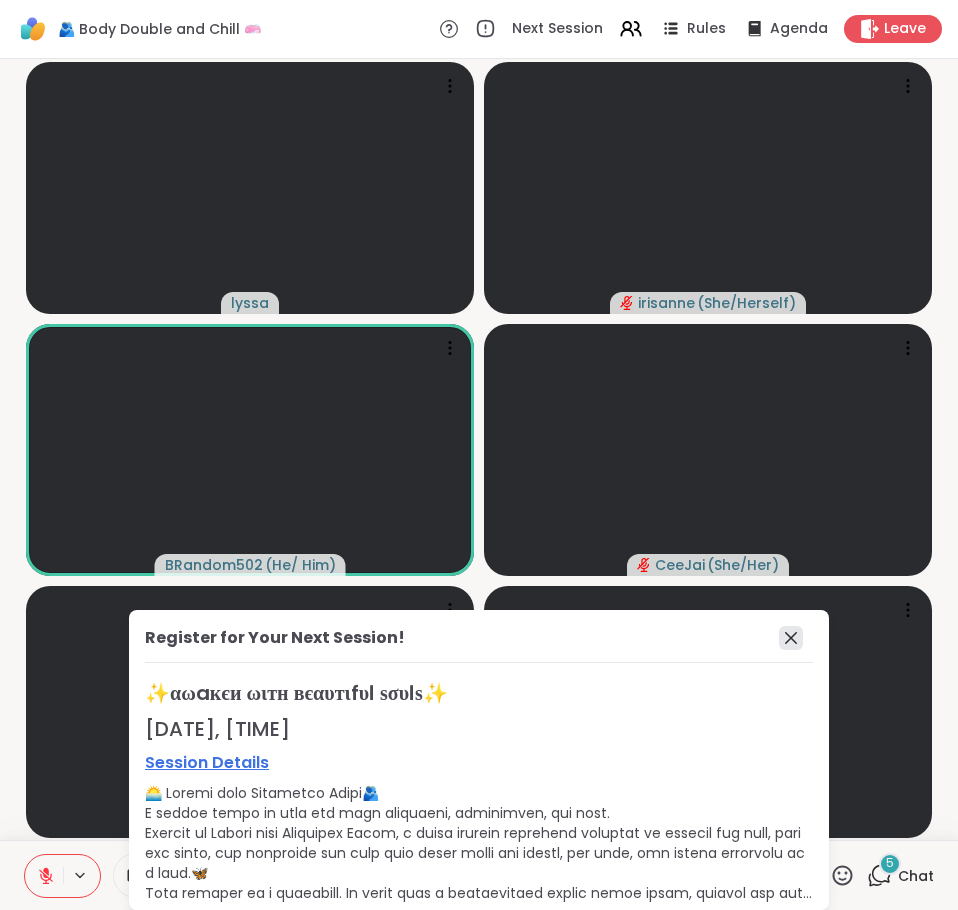 click 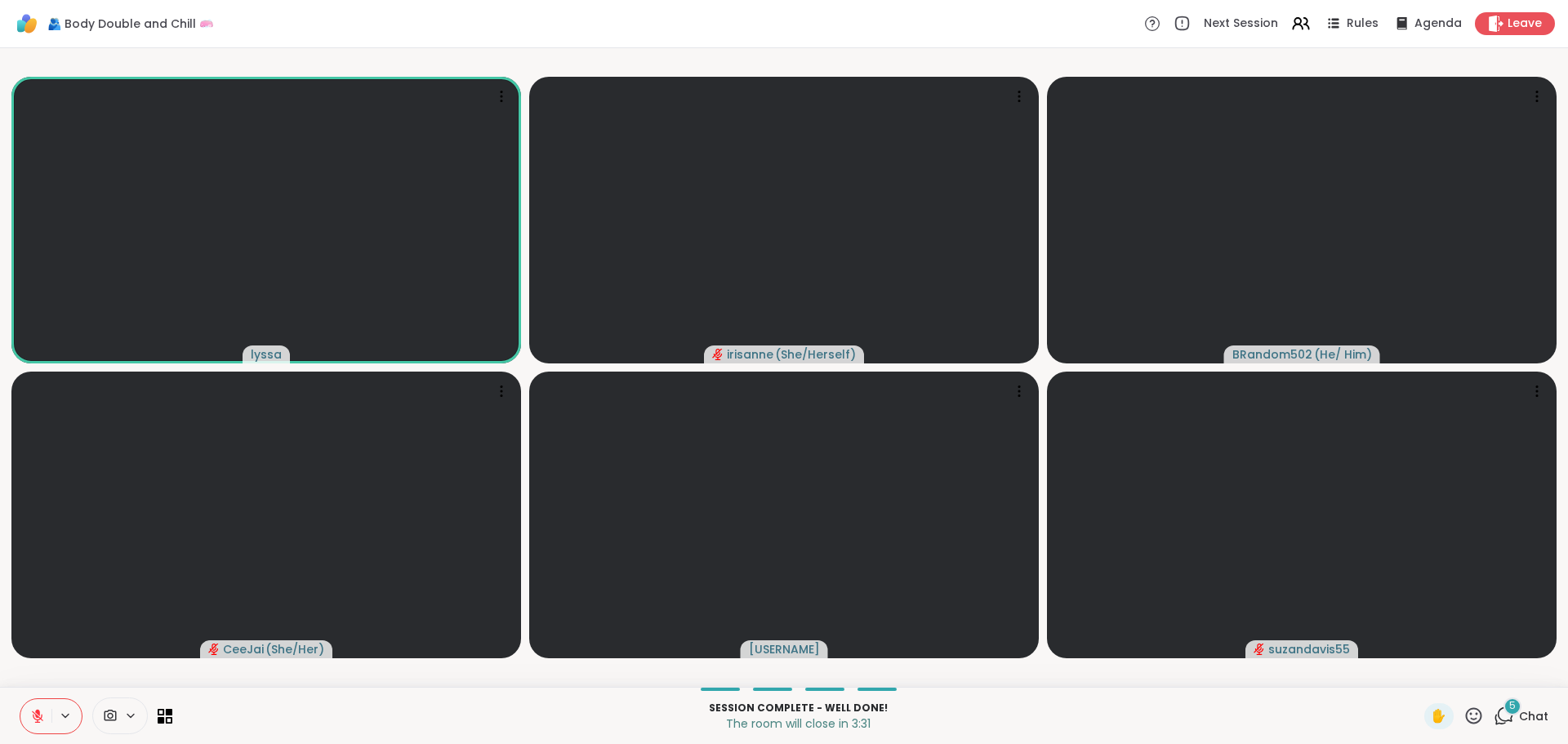 click 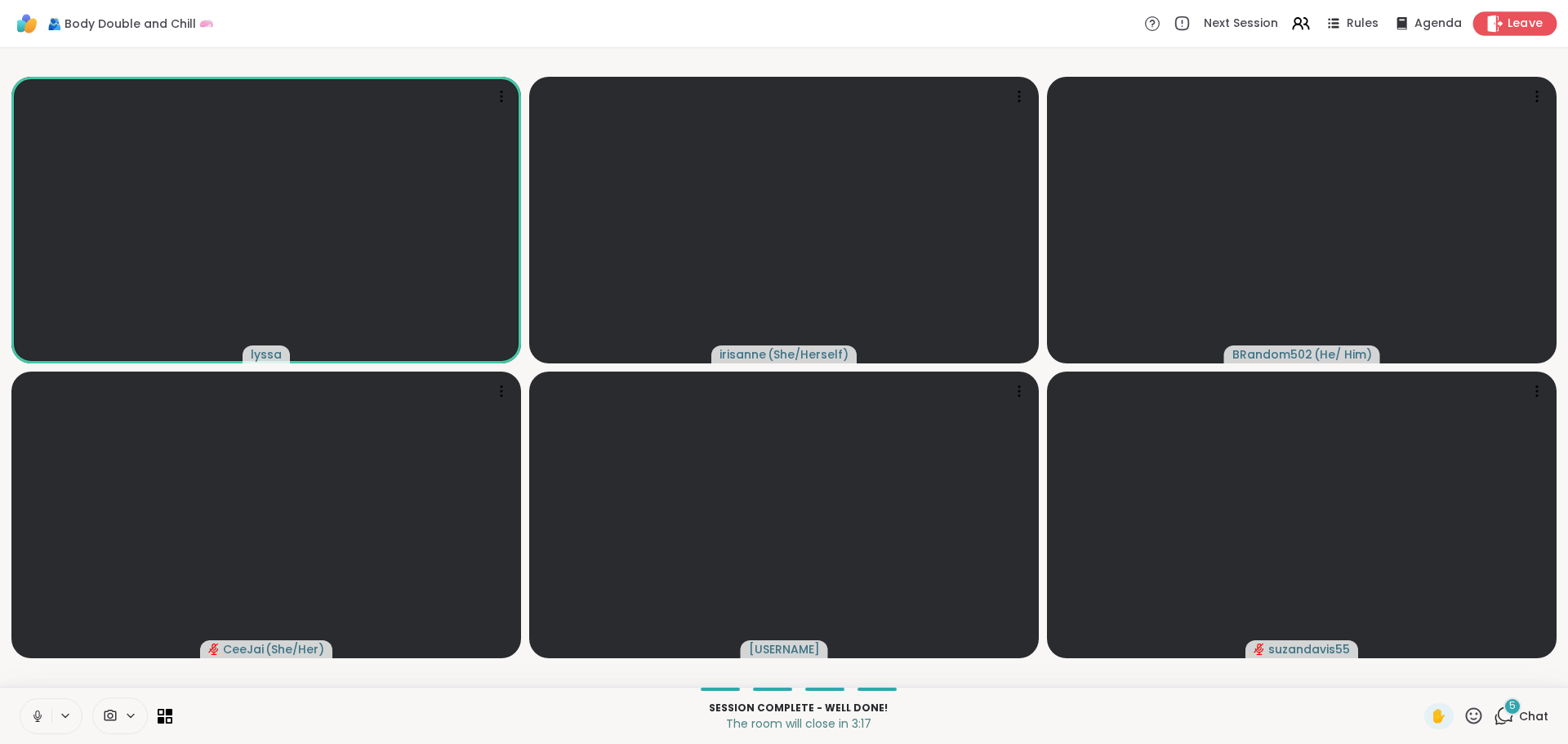 click on "Leave" at bounding box center (1526, 24) 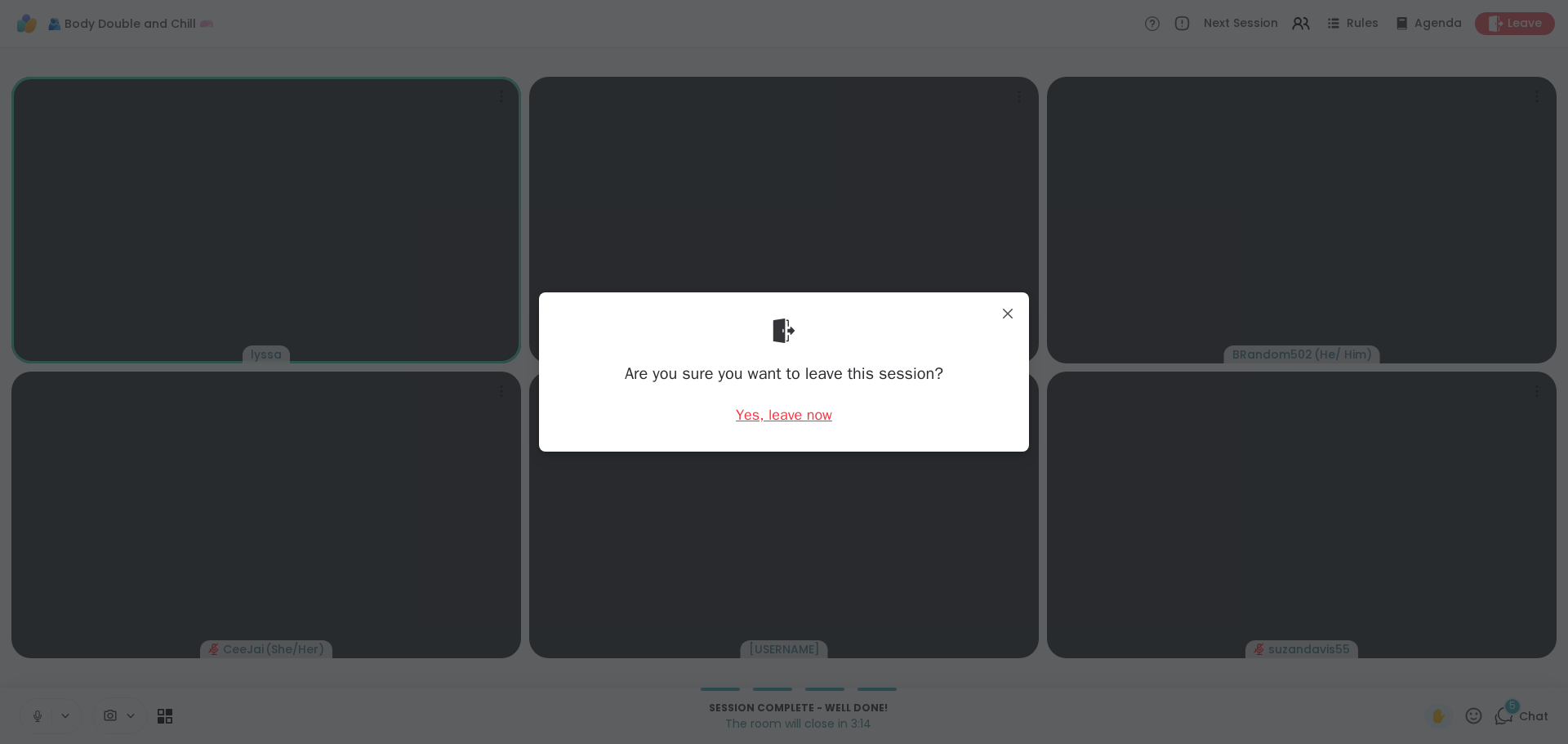 click on "Yes, leave now" at bounding box center (784, 415) 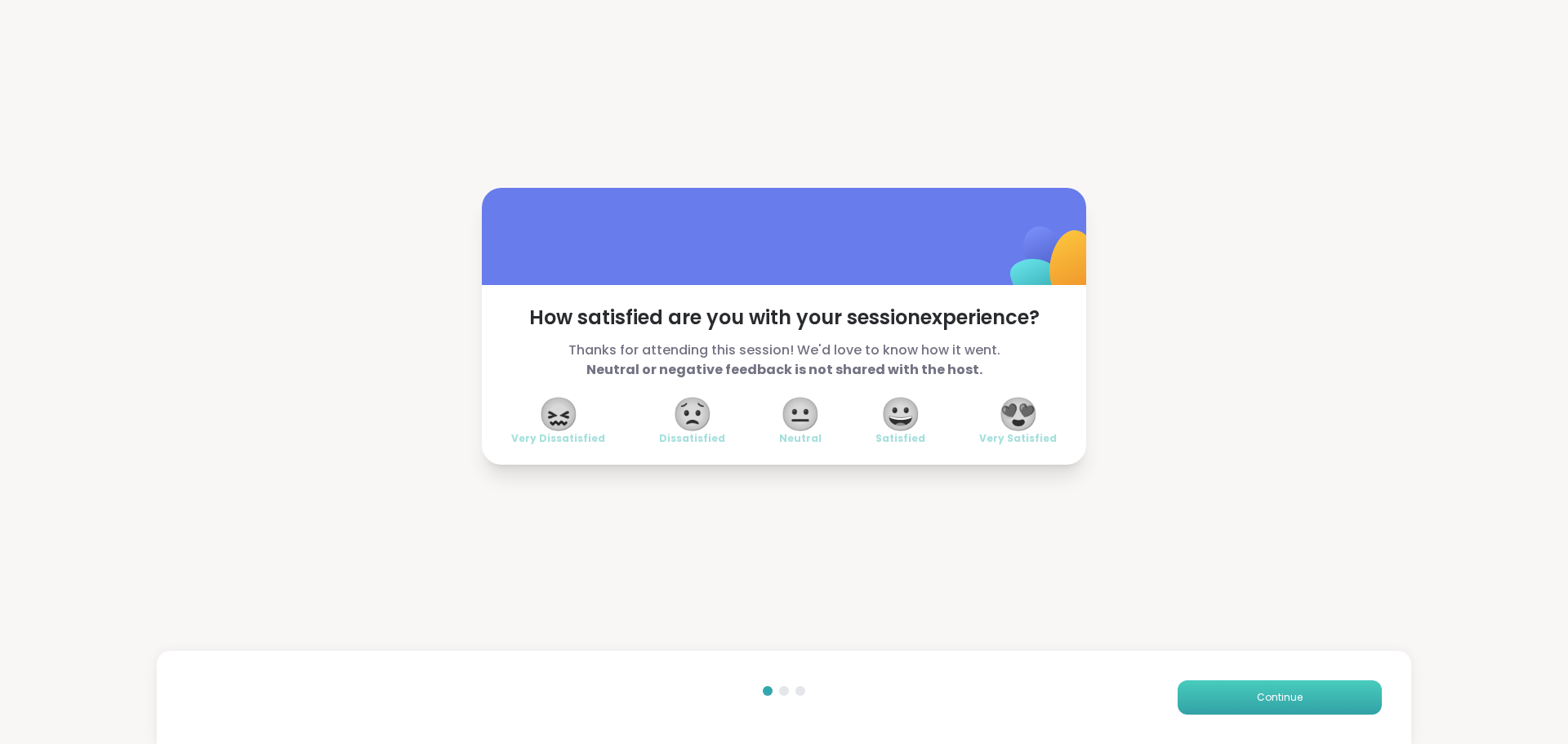 click on "Continue" at bounding box center (1280, 697) 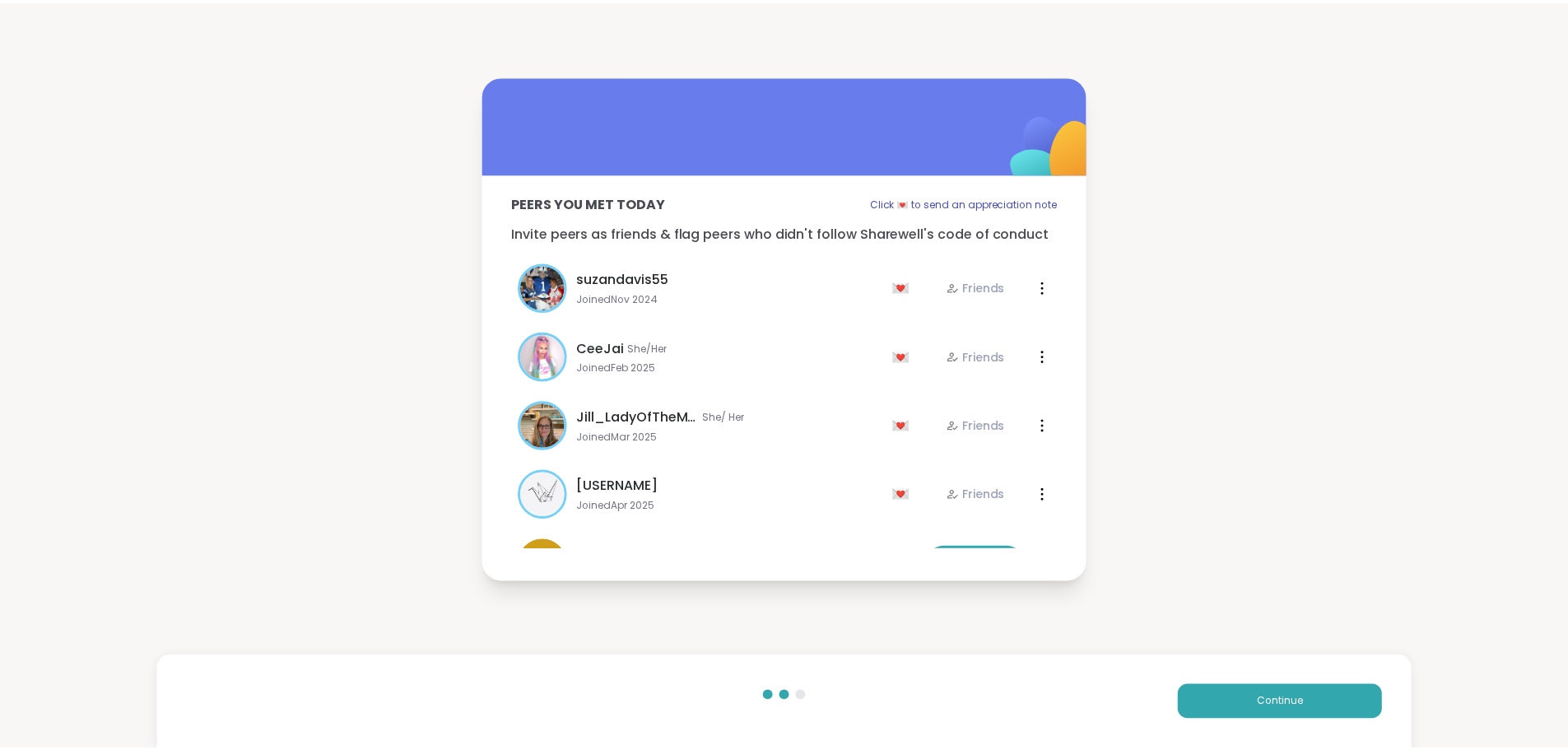 scroll, scrollTop: 257, scrollLeft: 0, axis: vertical 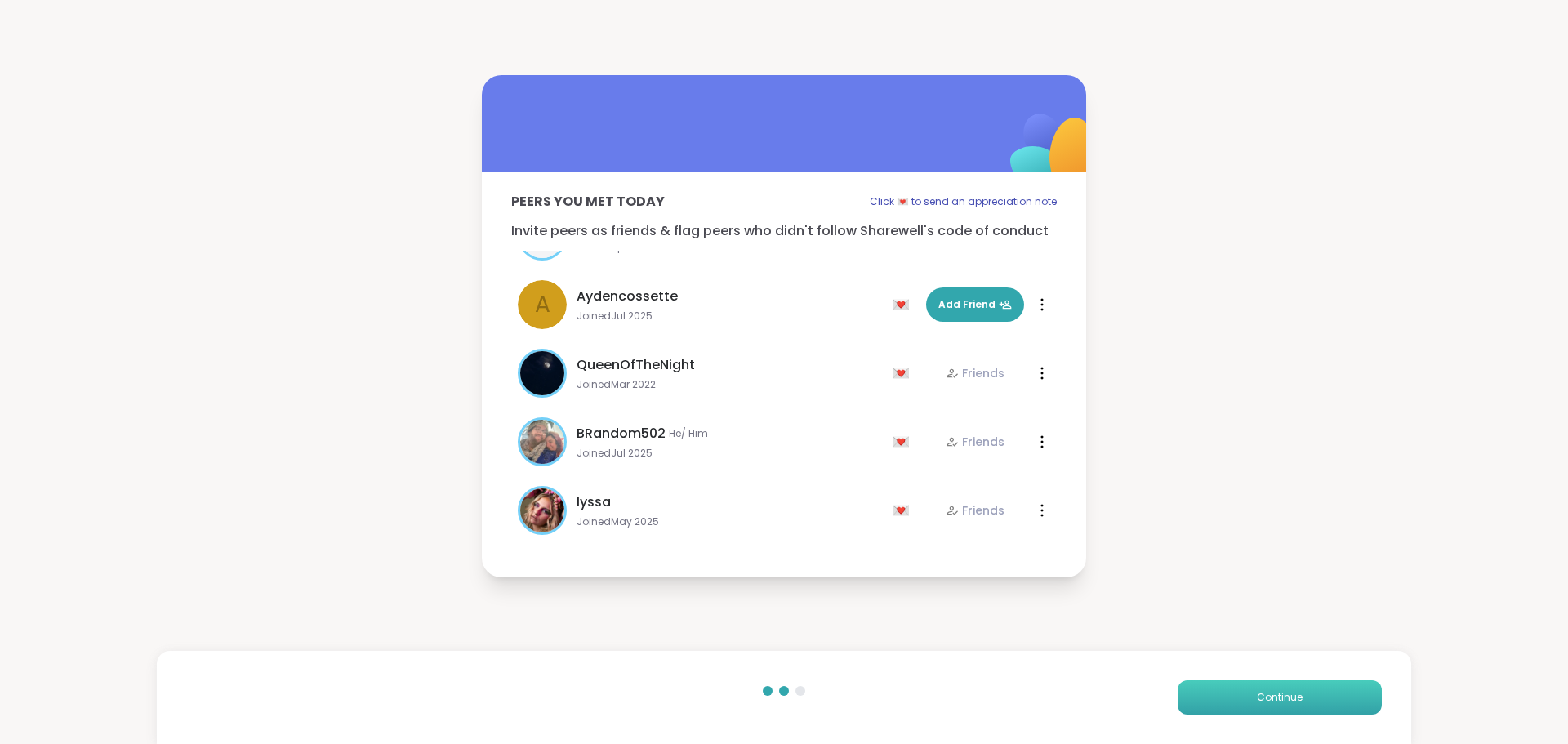 click on "Continue" at bounding box center [1280, 697] 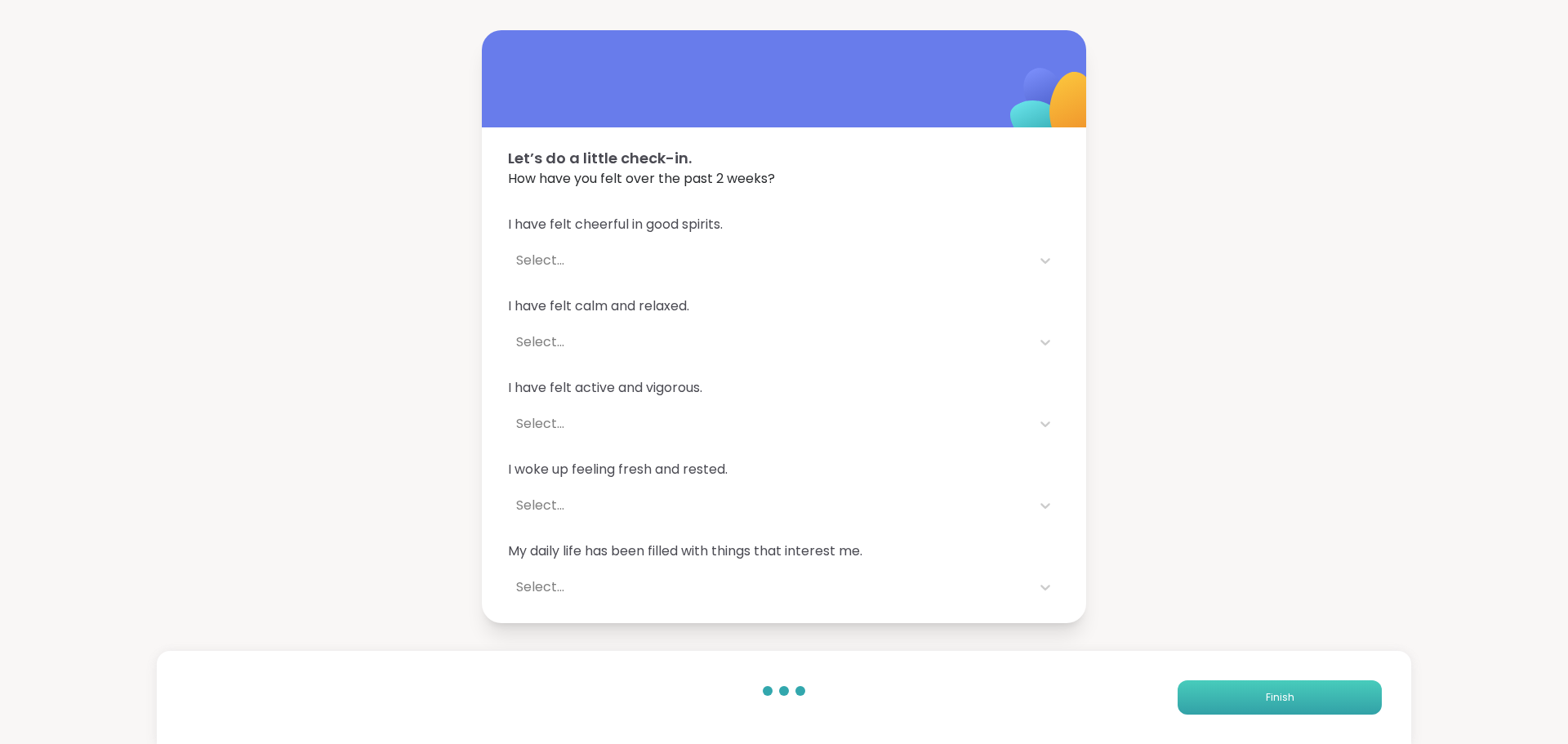 click on "Finish" at bounding box center [1280, 697] 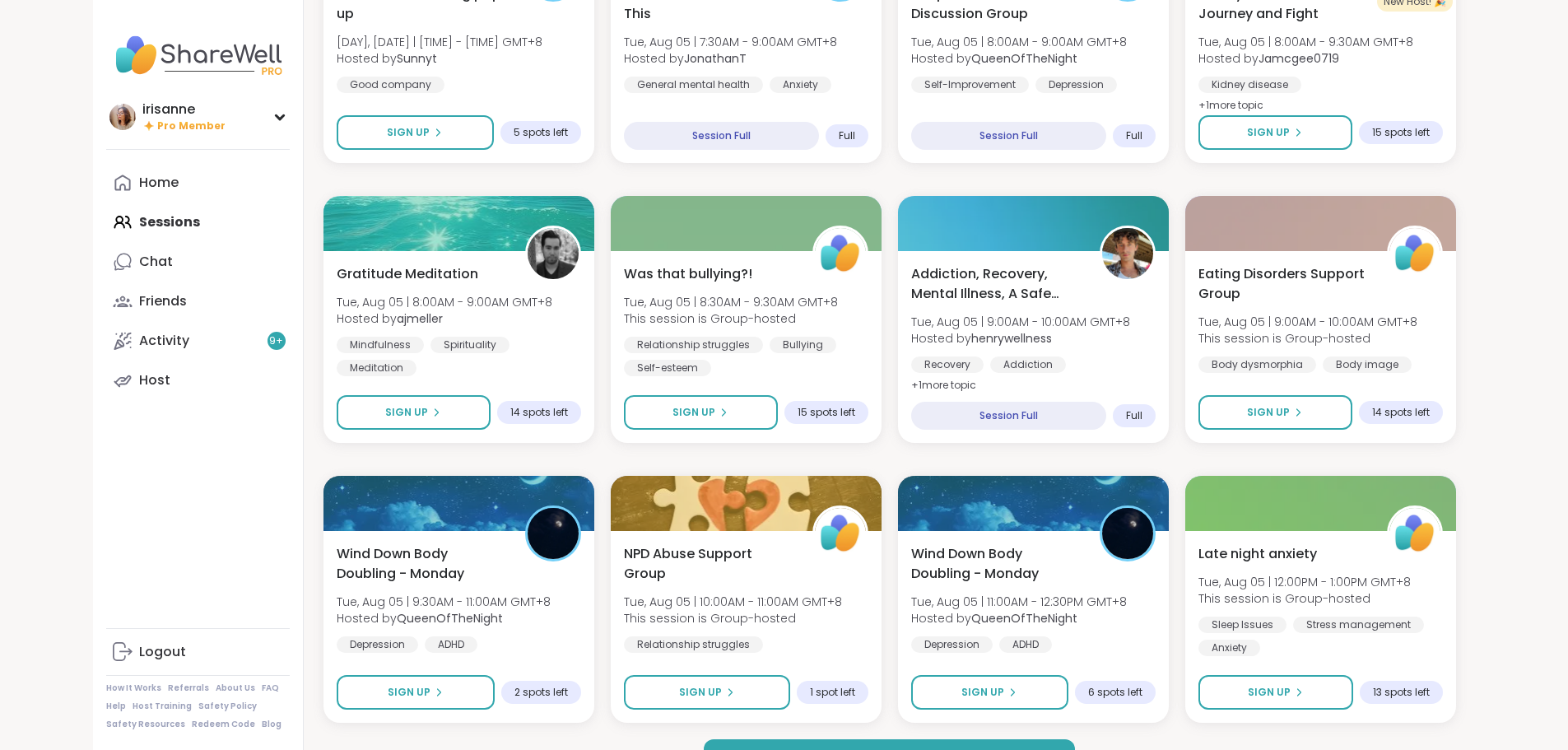 scroll, scrollTop: 2059, scrollLeft: 0, axis: vertical 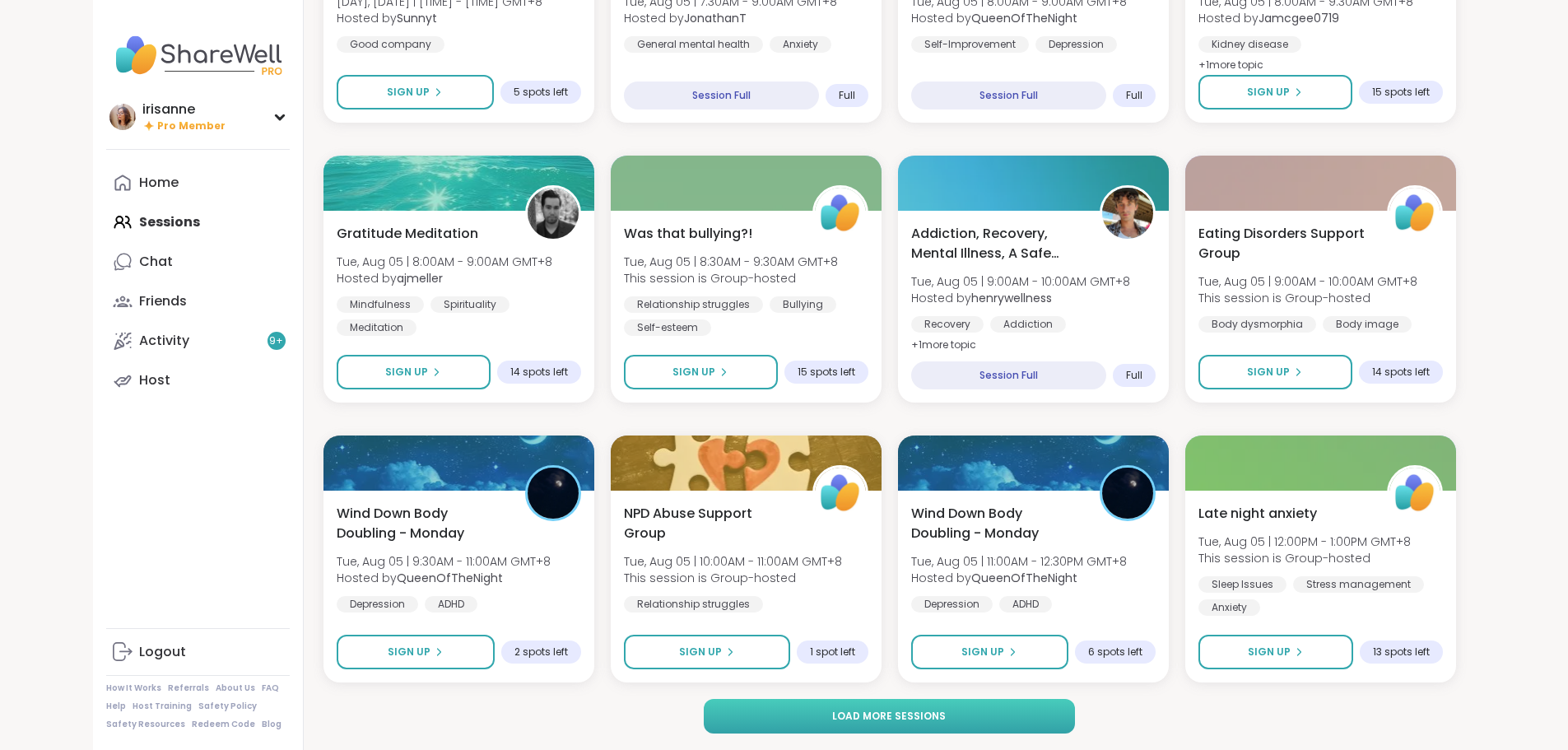 click on "Load more sessions" at bounding box center (889, 716) 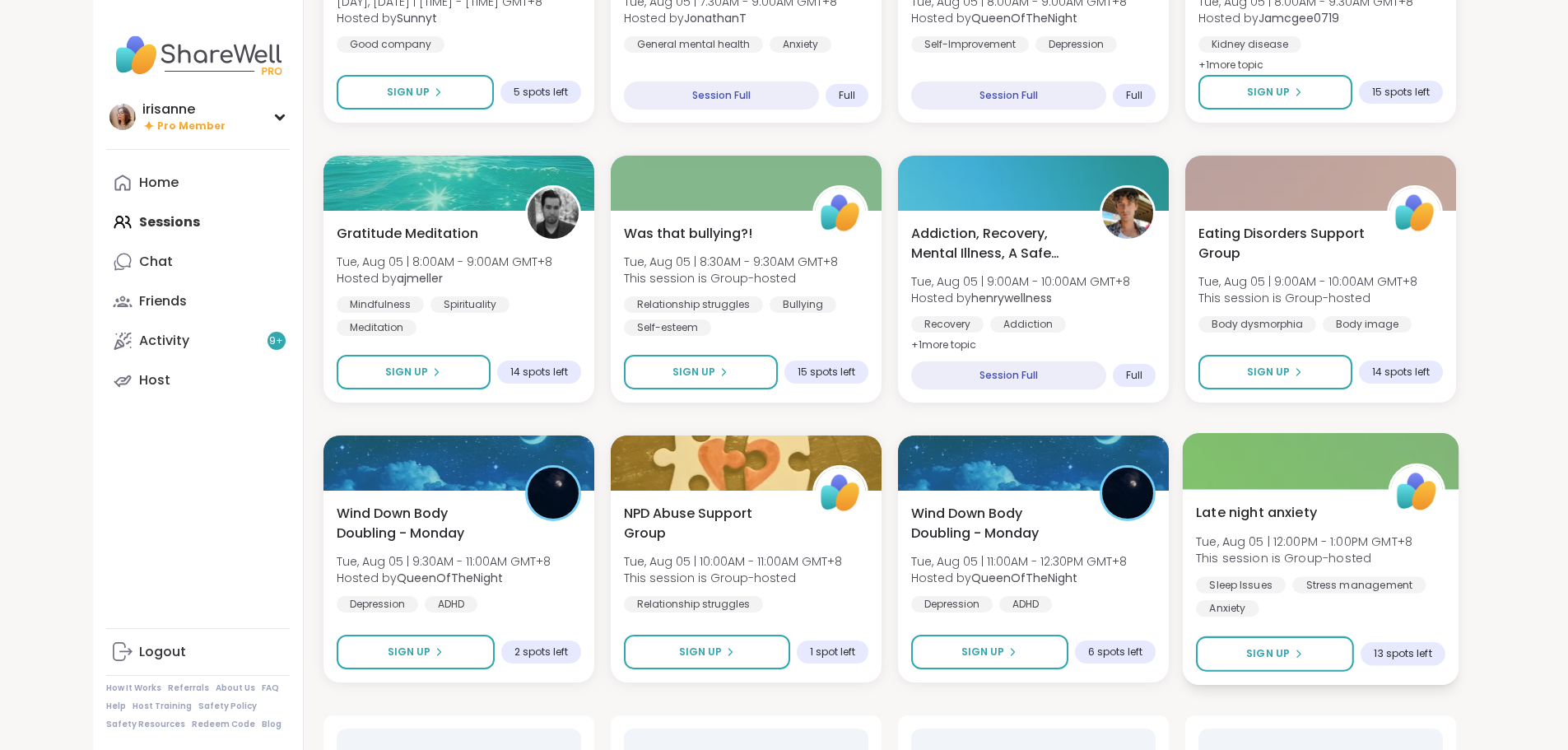 click on "Late night anxiety" at bounding box center [1256, 512] 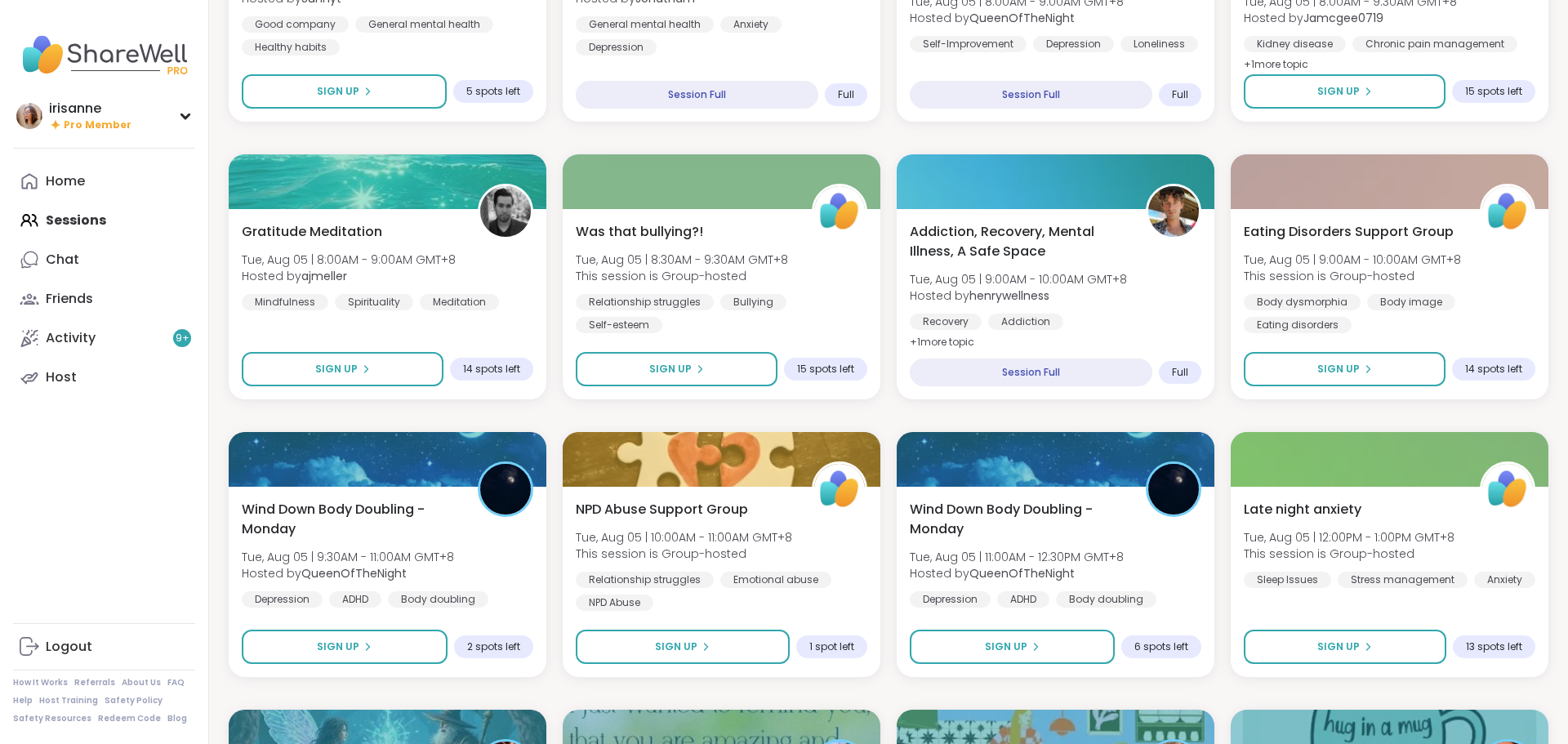 click on "Monday Coffee, Tea or Hot chocolate and Milk Club [DAY], [MONTH], [DAY_NUM] | [TIME] - [TIME] [TIMEZONE] Hosted by [PERSON] Loneliness General mental health Self-care + 1 more topic SESSION LIVE 🫂 Body Double and Chill 🧼 Mon, [MONTH], [DAY_NUM] | [TIME] - [TIME] [TIMEZONE] Hosted by [PERSON] Loneliness Body doubling AbandonmentSESSION LIVE New Host! 🎉 Healing from the inside out Mon, [MONTH], [DAY_NUM] | [TIME] - [TIME] [TIMEZONE] Hosted by [USERNAME] PTSD Childhood trauma CPTSD SESSION LIVE Aftermath of Cheating [DAY], [MONTH], [DAY_NUM] | [TIME] - [TIME] This session is Group-hosted Cheating Relationship struggles Infidelity Sign Up 12 spots left EFT Tapping Morning Practice [DAY], [MONTH], [DAY_NUM] | [TIME] - [TIME] Hosted by [PERSON] Self-care Healthy habits Anxiety Session Full Full New Host! 🎉 The Parent pod [DAY], [MONTH], [DAY_NUM] | [TIME] - [TIME] Hosted by [PERSON] Parenting challenges Anxiety Healthy love Sign Up 10 spots left Good Morning Body Doubling For Productivity [DAY], [MONTH], [DAY_NUM] | [TIME] - [TIME] Hosted by Body doubling +" at bounding box center (889, 693) 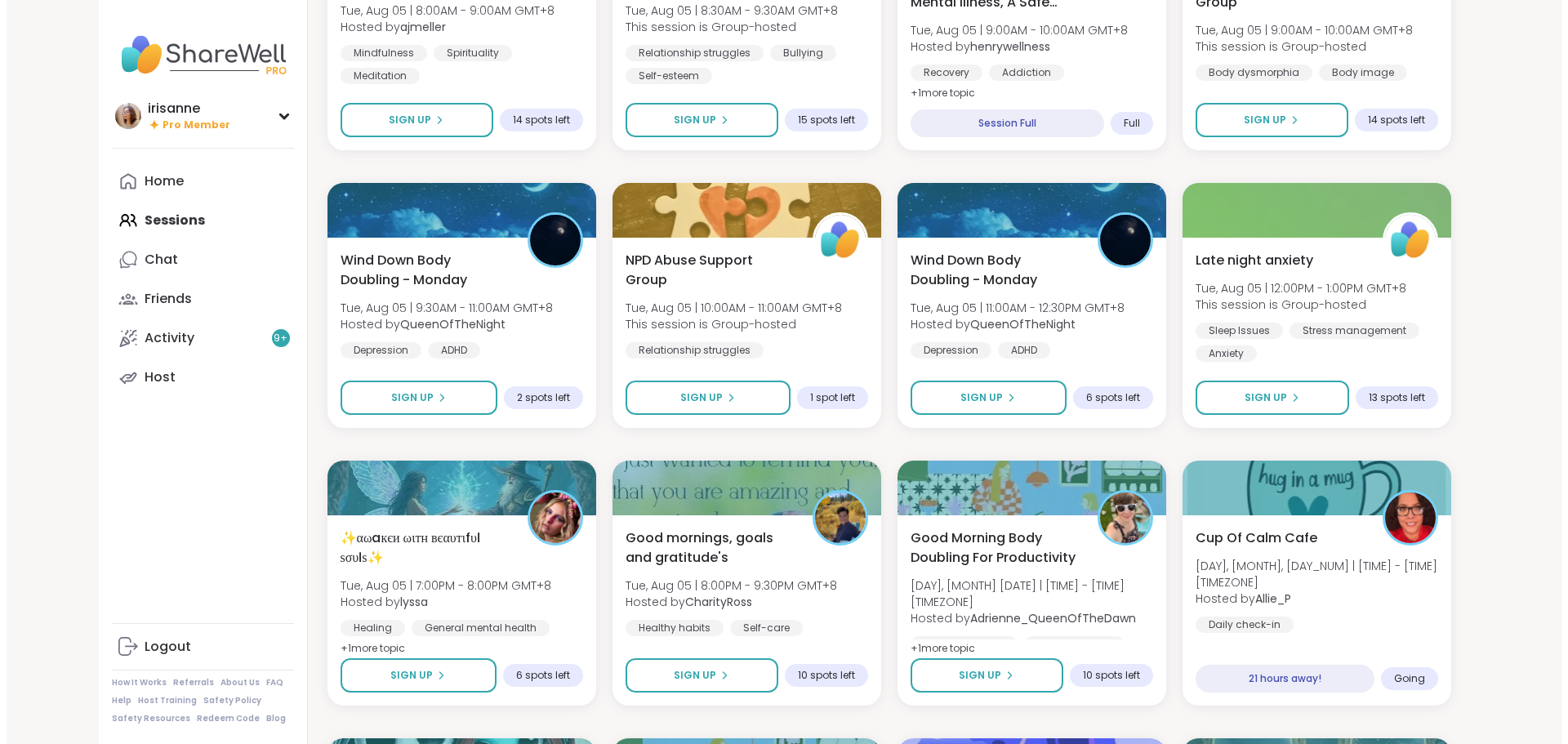 scroll, scrollTop: 2369, scrollLeft: 0, axis: vertical 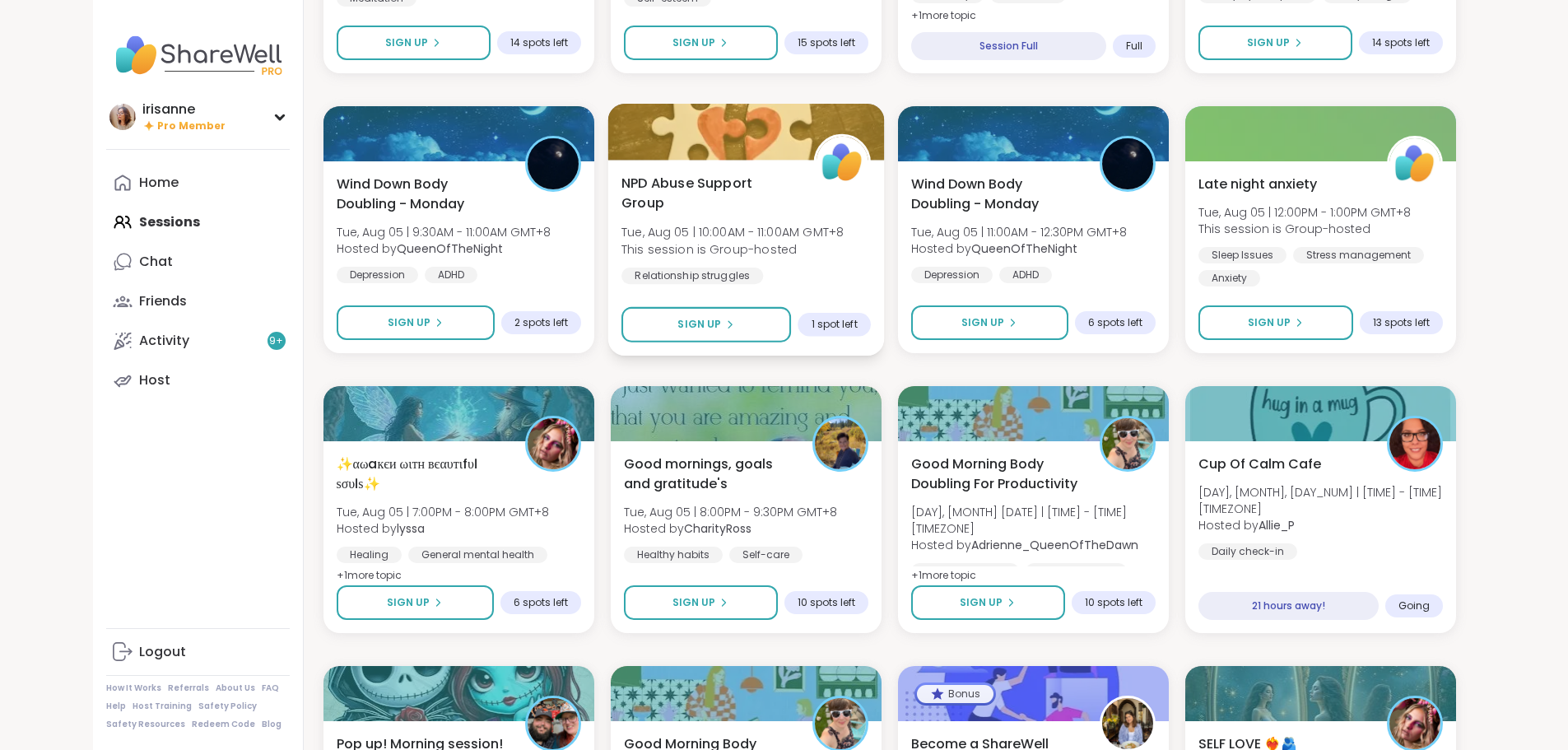 click on "NPD Abuse Support Group [DAY], [MONTH], [DAY_NUM] | [TIME] - [TIME] This session is Group-hosted Relationship struggles Emotional abuse NPD Abuse Sign Up 1 spot left" at bounding box center [746, 258] 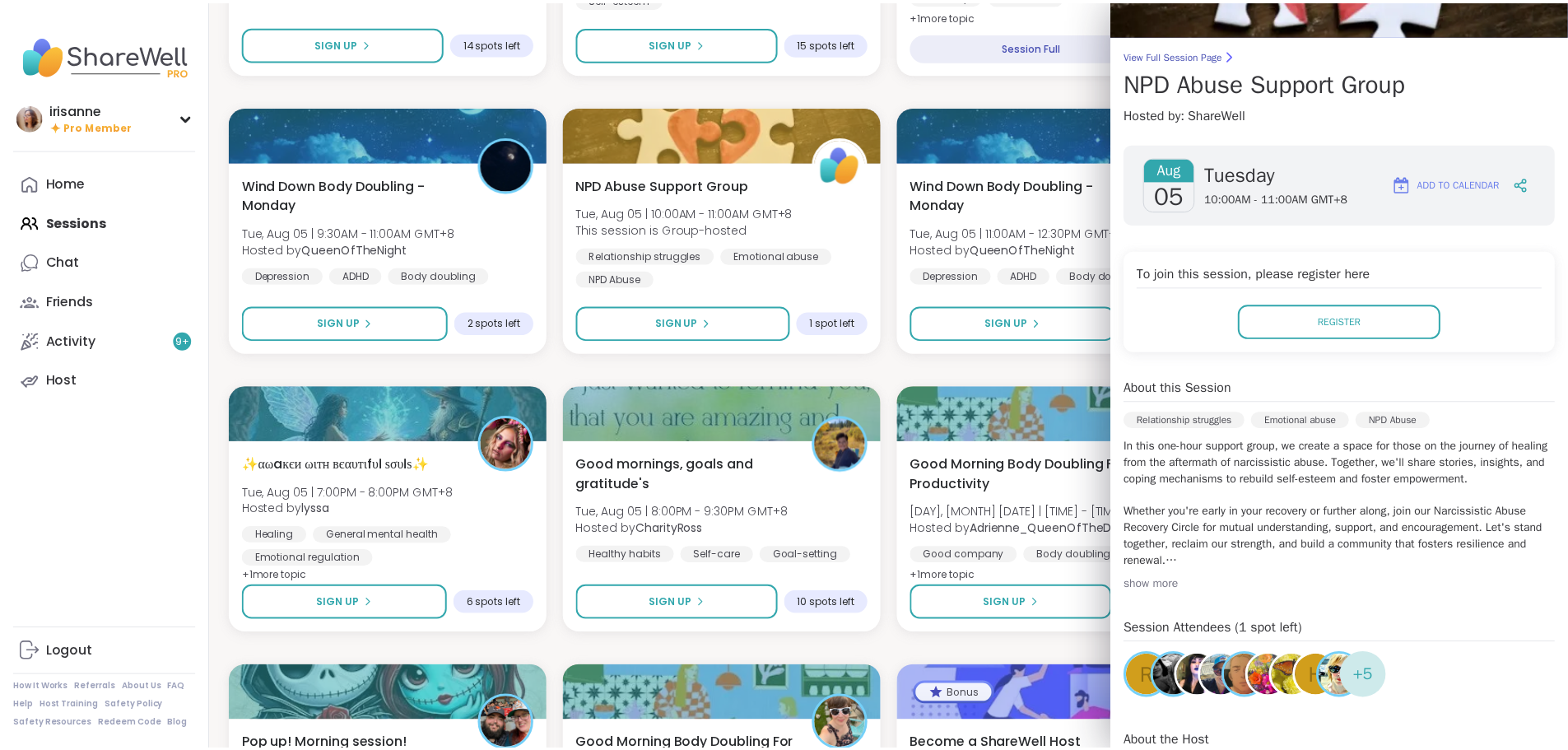 scroll, scrollTop: 231, scrollLeft: 0, axis: vertical 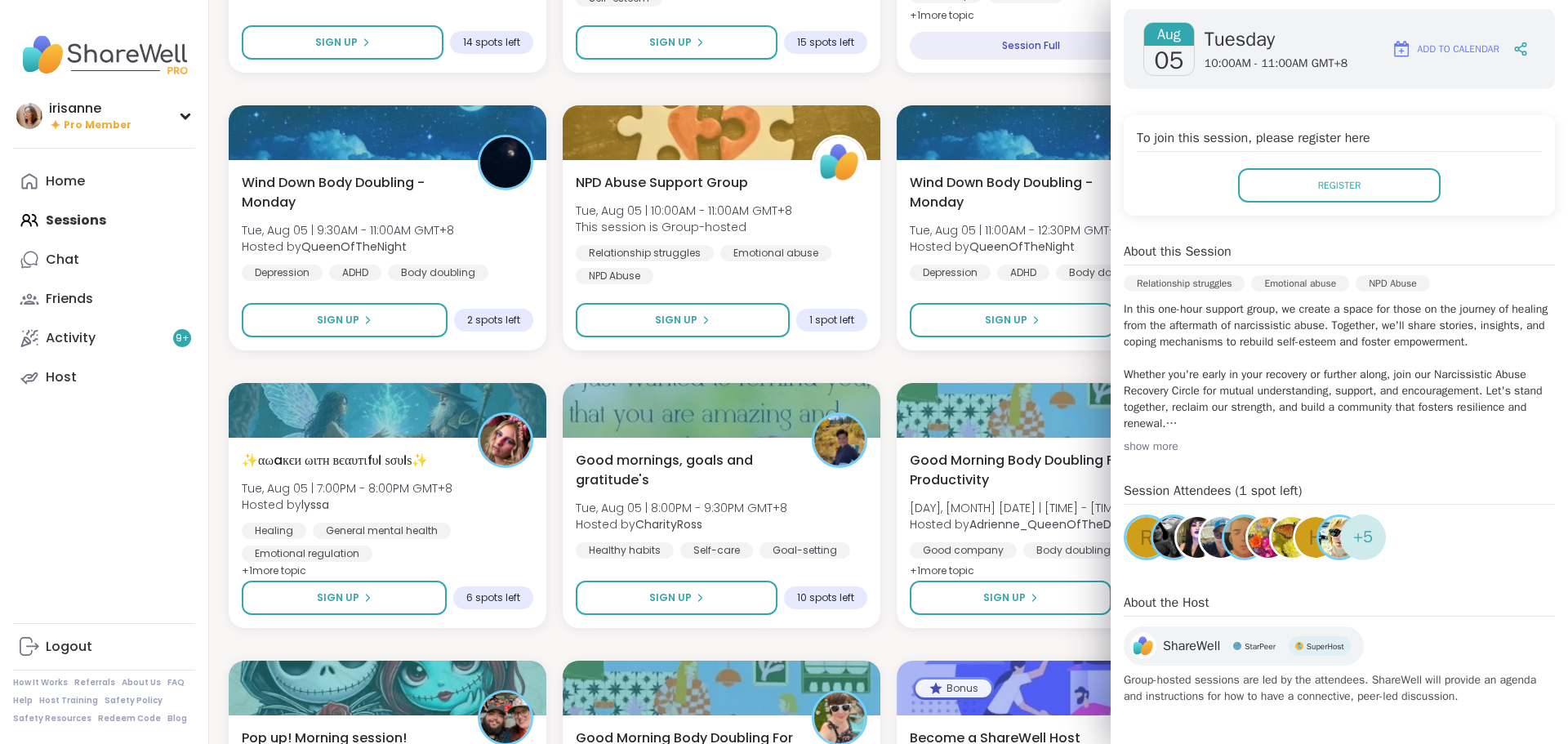 click on "R" at bounding box center [1147, 537] 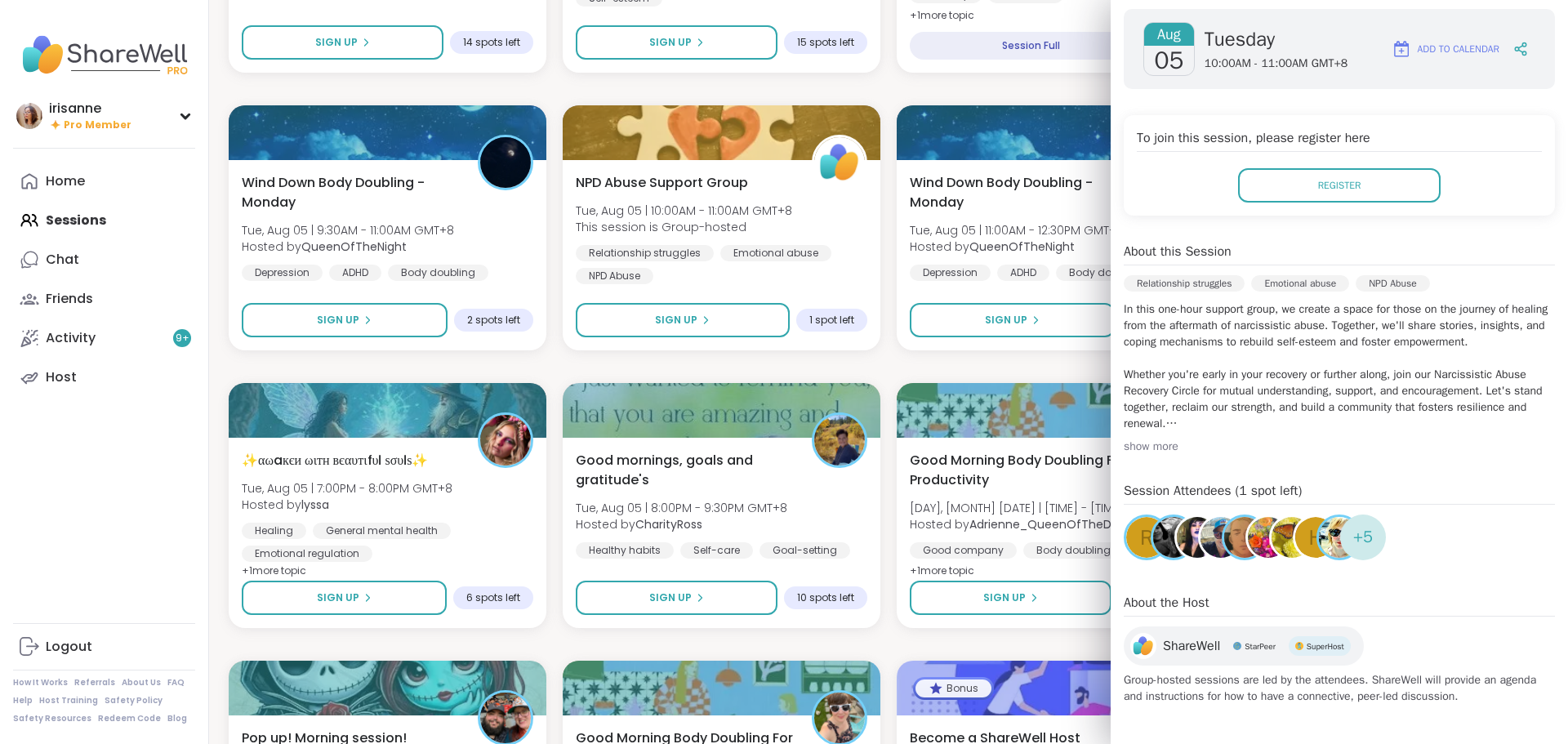 click on "Monday Coffee, Tea or Hot chocolate and Milk Club [DAY], [MONTH], [DAY_NUM] | [TIME] - [TIME] [TIMEZONE] Hosted by [PERSON] Loneliness General mental health Self-care + 1 more topic SESSION LIVE 🫂 Body Double and Chill 🧼 Mon, [MONTH], [DAY_NUM] | [TIME] - [TIME] [TIMEZONE] Hosted by [PERSON] Loneliness Body doubling AbandonmentSESSION LIVE New Host! 🎉 Healing from the inside out Mon, [MONTH], [DAY_NUM] | [TIME] - [TIME] [TIMEZONE] Hosted by [USERNAME] PTSD Childhood trauma CPTSD SESSION LIVE Aftermath of Cheating [DAY], [MONTH], [DAY_NUM] | [TIME] - [TIME] This session is Group-hosted Cheating Relationship struggles Infidelity Sign Up 12 spots left EFT Tapping Morning Practice [DAY], [MONTH], [DAY_NUM] | [TIME] - [TIME] Hosted by [PERSON] Self-care Healthy habits Anxiety Session Full Full New Host! 🎉 The Parent pod [DAY], [MONTH], [DAY_NUM] | [TIME] - [TIME] Hosted by [PERSON] Parenting challenges Anxiety Healthy love Sign Up 10 spots left Good Morning Body Doubling For Productivity [DAY], [MONTH], [DAY_NUM] | [TIME] - [TIME] Hosted by Body doubling +" at bounding box center (889, 367) 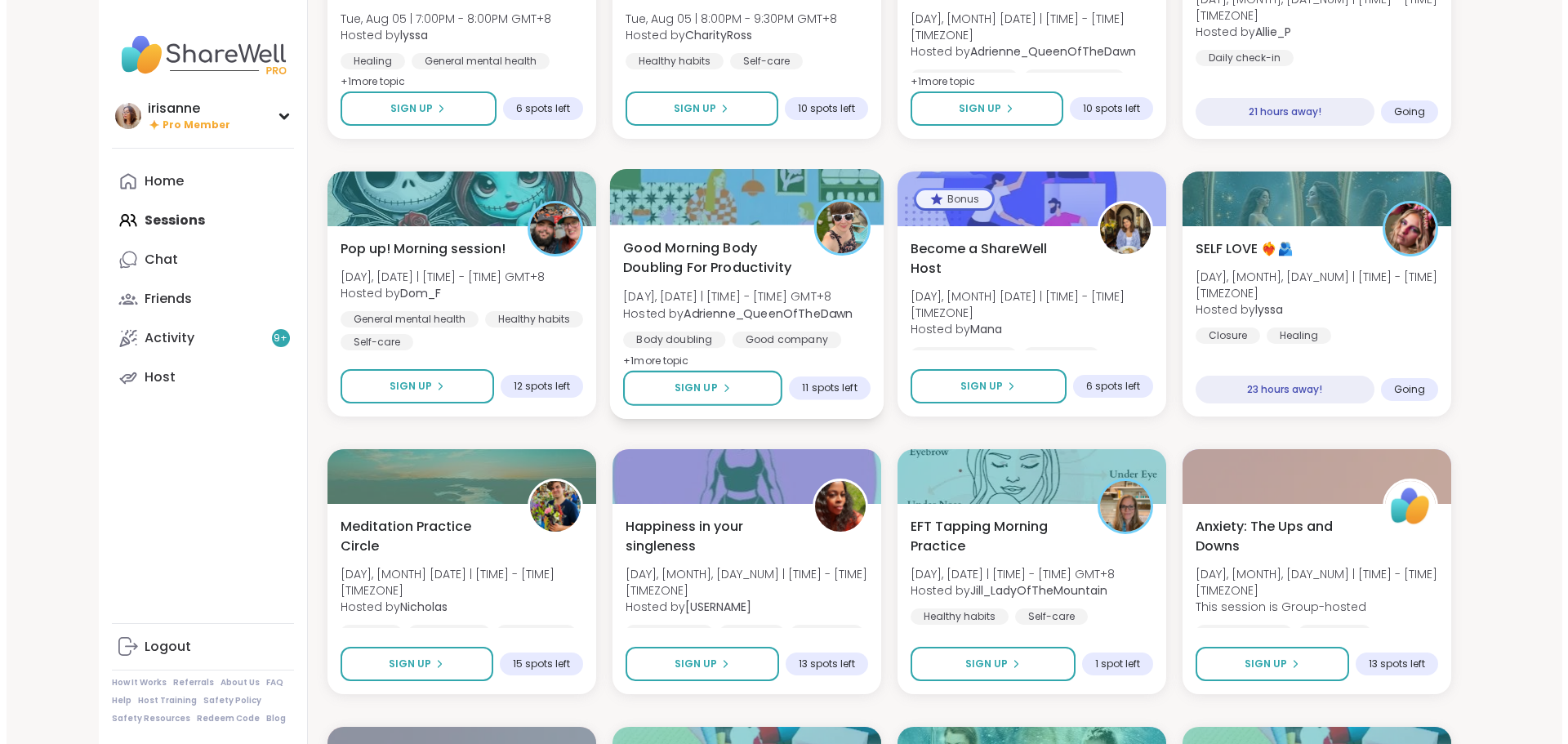 scroll, scrollTop: 2859, scrollLeft: 0, axis: vertical 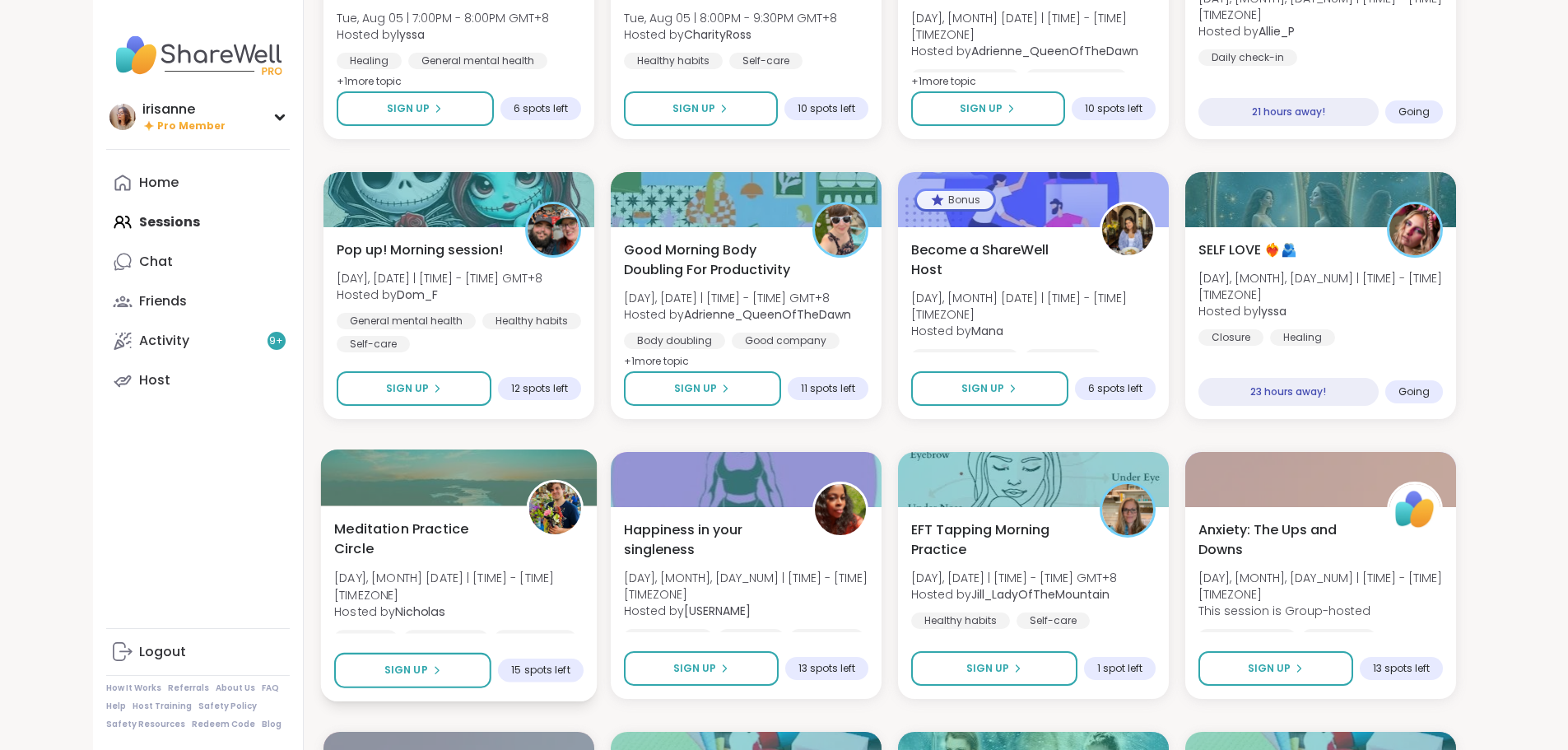 click on "Meditation Practice Circle [DAY], [MONTH], [DAY_NUM] | [TIME] - [TIME] [TIMEZONE] Hosted by [PERSON] Anxiety Breathwork Meditation" at bounding box center [458, 582] 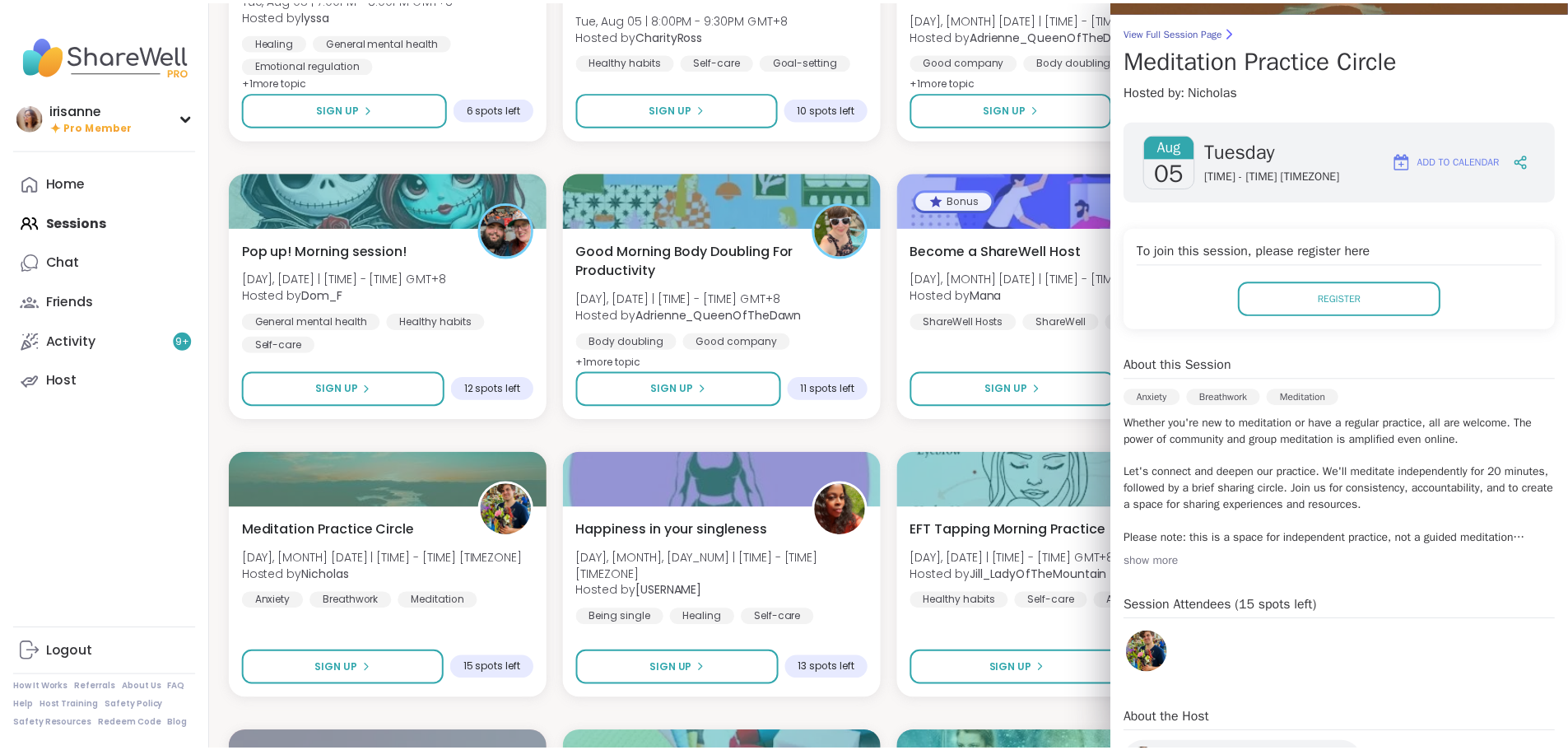 scroll, scrollTop: 264, scrollLeft: 0, axis: vertical 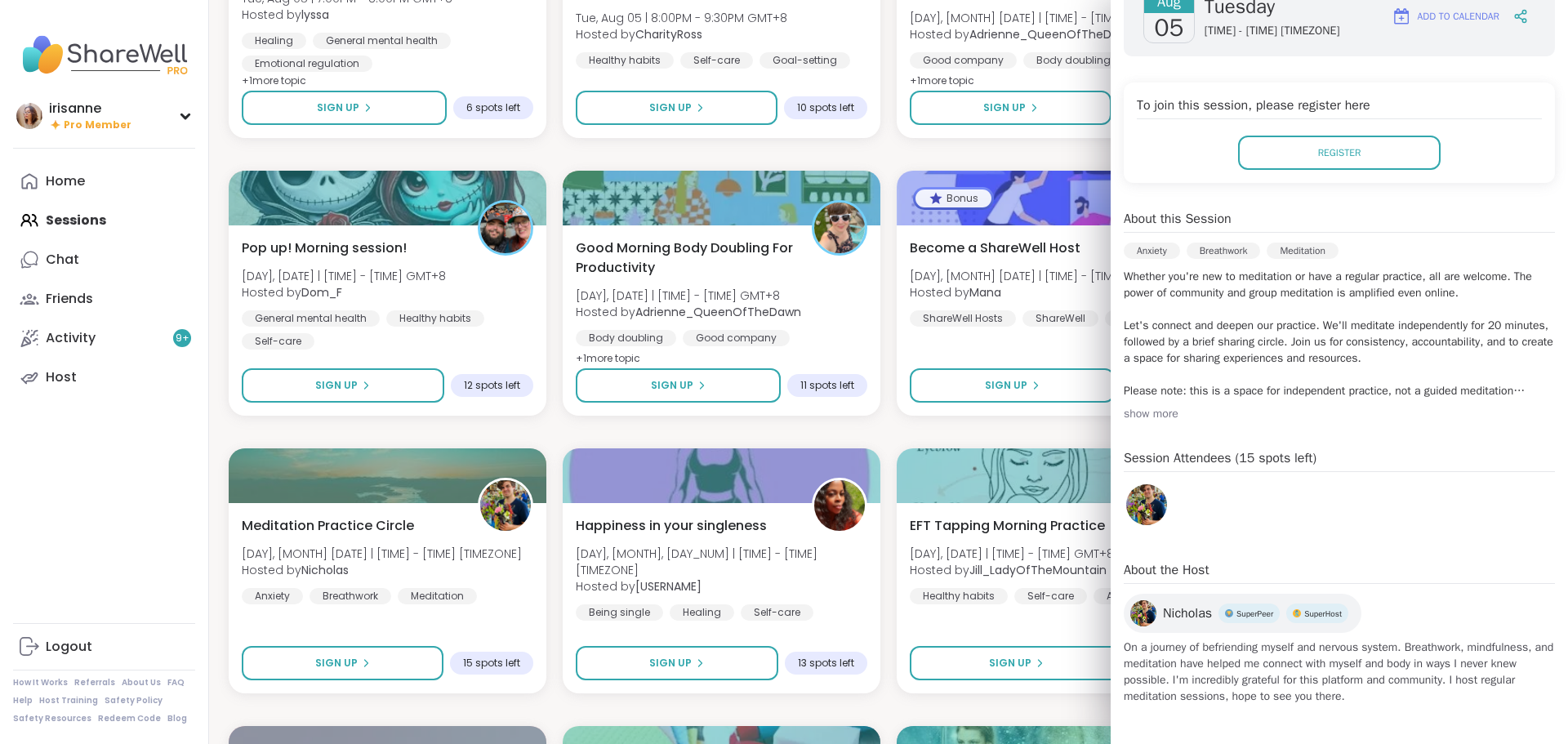 click on "Monday Coffee, Tea or Hot chocolate and Milk Club [DAY], [MONTH], [DAY_NUM] | [TIME] - [TIME] [TIMEZONE] Hosted by [PERSON] Loneliness General mental health Self-care + 1 more topic SESSION LIVE 🫂 Body Double and Chill 🧼 Mon, [MONTH], [DAY_NUM] | [TIME] - [TIME] [TIMEZONE] Hosted by [PERSON] Loneliness Body doubling AbandonmentSESSION LIVE New Host! 🎉 Healing from the inside out Mon, [MONTH], [DAY_NUM] | [TIME] - [TIME] [TIMEZONE] Hosted by [USERNAME] PTSD Childhood trauma CPTSD SESSION LIVE Aftermath of Cheating [DAY], [MONTH], [DAY_NUM] | [TIME] - [TIME] This session is Group-hosted Cheating Relationship struggles Infidelity Sign Up 12 spots left EFT Tapping Morning Practice [DAY], [MONTH], [DAY_NUM] | [TIME] - [TIME] Hosted by [PERSON] Self-care Healthy habits Anxiety Session Full Full New Host! 🎉 The Parent pod [DAY], [MONTH], [DAY_NUM] | [TIME] - [TIME] Hosted by [PERSON] Parenting challenges Anxiety Healthy love Sign Up 10 spots left Good Morning Body Doubling For Productivity [DAY], [MONTH], [DAY_NUM] | [TIME] - [TIME] Hosted by Body doubling +" at bounding box center (889, -123) 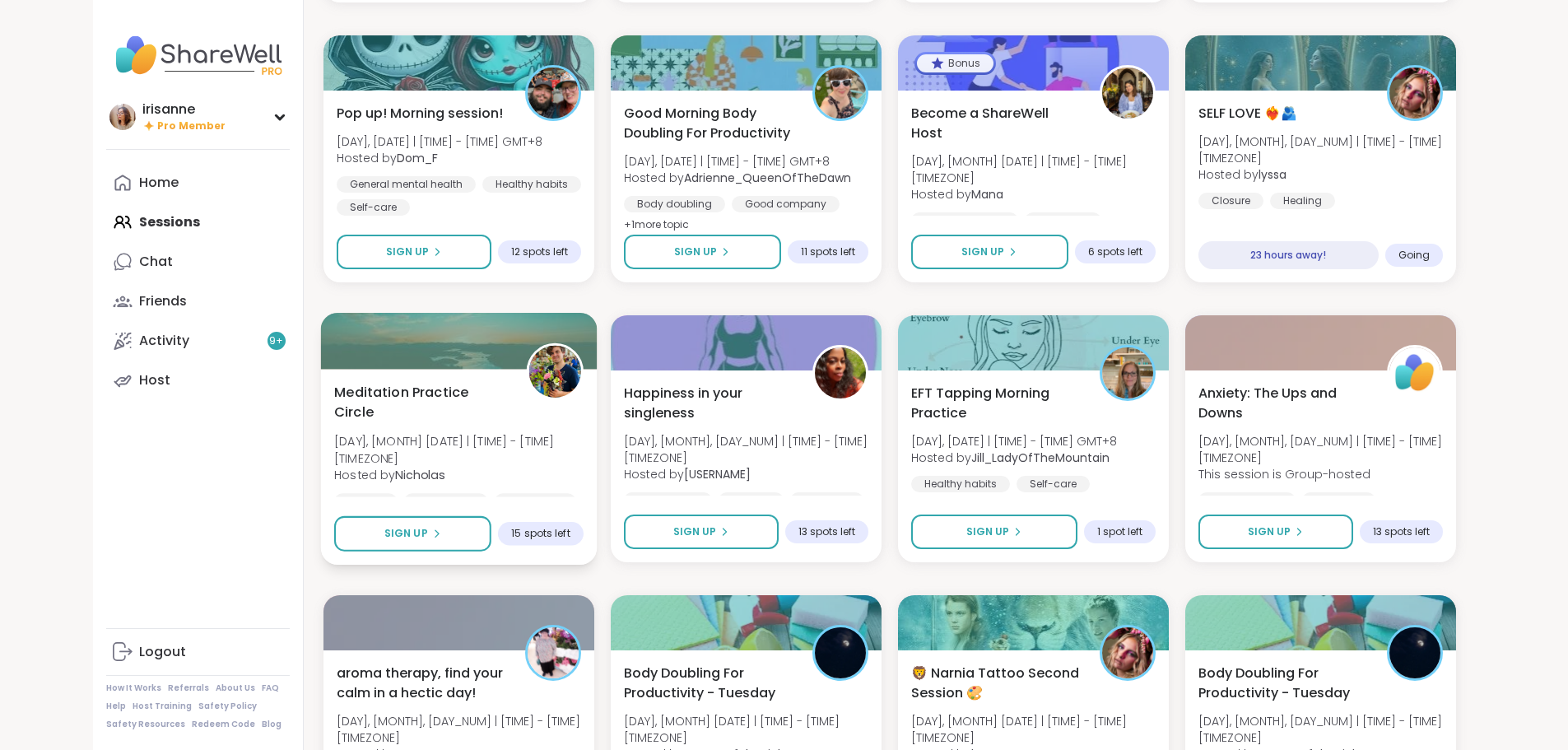 scroll, scrollTop: 3294, scrollLeft: 0, axis: vertical 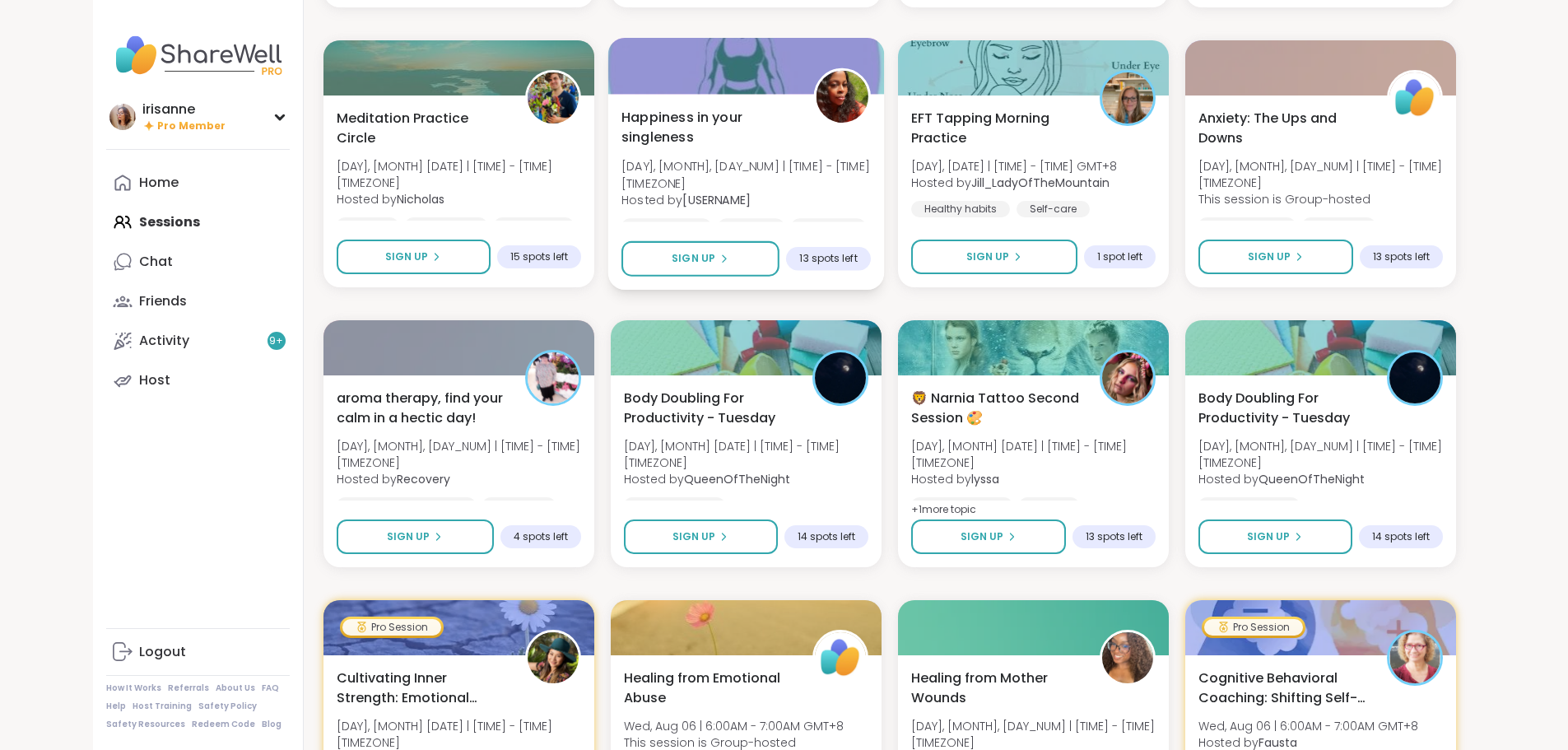click on "Happiness in your singleness [DAY], [DATE] | [TIME] - [TIME] GMT+8 Hosted by [USERNAME] Being single Healing Self-care" at bounding box center (746, 170) 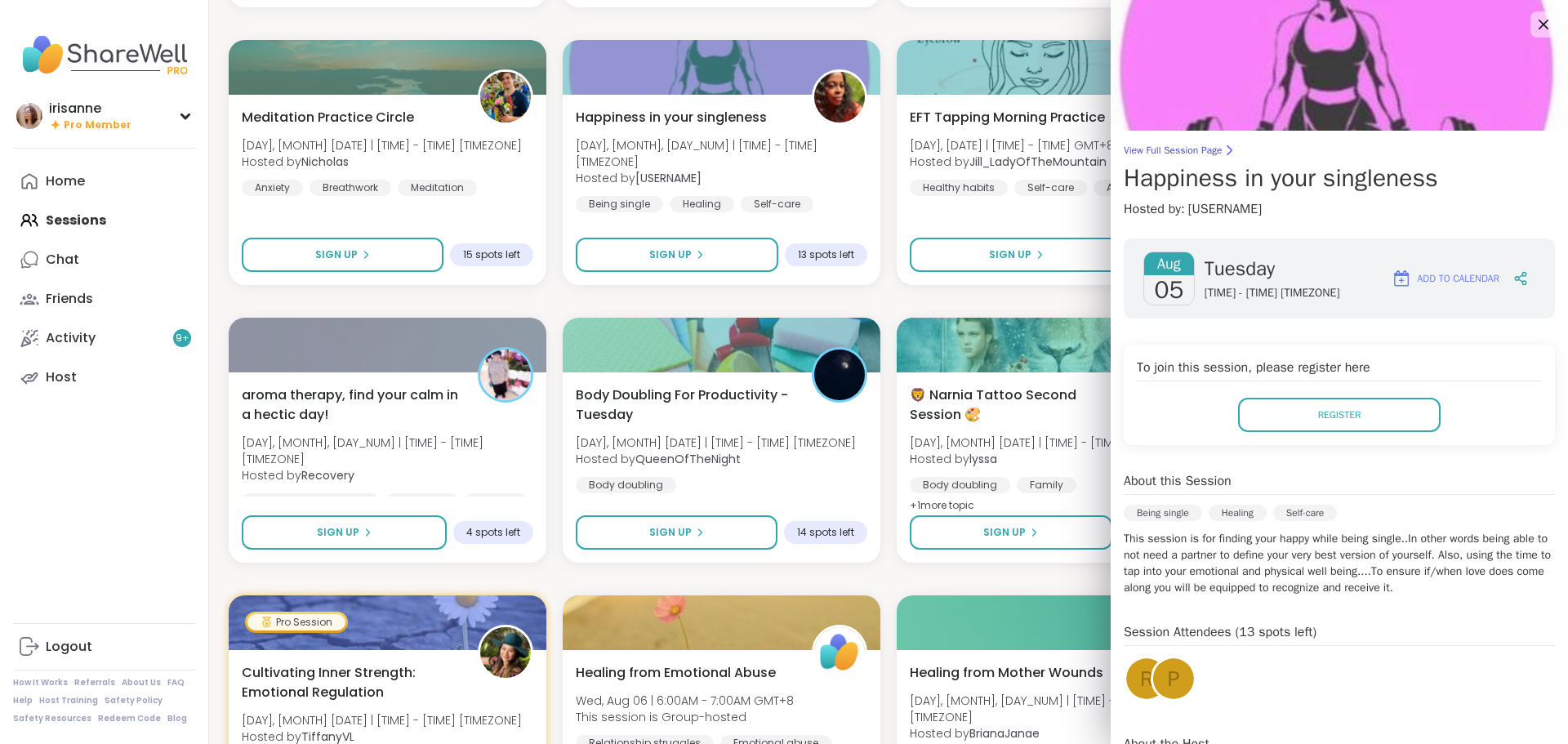 click on "Monday Coffee, Tea or Hot chocolate and Milk Club [DAY], [MONTH], [DAY_NUM] | [TIME] - [TIME] [TIMEZONE] Hosted by [PERSON] Loneliness General mental health Self-care + 1 more topic SESSION LIVE 🫂 Body Double and Chill 🧼 Mon, [MONTH], [DAY_NUM] | [TIME] - [TIME] [TIMEZONE] Hosted by [PERSON] Loneliness Body doubling AbandonmentSESSION LIVE New Host! 🎉 Healing from the inside out Mon, [MONTH], [DAY_NUM] | [TIME] - [TIME] [TIMEZONE] Hosted by [USERNAME] PTSD Childhood trauma CPTSD SESSION LIVE Aftermath of Cheating [DAY], [MONTH], [DAY_NUM] | [TIME] - [TIME] This session is Group-hosted Cheating Relationship struggles Infidelity Sign Up 12 spots left EFT Tapping Morning Practice [DAY], [MONTH], [DAY_NUM] | [TIME] - [TIME] Hosted by [PERSON] Self-care Healthy habits Anxiety Session Full Full New Host! 🎉 The Parent pod [DAY], [MONTH], [DAY_NUM] | [TIME] - [TIME] Hosted by [PERSON] Parenting challenges Anxiety Healthy love Sign Up 10 spots left Good Morning Body Doubling For Productivity [DAY], [MONTH], [DAY_NUM] | [TIME] - [TIME] Hosted by Body doubling +" at bounding box center (889, -532) 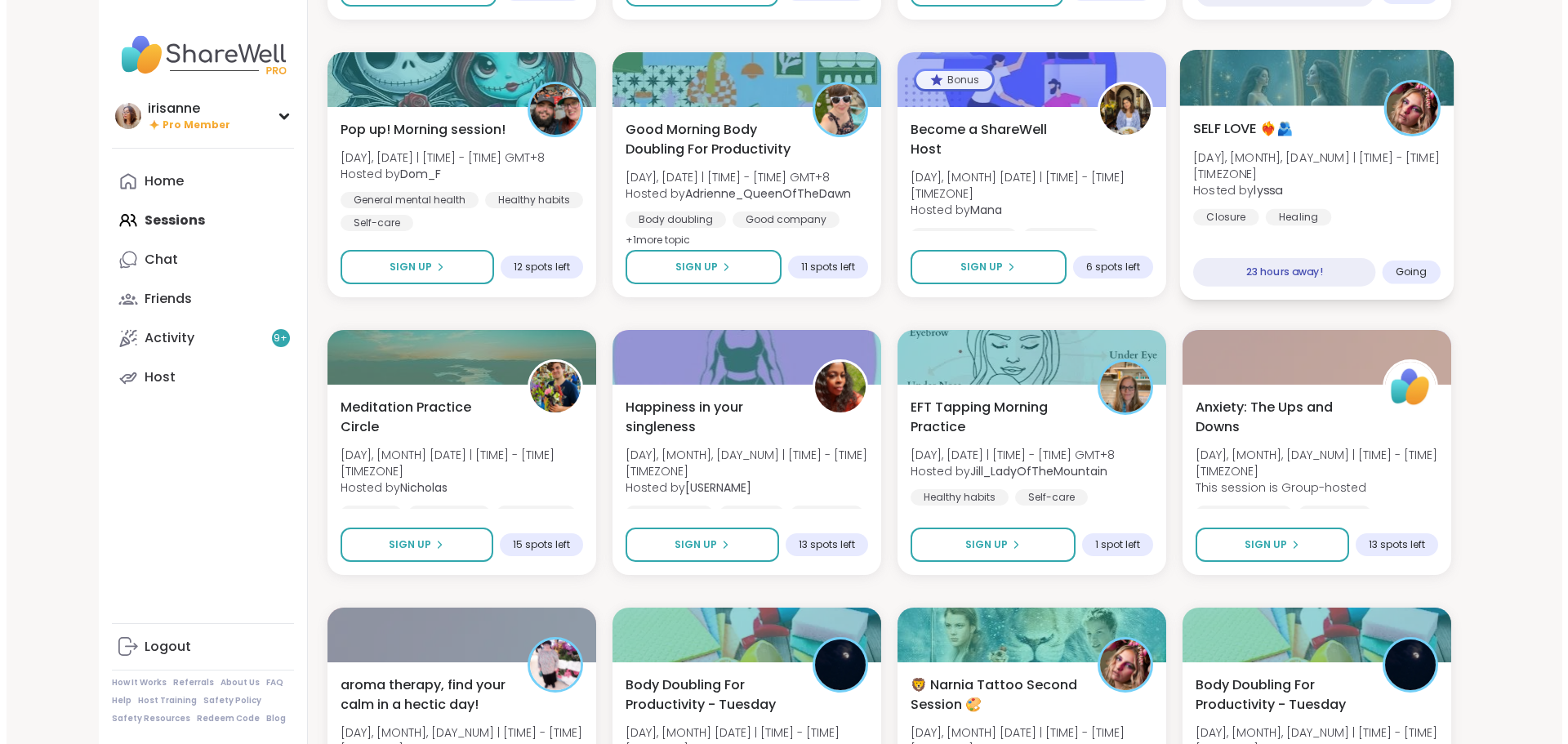 scroll, scrollTop: 2859, scrollLeft: 0, axis: vertical 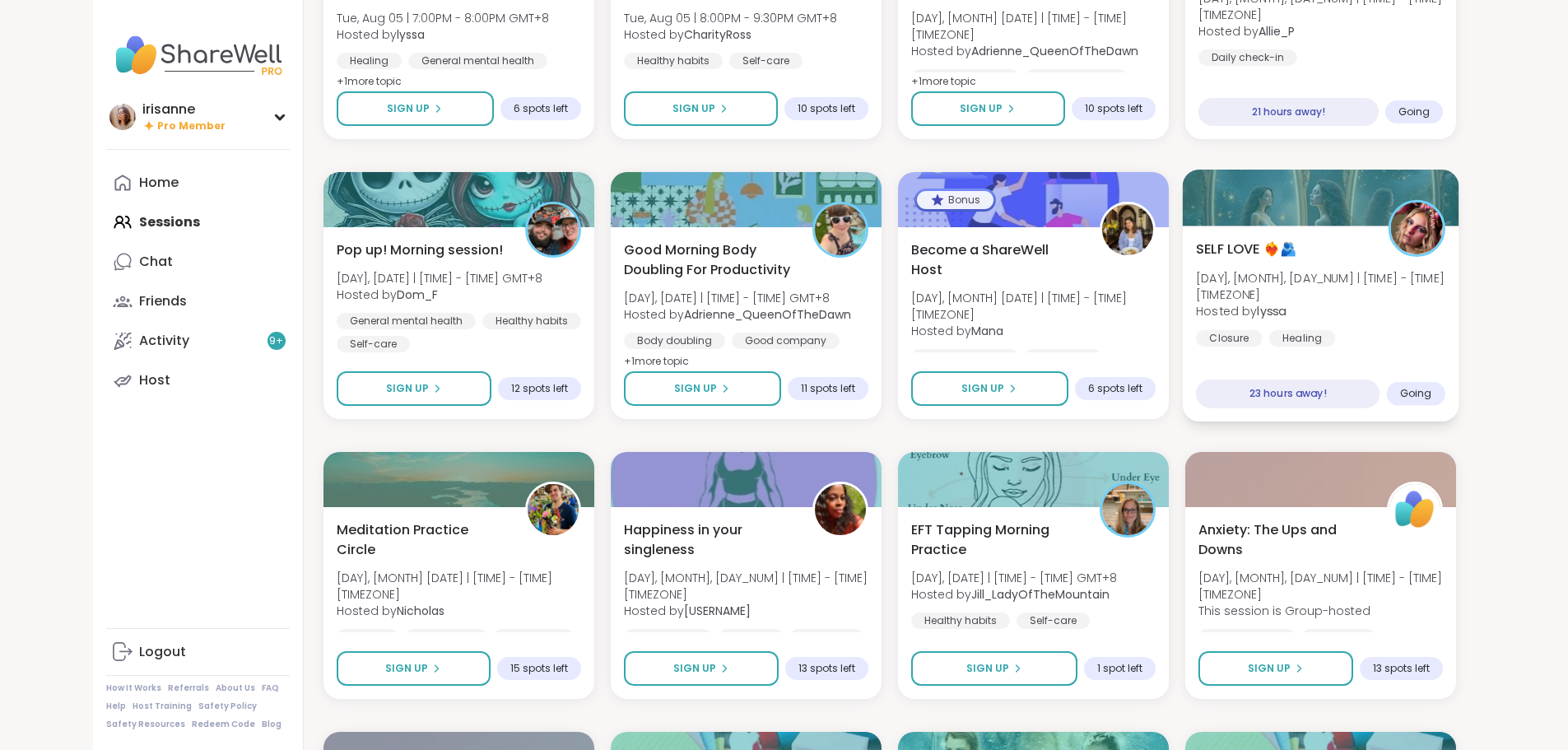 click on "Emotional regulation" at bounding box center (1263, 361) 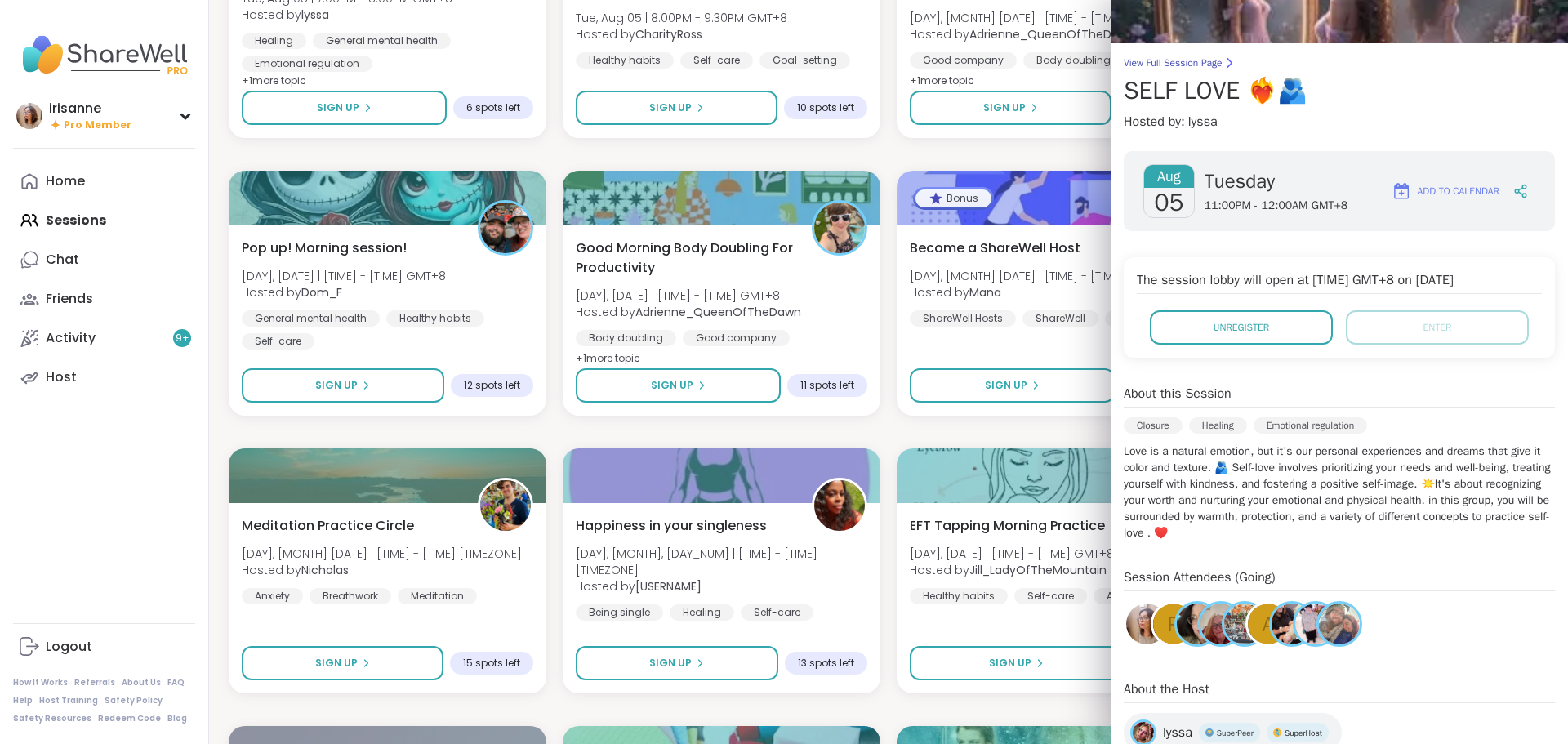 scroll, scrollTop: 223, scrollLeft: 0, axis: vertical 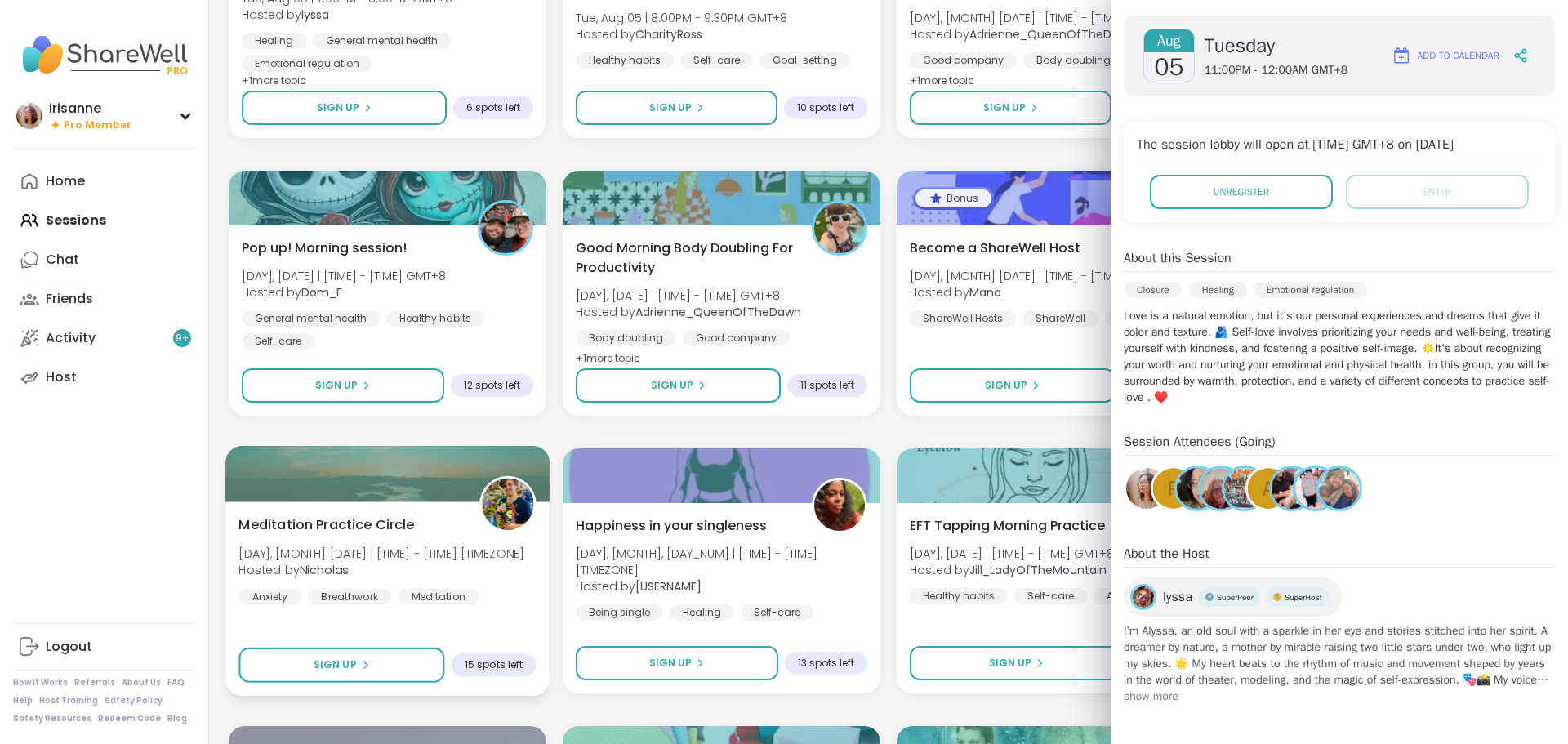 click on "Meditation Practice Circle [DAY], [DATE] | [TIME] - [TIME] GMT+8 Hosted by [USERNAME] Anxiety Breathwork Meditation Sign Up 15 spots left" at bounding box center [387, 599] 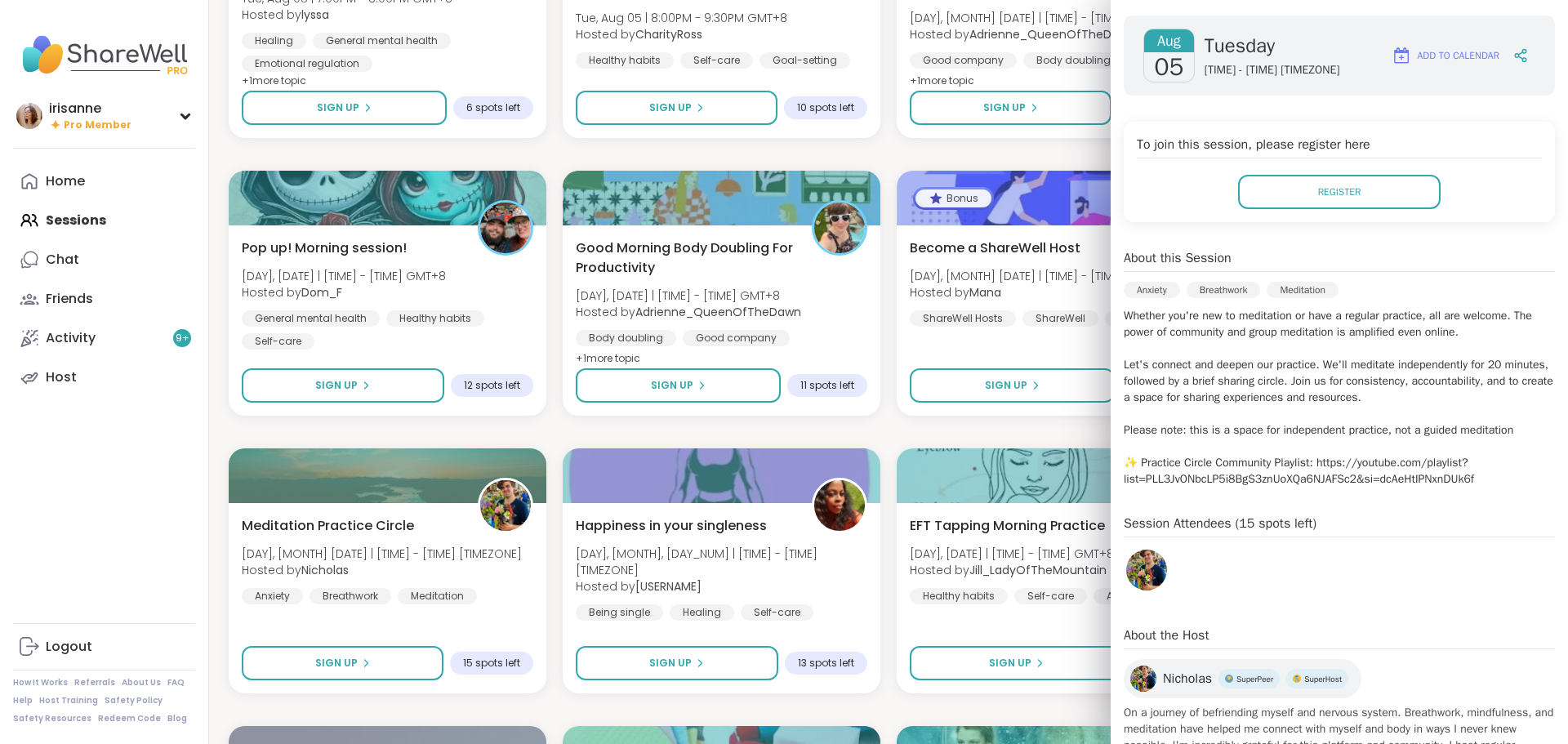 click on "Monday Coffee, Tea or Hot chocolate and Milk Club [DAY], [MONTH], [DAY_NUM] | [TIME] - [TIME] [TIMEZONE] Hosted by [PERSON] Loneliness General mental health Self-care + 1 more topic SESSION LIVE 🫂 Body Double and Chill 🧼 Mon, [MONTH], [DAY_NUM] | [TIME] - [TIME] [TIMEZONE] Hosted by [PERSON] Loneliness Body doubling AbandonmentSESSION LIVE New Host! 🎉 Healing from the inside out Mon, [MONTH], [DAY_NUM] | [TIME] - [TIME] [TIMEZONE] Hosted by [USERNAME] PTSD Childhood trauma CPTSD SESSION LIVE Aftermath of Cheating [DAY], [MONTH], [DAY_NUM] | [TIME] - [TIME] This session is Group-hosted Cheating Relationship struggles Infidelity Sign Up 12 spots left EFT Tapping Morning Practice [DAY], [MONTH], [DAY_NUM] | [TIME] - [TIME] Hosted by [PERSON] Self-care Healthy habits Anxiety Session Full Full New Host! 🎉 The Parent pod [DAY], [MONTH], [DAY_NUM] | [TIME] - [TIME] Hosted by [PERSON] Parenting challenges Anxiety Healthy love Sign Up 10 spots left Good Morning Body Doubling For Productivity [DAY], [MONTH], [DAY_NUM] | [TIME] - [TIME] Hosted by Body doubling +" at bounding box center (889, -123) 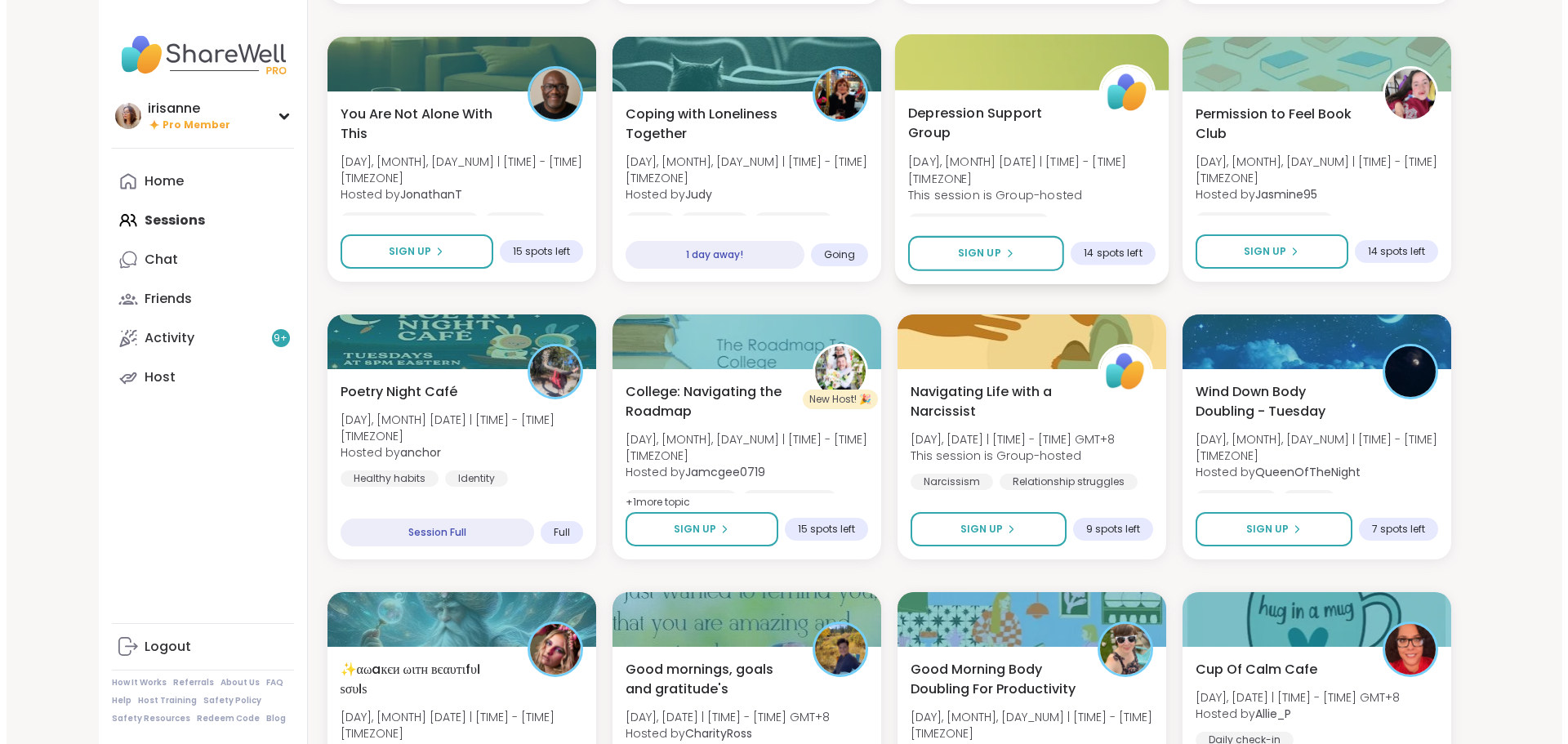 scroll, scrollTop: 4411, scrollLeft: 0, axis: vertical 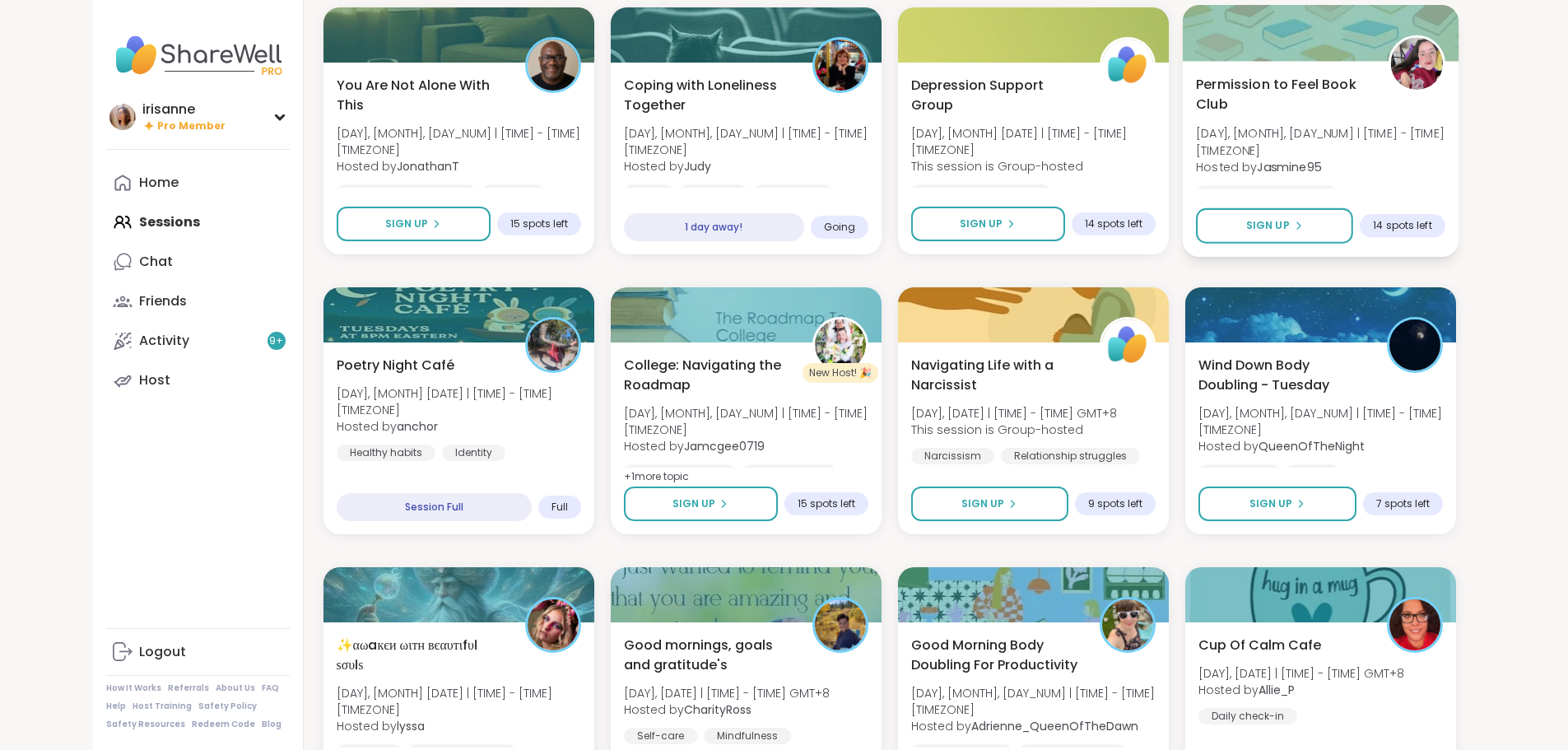 click on "Hosted by [USERNAME]" at bounding box center [1320, 166] 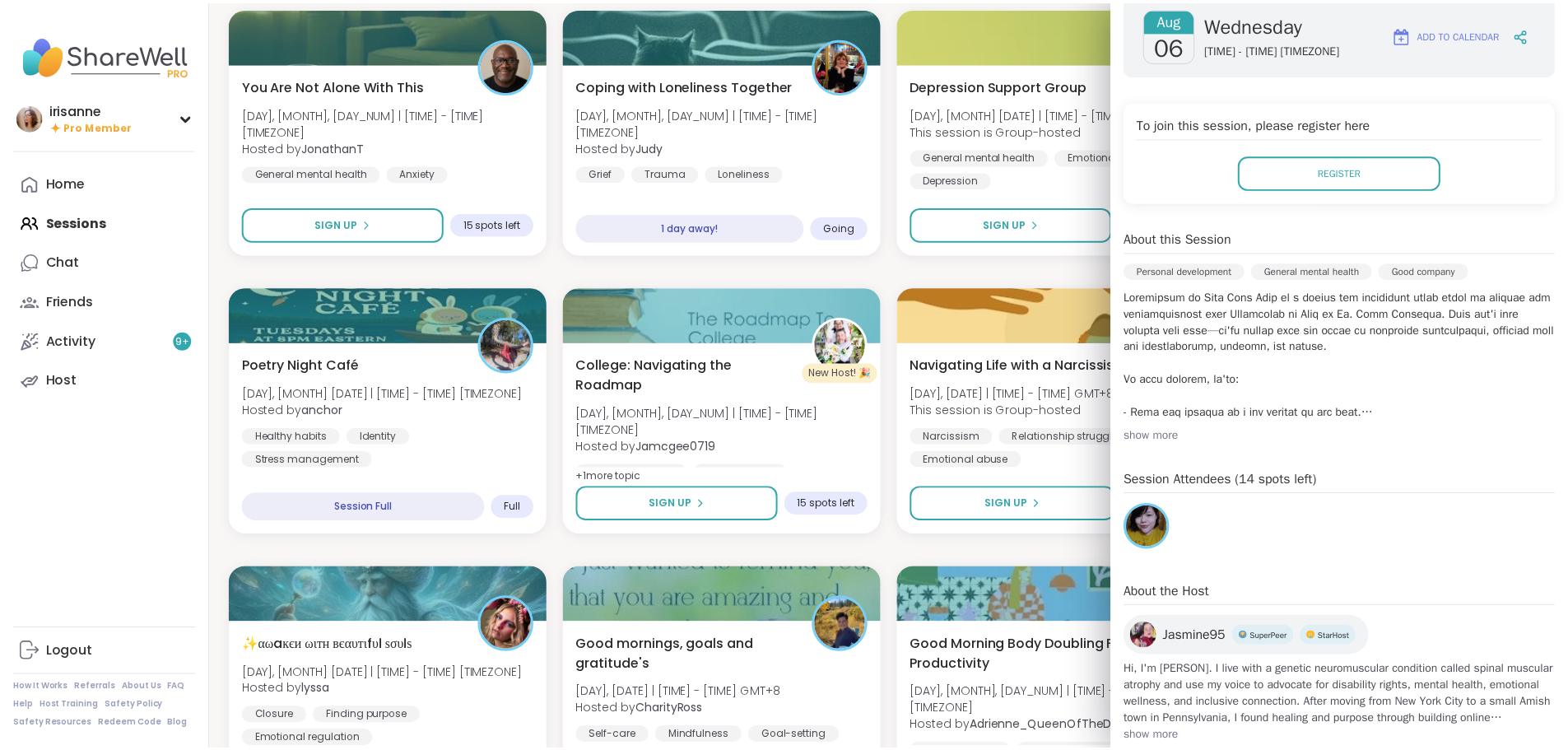 scroll, scrollTop: 247, scrollLeft: 0, axis: vertical 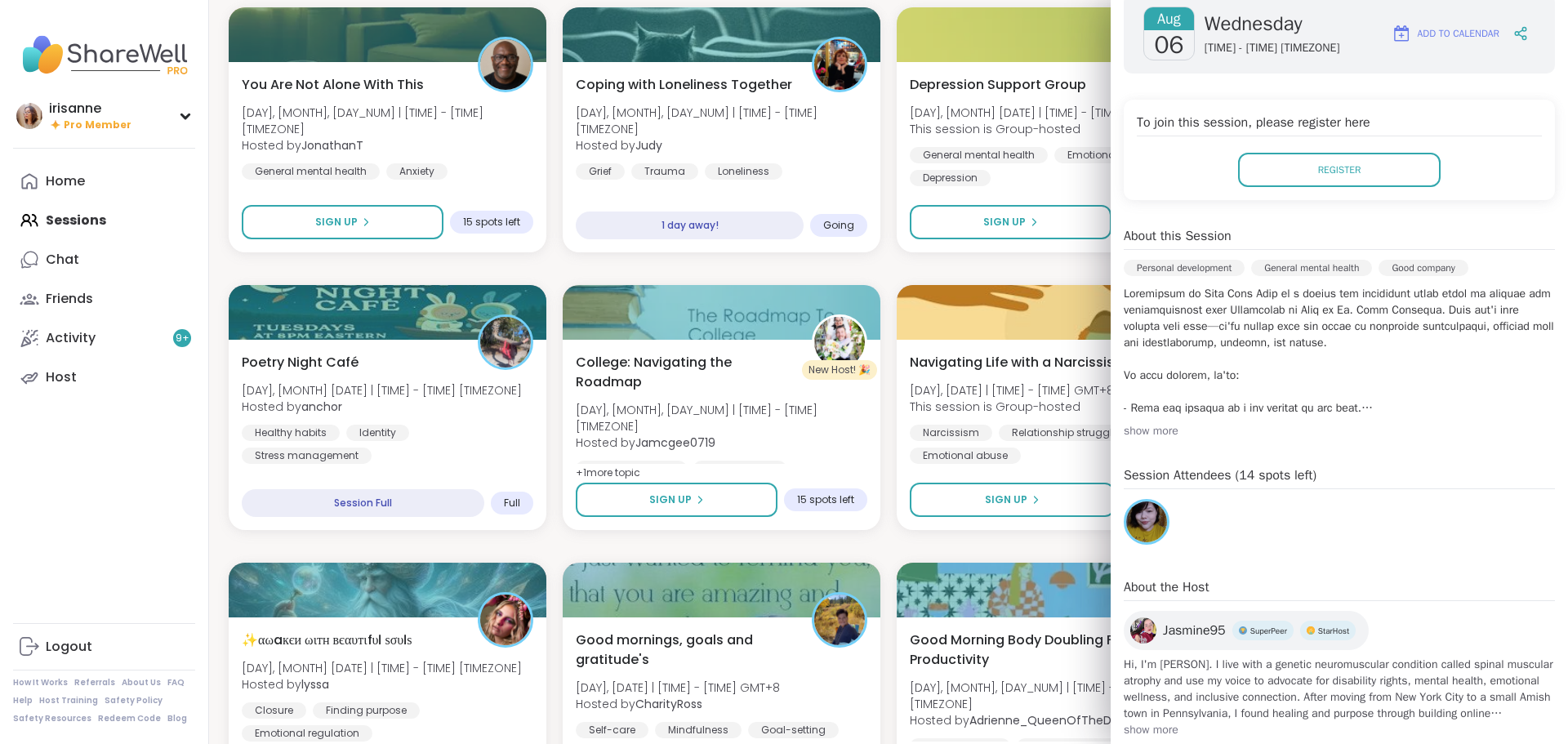 click on "Monday Coffee, Tea or Hot chocolate and Milk Club [DAY], [MONTH], [DAY_NUM] | [TIME] - [TIME] [TIMEZONE] Hosted by [PERSON] Loneliness General mental health Self-care + 1 more topic SESSION LIVE 🫂 Body Double and Chill 🧼 Mon, [MONTH], [DAY_NUM] | [TIME] - [TIME] [TIMEZONE] Hosted by [PERSON] Loneliness Body doubling AbandonmentSESSION LIVE New Host! 🎉 Healing from the inside out Mon, [MONTH], [DAY_NUM] | [TIME] - [TIME] [TIMEZONE] Hosted by [USERNAME] PTSD Childhood trauma CPTSD SESSION LIVE Aftermath of Cheating [DAY], [MONTH], [DAY_NUM] | [TIME] - [TIME] This session is Group-hosted Cheating Relationship struggles Infidelity Sign Up 12 spots left EFT Tapping Morning Practice [DAY], [MONTH], [DAY_NUM] | [TIME] - [TIME] Hosted by [PERSON] Self-care Healthy habits Anxiety Session Full Full New Host! 🎉 The Parent pod [DAY], [MONTH], [DAY_NUM] | [TIME] - [TIME] Hosted by [PERSON] Parenting challenges Anxiety Healthy love Sign Up 10 spots left Good Morning Body Doubling For Productivity [DAY], [MONTH], [DAY_NUM] | [TIME] - [TIME] Hosted by Body doubling +" at bounding box center (889, -1675) 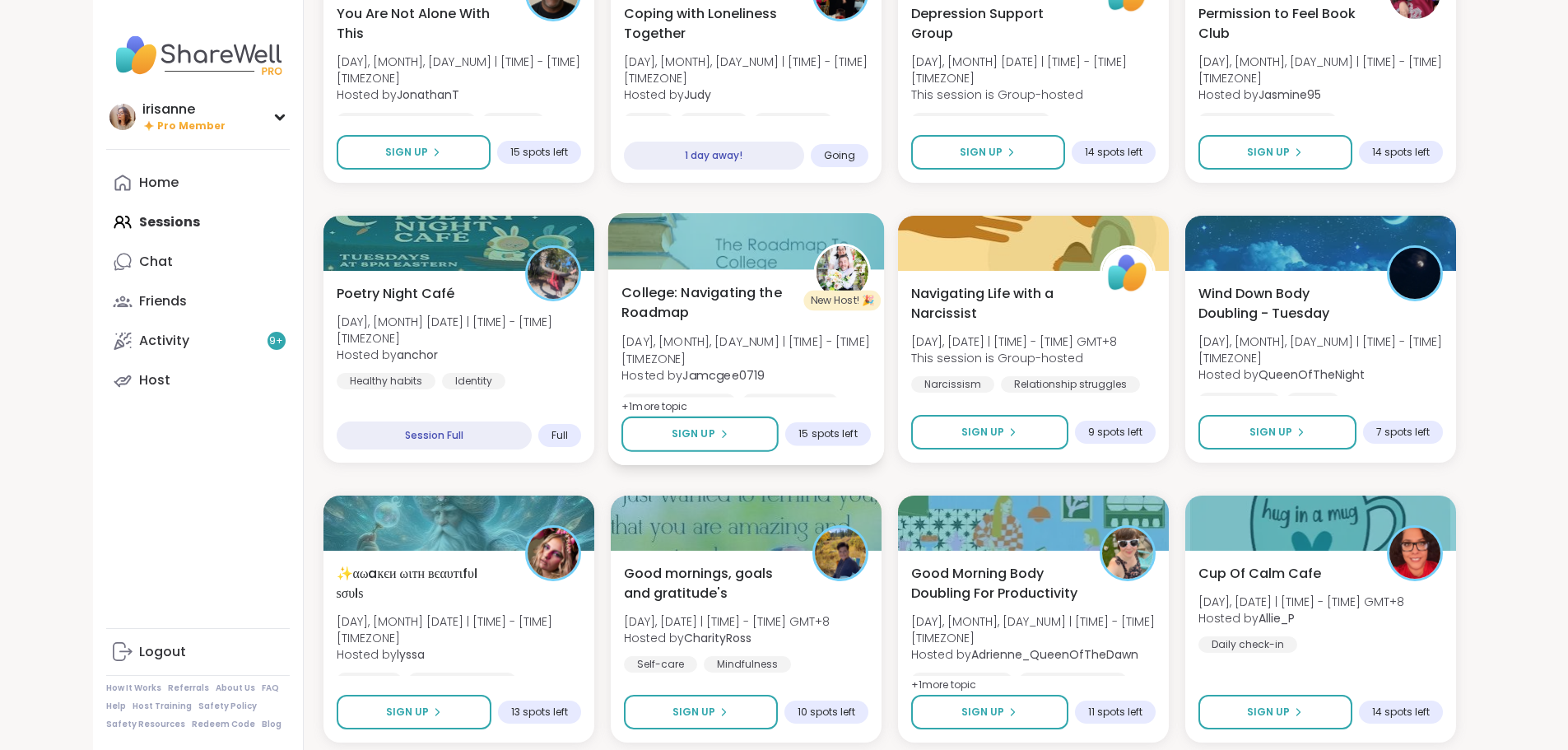 scroll, scrollTop: 4578, scrollLeft: 0, axis: vertical 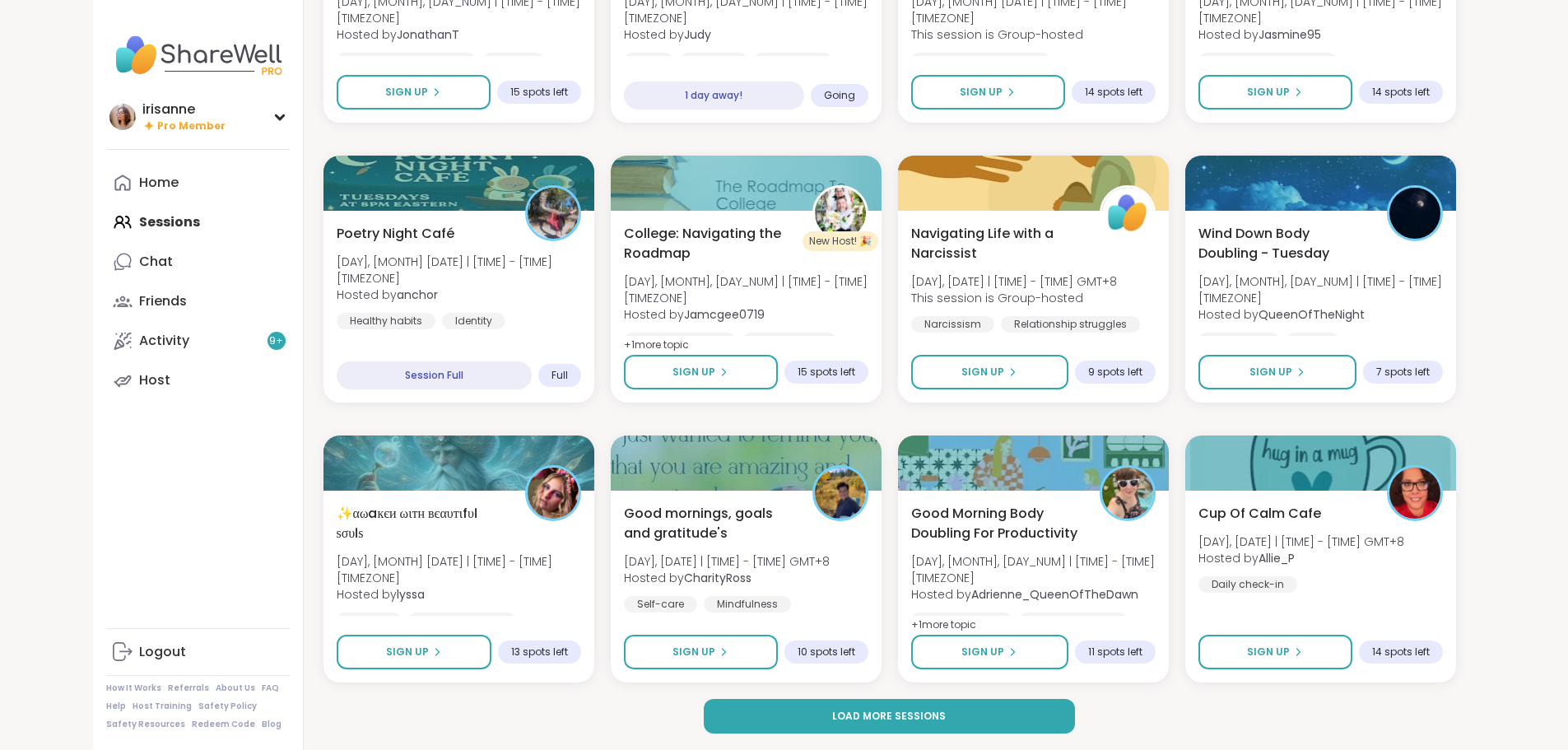 click on "[USERNAME] Pro Member [USERNAME] Pro Member Profile Membership Settings Help Home Sessions Chat Friends Activity 9 + Host Logout How It Works Referrals About Us FAQ Help Host Training Safety Policy Safety Resources Redeem Code Blog Upcoming Sessions CREATE A SESSION All Sessions Pro Sessions NEW My Sessions 7 Find your next session Search Filter [DAY] Coffee, Tea or Hot chocolate and Milk Club [DAY], [DATE] | [TIME] - [TIME] GMT+8 Hosted by [USERNAME] Loneliness General mental health Self-care + 1 more topic SESSION LIVE 🫂 Body Double and Chill 🧼 [DAY], [DATE] | [TIME] - [TIME] GMT+8 Hosted by [USERNAME] Loneliness Body doubling Abandonment SESSION LIVE New Host! 🎉 Healing from the inside out [DAY], [DATE] | [TIME] - [TIME] GMT+8 Hosted by [USERNAME] PTSD Childhood trauma CPTSD SESSION LIVE Aftermath of Cheating [DAY], [DATE] | [TIME] - [TIME] This session is Group-hosted Cheating Relationship struggles Infidelity Sign Up 12 spots left EFT Tapping Morning Practice Hosted by [USERNAME]" at bounding box center [784, -1914] 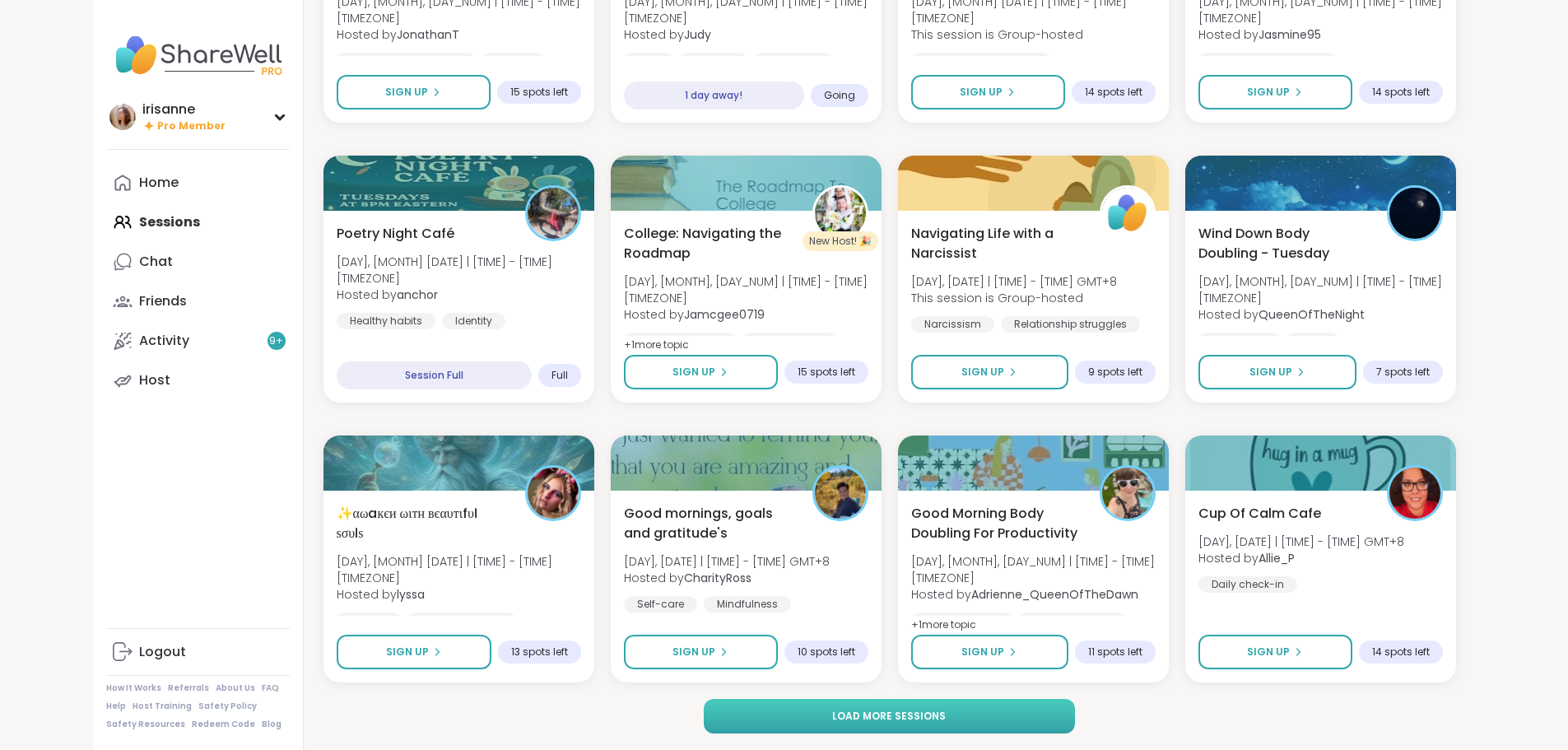 click on "Load more sessions" at bounding box center [889, 716] 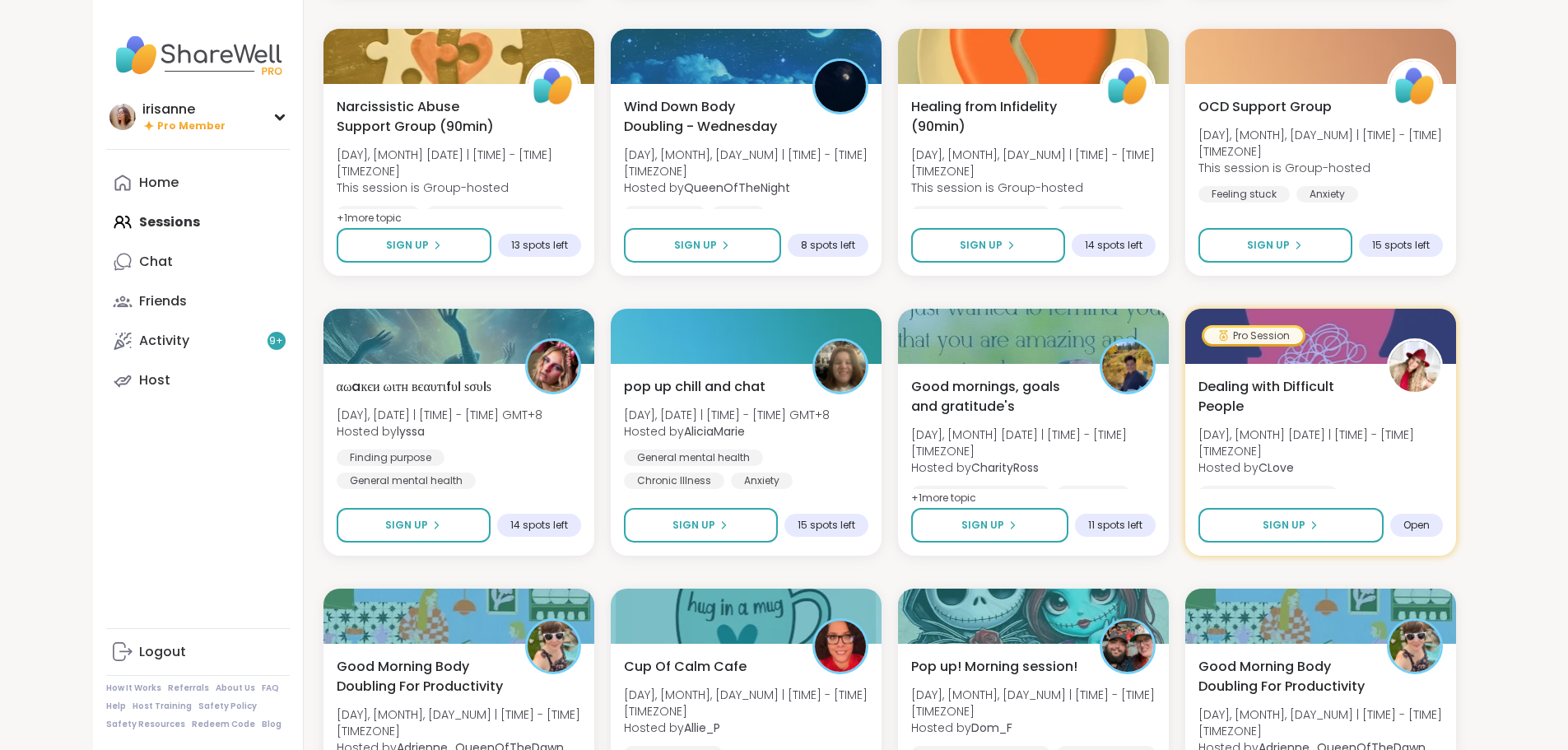 scroll, scrollTop: 7097, scrollLeft: 0, axis: vertical 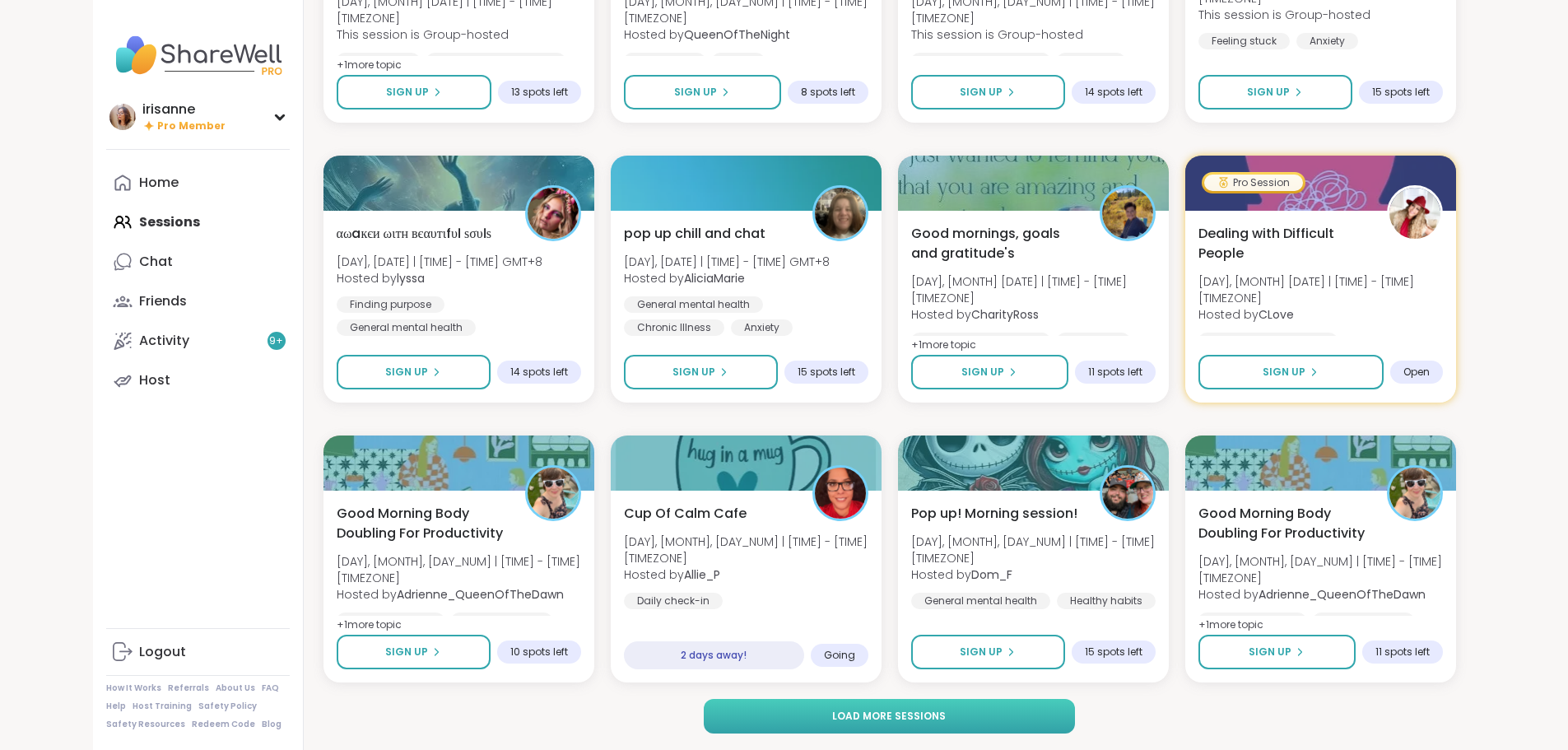 click on "Load more sessions" at bounding box center [889, 716] 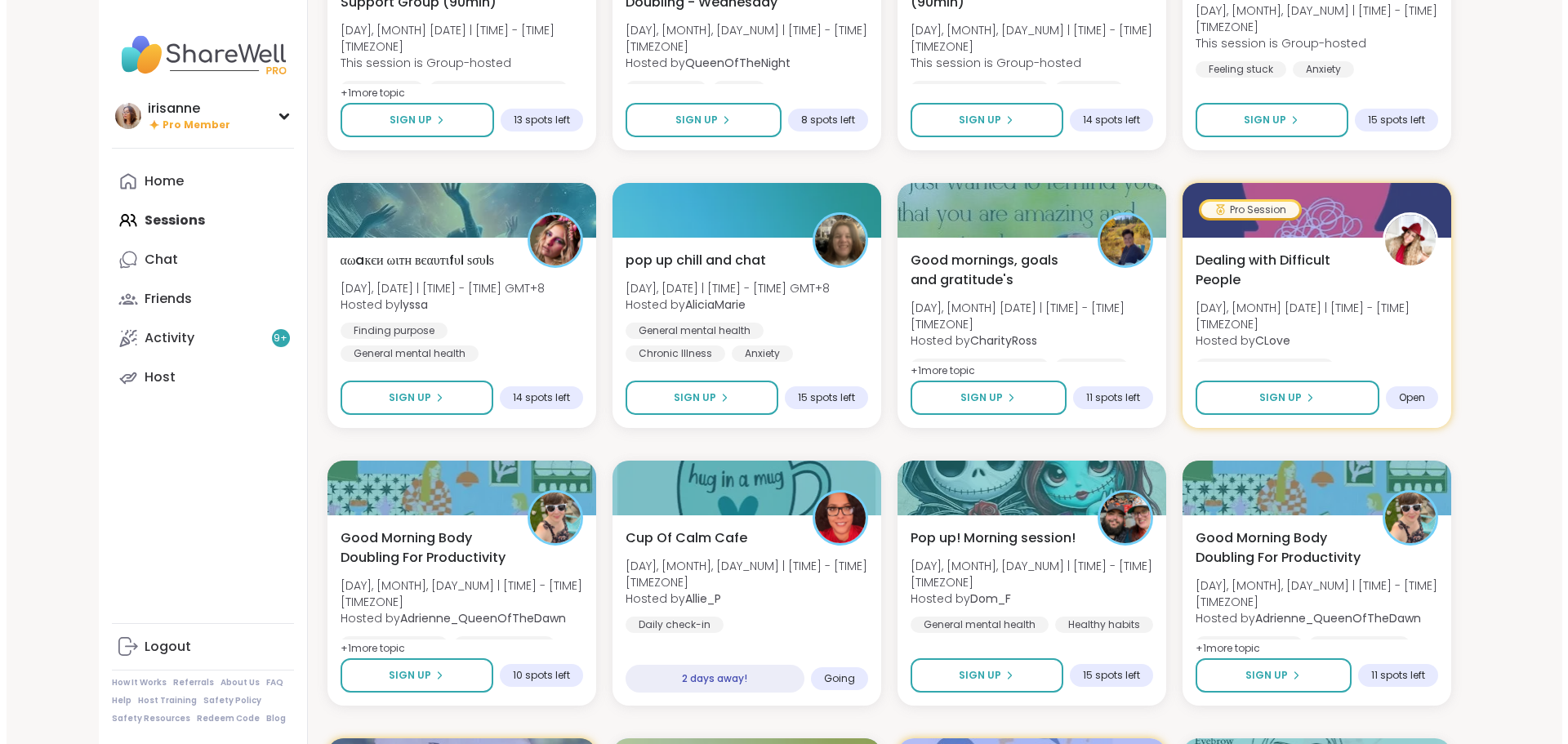 scroll, scrollTop: 7041, scrollLeft: 0, axis: vertical 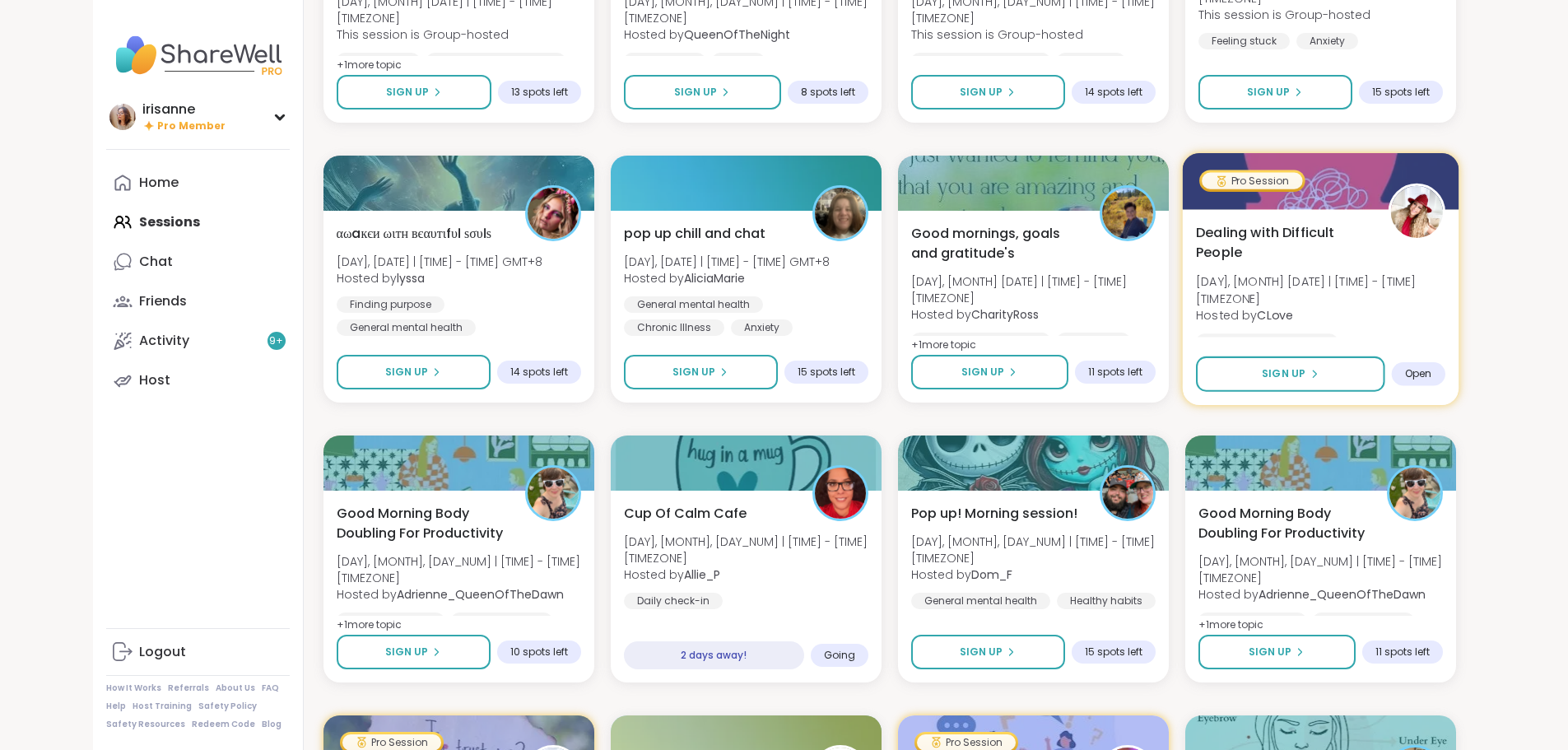 click on "Dealing with Difficult People [DAY], [DATE] | [TIME] - [TIME] GMT+8 Hosted by [USERNAME] General mental health Stress management Relationship struggles" at bounding box center (1320, 310) 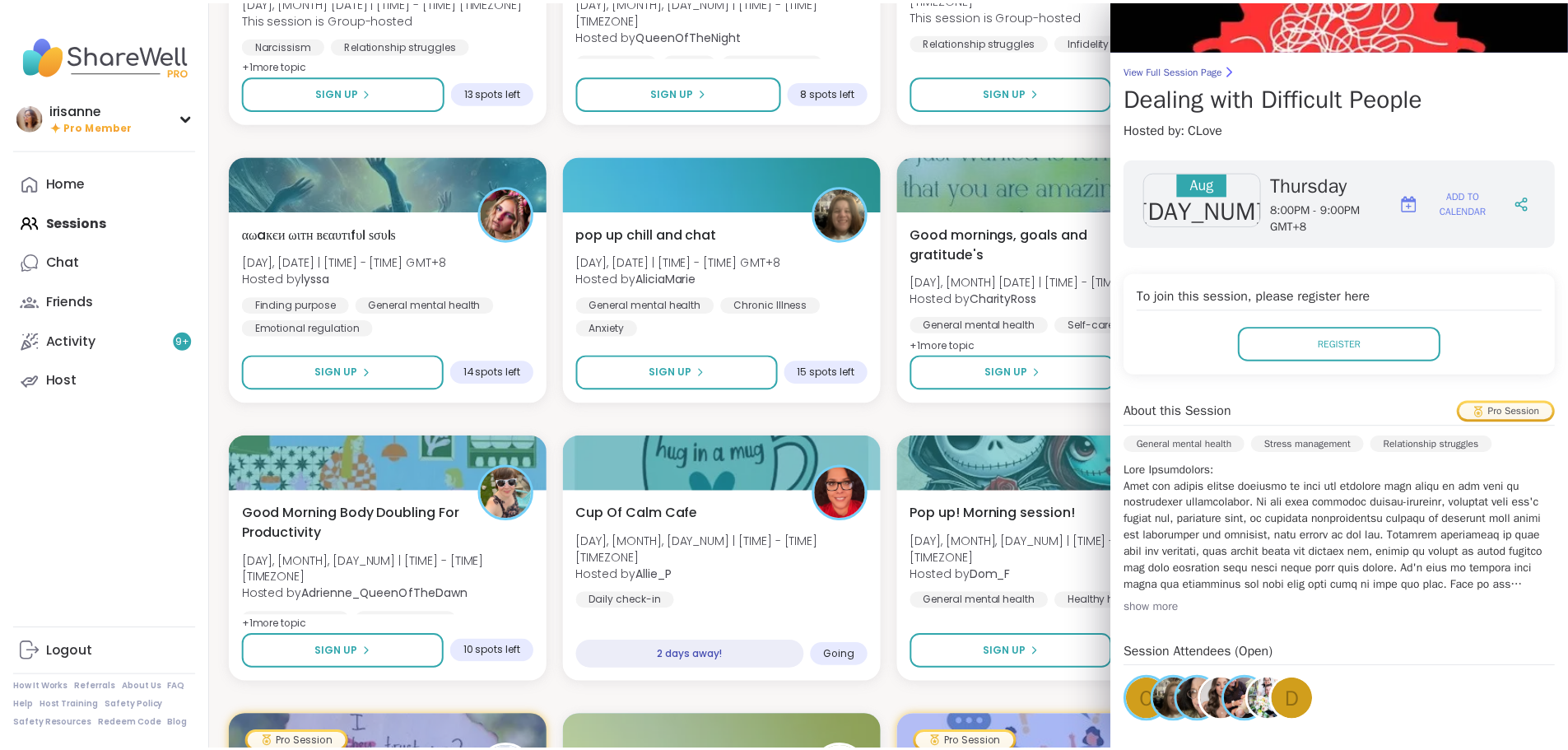 scroll, scrollTop: 282, scrollLeft: 0, axis: vertical 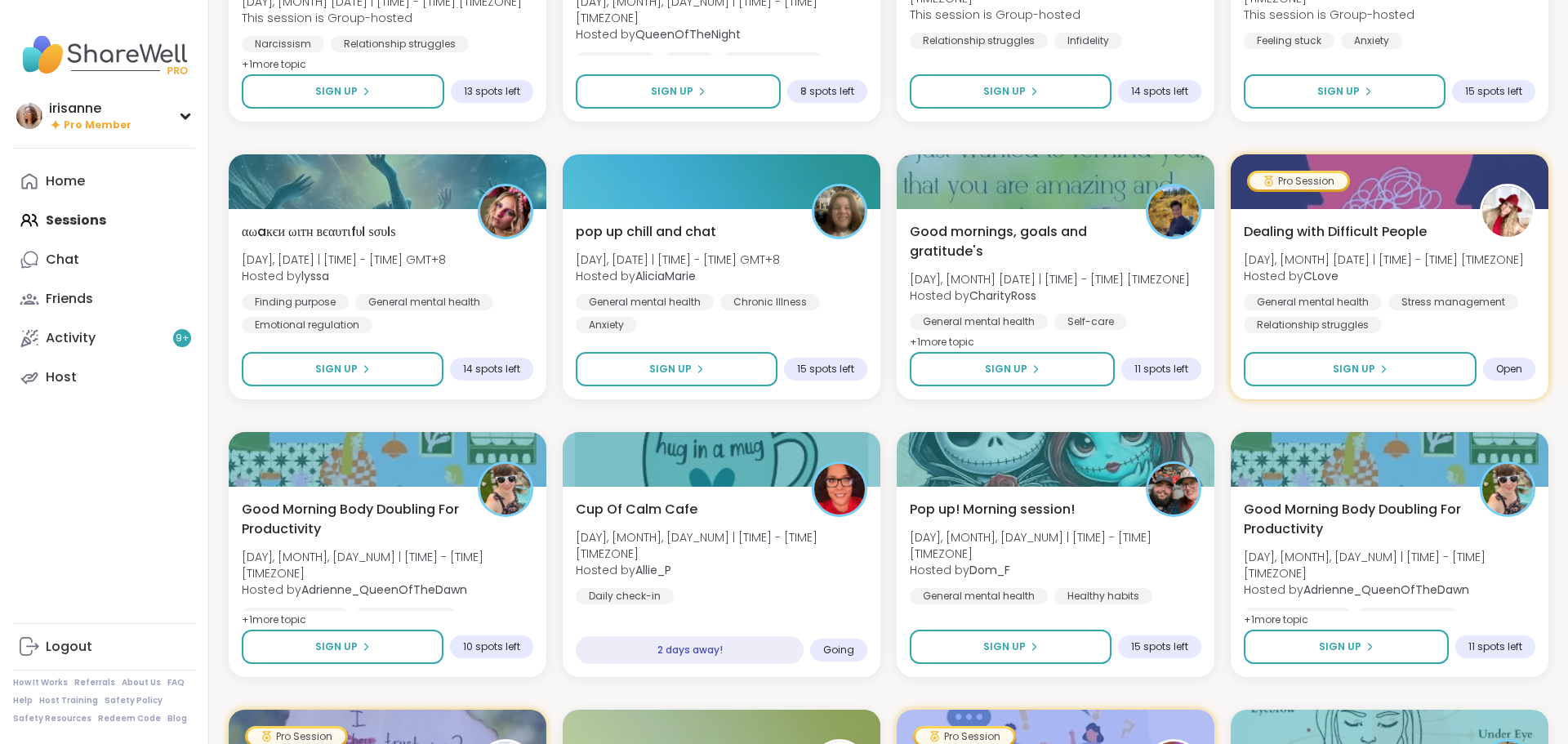 click on "Monday Coffee, Tea or Hot chocolate and Milk Club [DAY], [MONTH], [DAY_NUM] | [TIME] - [TIME] [TIMEZONE] Hosted by [PERSON] Loneliness General mental health Self-care + 1 more topic SESSION LIVE 🫂 Body Double and Chill 🧼 Mon, [MONTH], [DAY_NUM] | [TIME] - [TIME] [TIMEZONE] Hosted by [PERSON] Loneliness Body doubling AbandonmentSESSION LIVE New Host! 🎉 Healing from the inside out Mon, [MONTH], [DAY_NUM] | [TIME] - [TIME] [TIMEZONE] Hosted by [USERNAME] PTSD Childhood trauma CPTSD SESSION LIVE Aftermath of Cheating [DAY], [MONTH], [DAY_NUM] | [TIME] - [TIME] This session is Group-hosted Cheating Relationship struggles Infidelity Sign Up 12 spots left EFT Tapping Morning Practice [DAY], [MONTH], [DAY_NUM] | [TIME] - [TIME] Hosted by [PERSON] Self-care Healthy habits Anxiety Session Full Full New Host! 🎉 The Parent pod [DAY], [MONTH], [DAY_NUM] | [TIME] - [TIME] Hosted by [PERSON] Parenting challenges Anxiety Healthy love Sign Up 10 spots left Good Morning Body Doubling For Productivity [DAY], [MONTH], [DAY_NUM] | [TIME] - [TIME] Hosted by Body doubling +" at bounding box center (889, -1806) 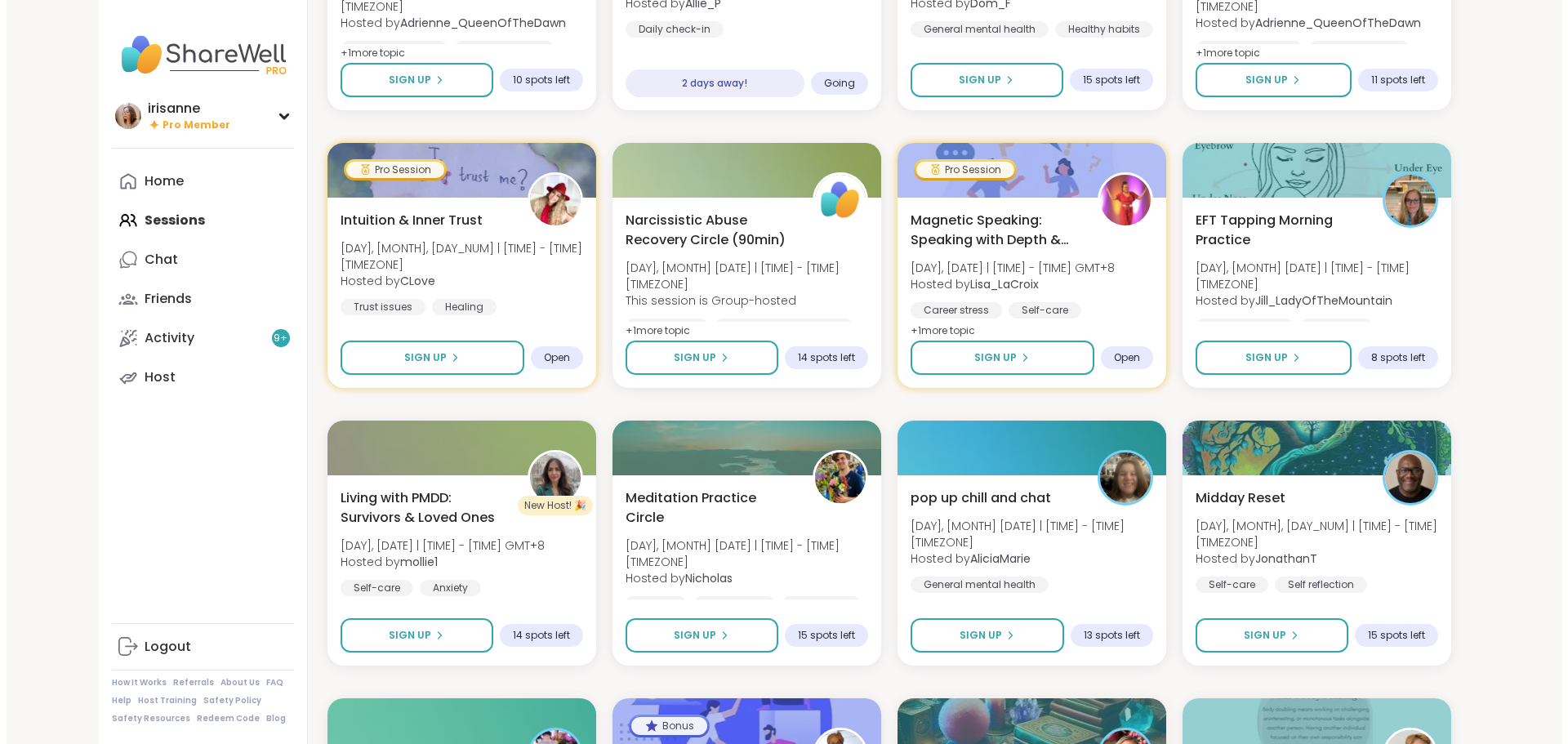 scroll, scrollTop: 7612, scrollLeft: 0, axis: vertical 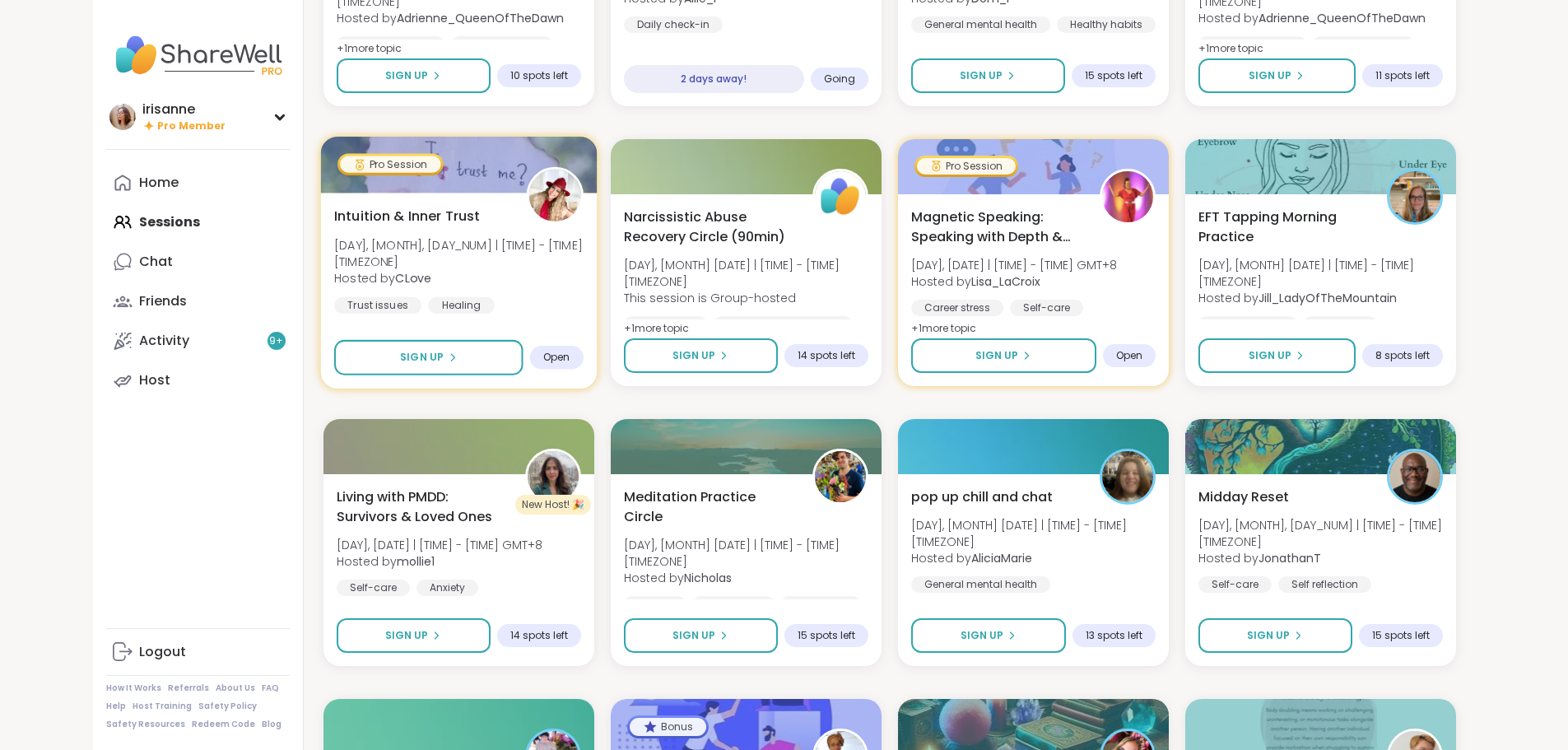 click on "Intuition & Inner Trust [DAY], [DATE] | [TIME] - [TIME] GMT+8 Hosted by [USERNAME] Trust issues Healing" at bounding box center [458, 259] 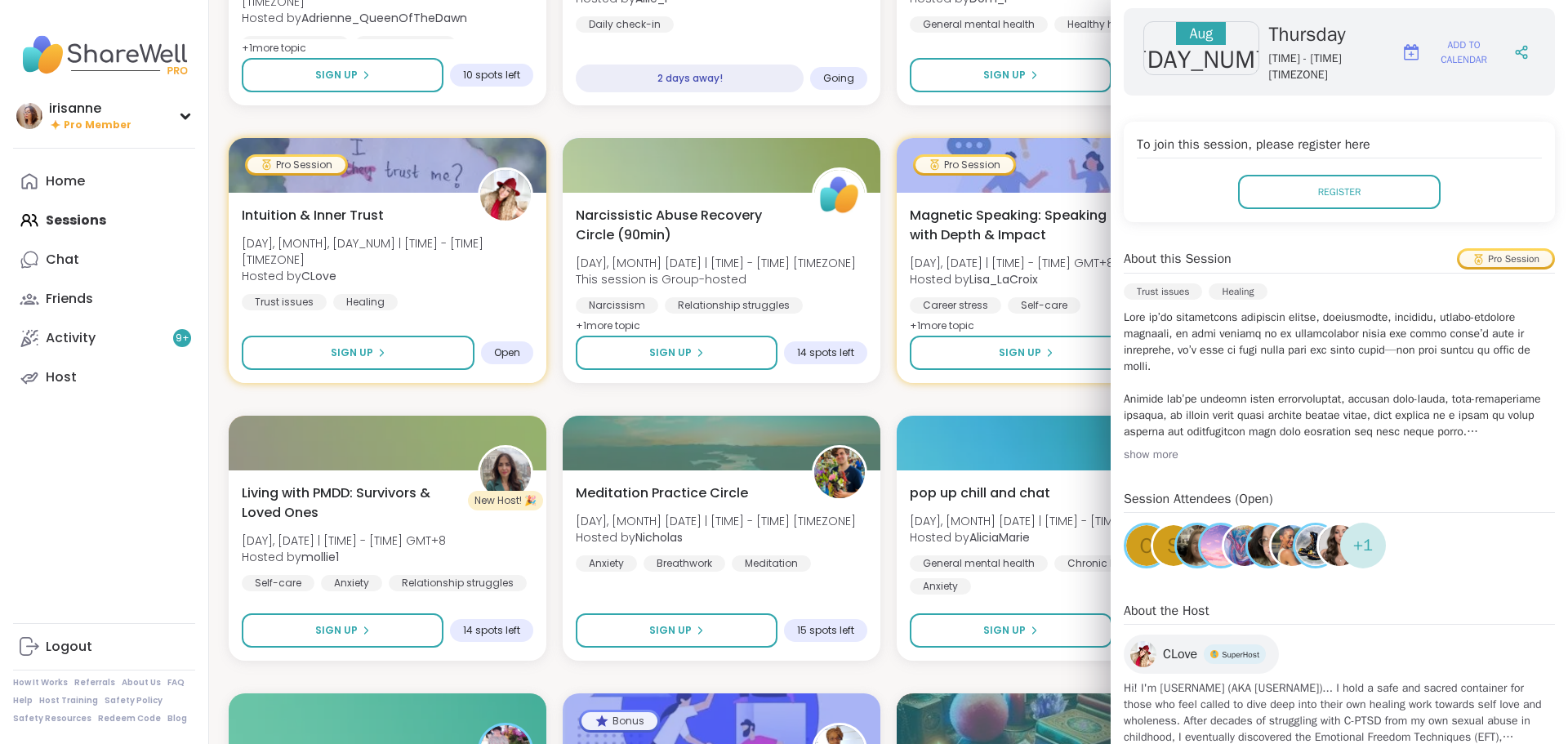 scroll, scrollTop: 245, scrollLeft: 0, axis: vertical 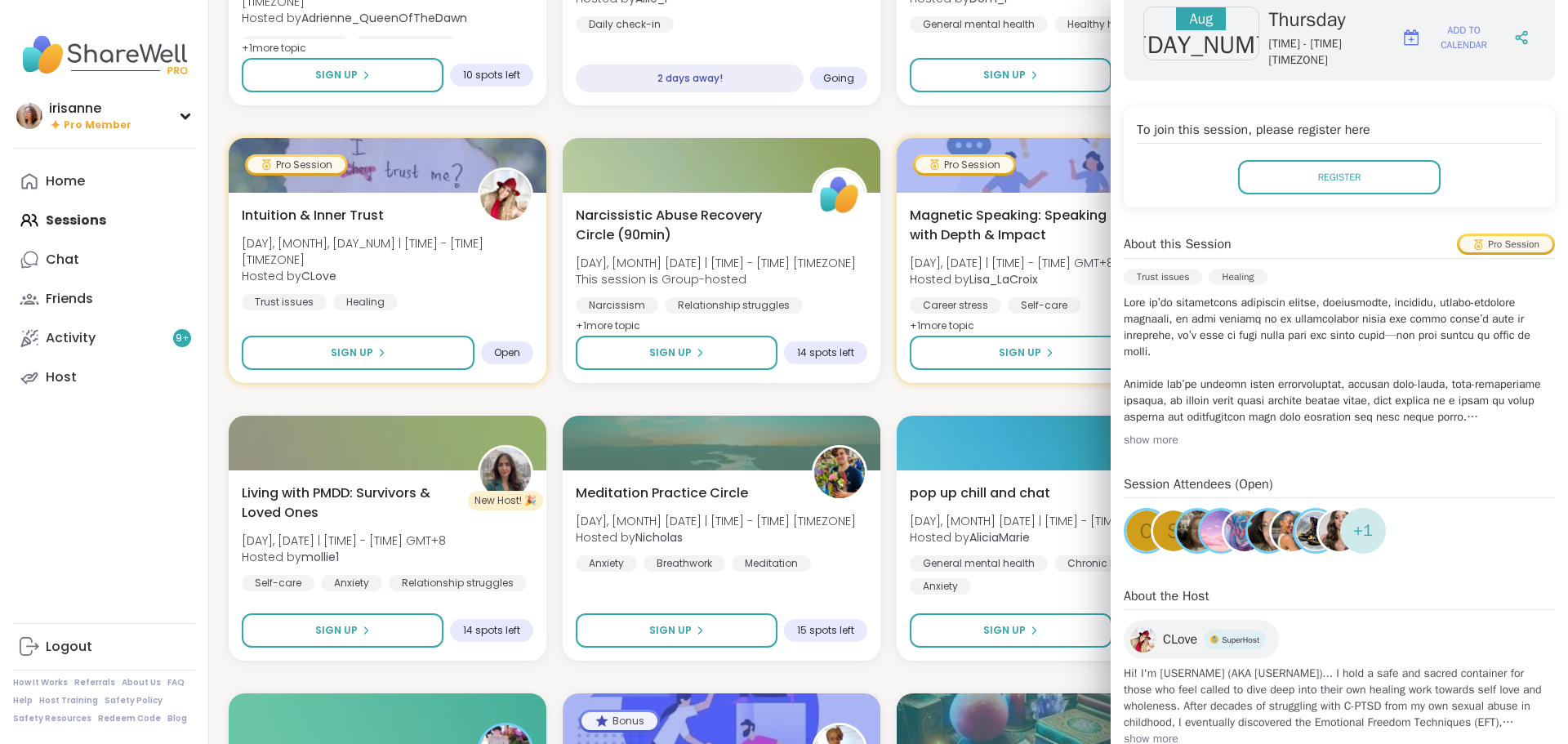 click on "show more" at bounding box center [1339, 440] 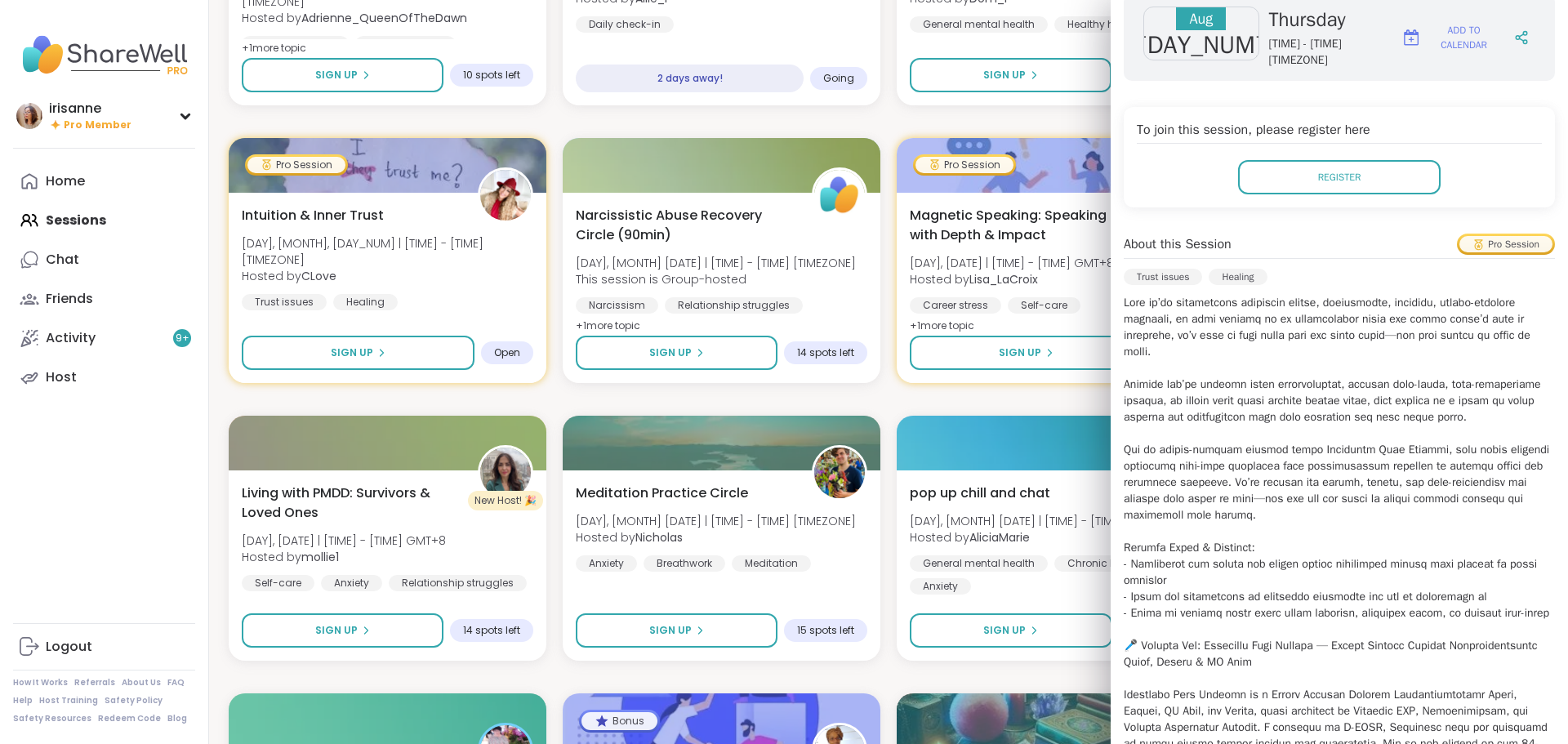 click at bounding box center [1339, 572] 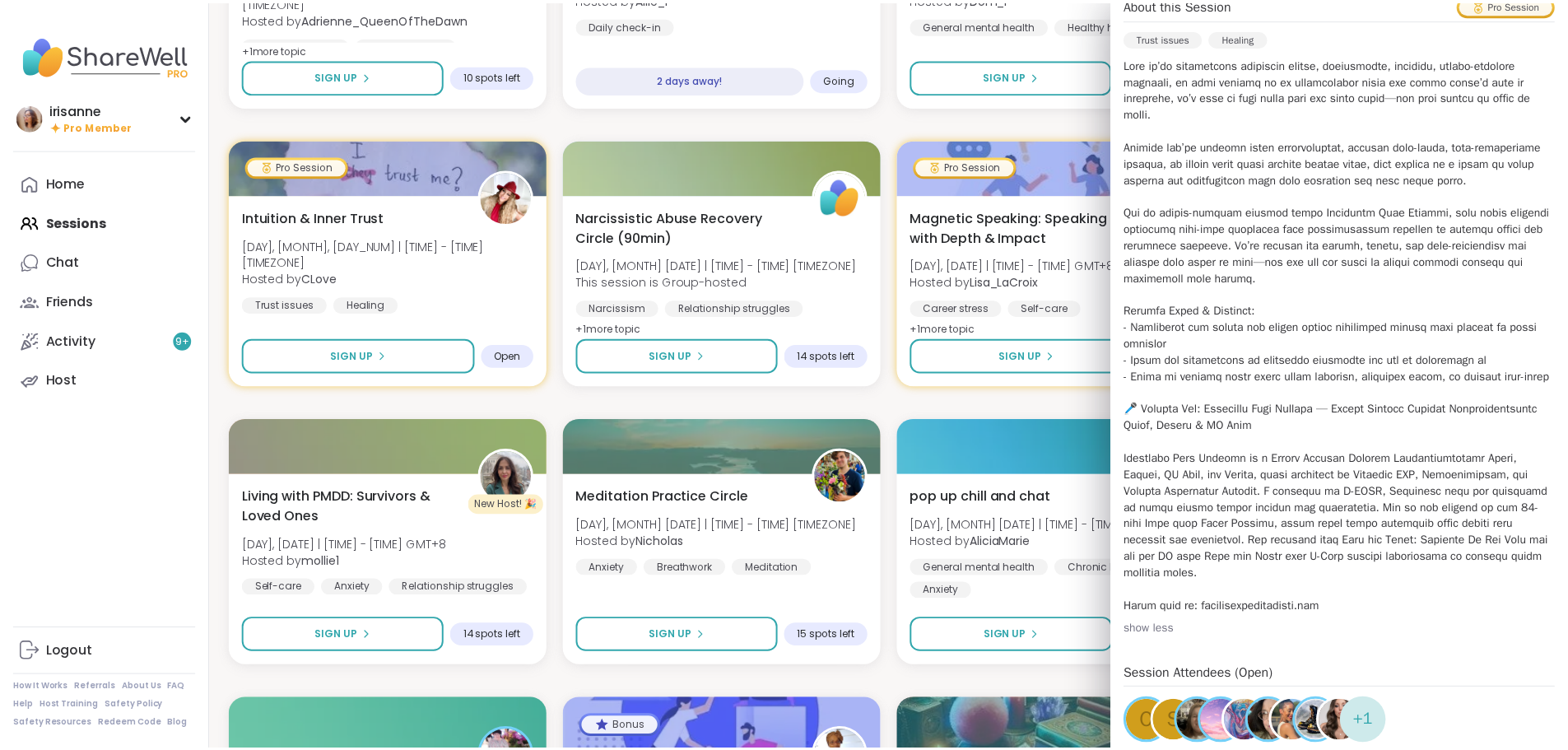 scroll, scrollTop: 494, scrollLeft: 0, axis: vertical 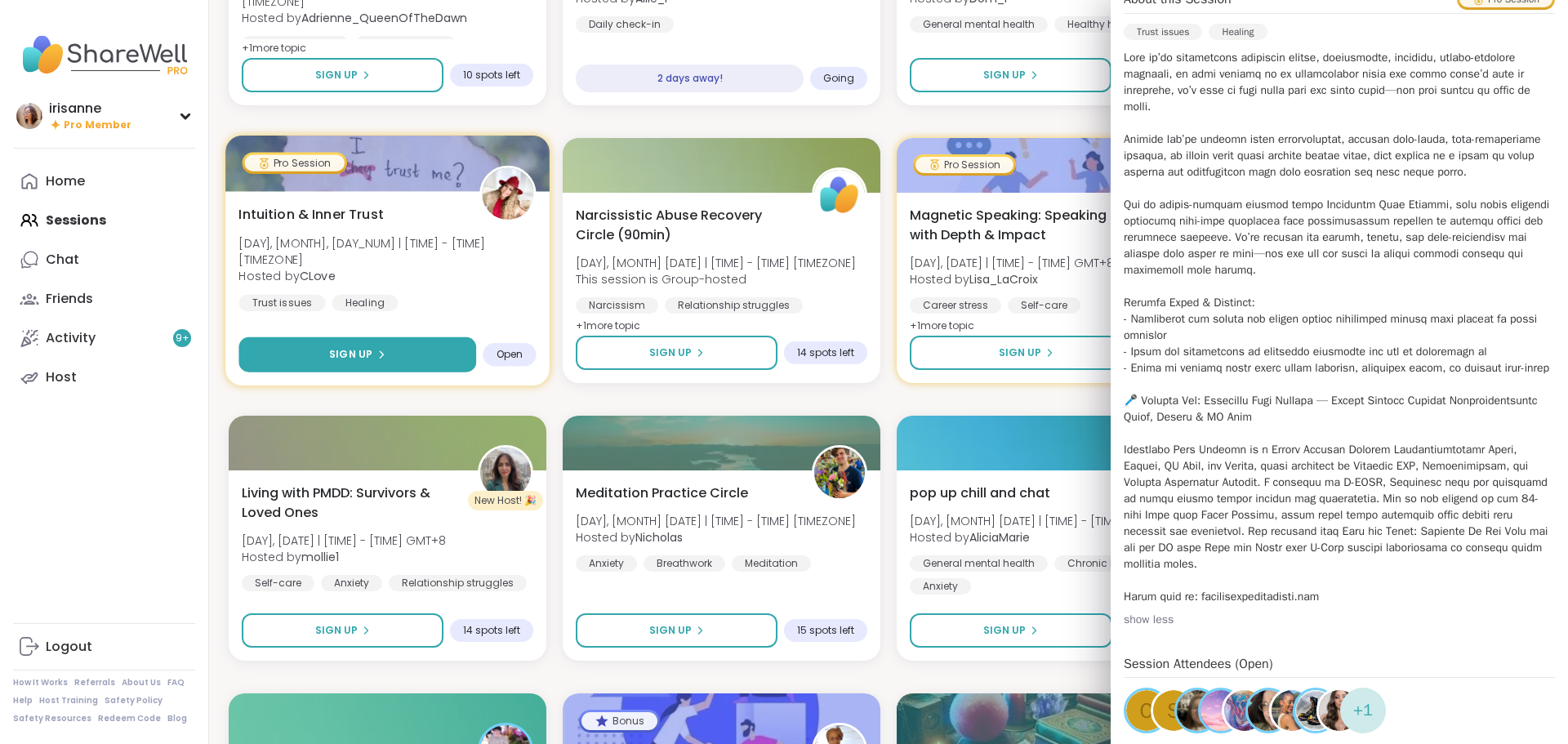 click on "Sign Up" at bounding box center (357, 354) 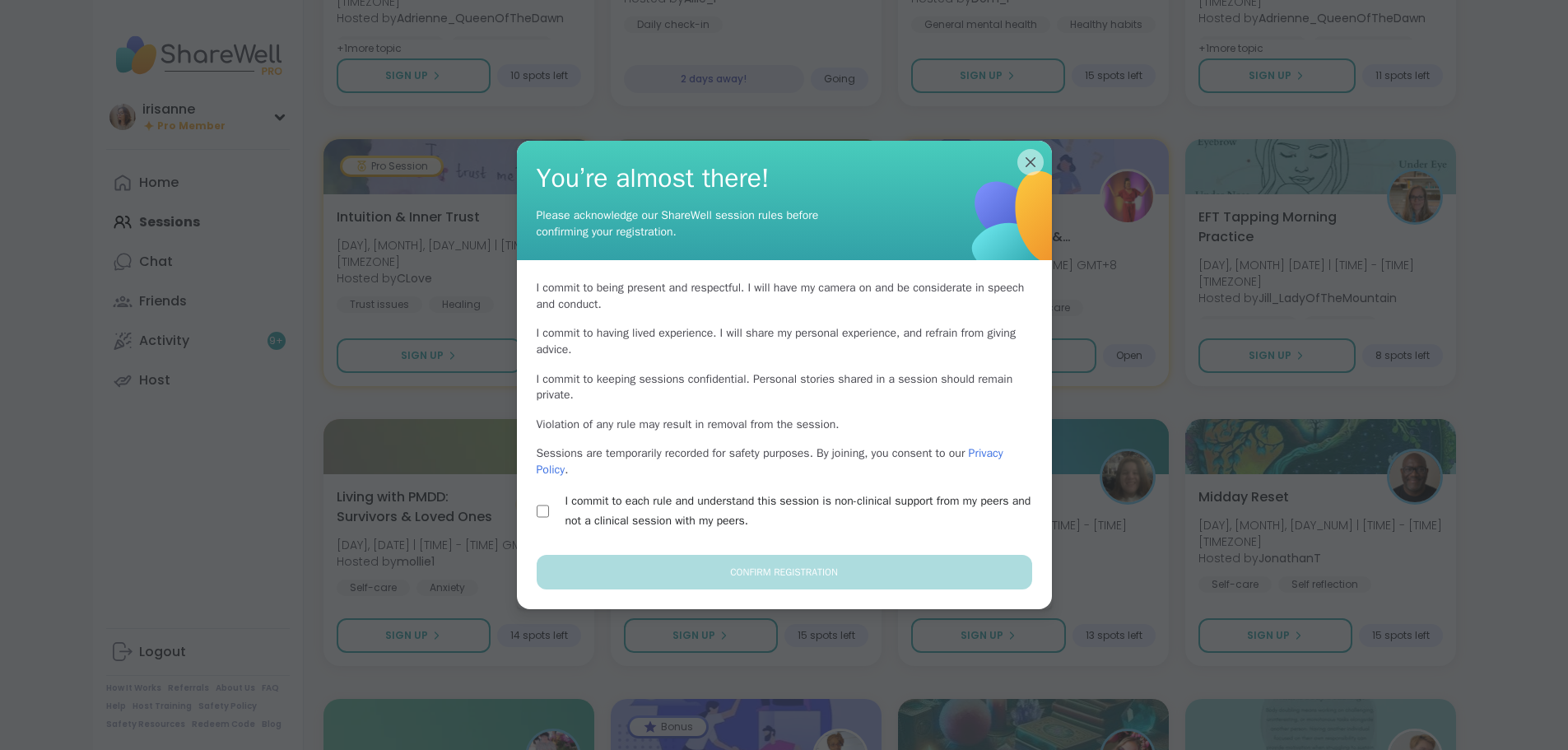 click on "I commit to each rule and understand this session is non-clinical support from my peers and not a clinical session with my peers." at bounding box center (784, 511) 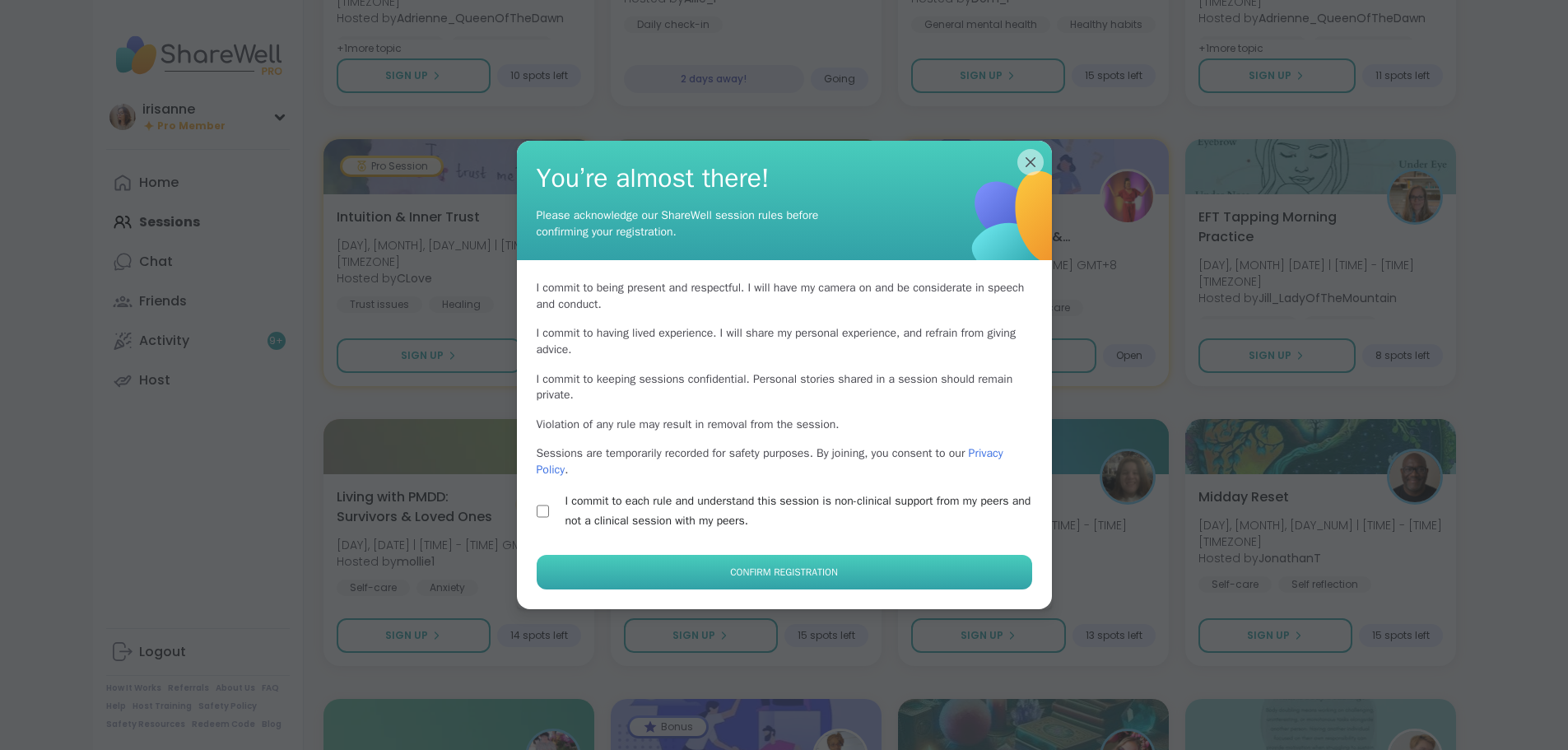 click on "Confirm Registration" at bounding box center [784, 572] 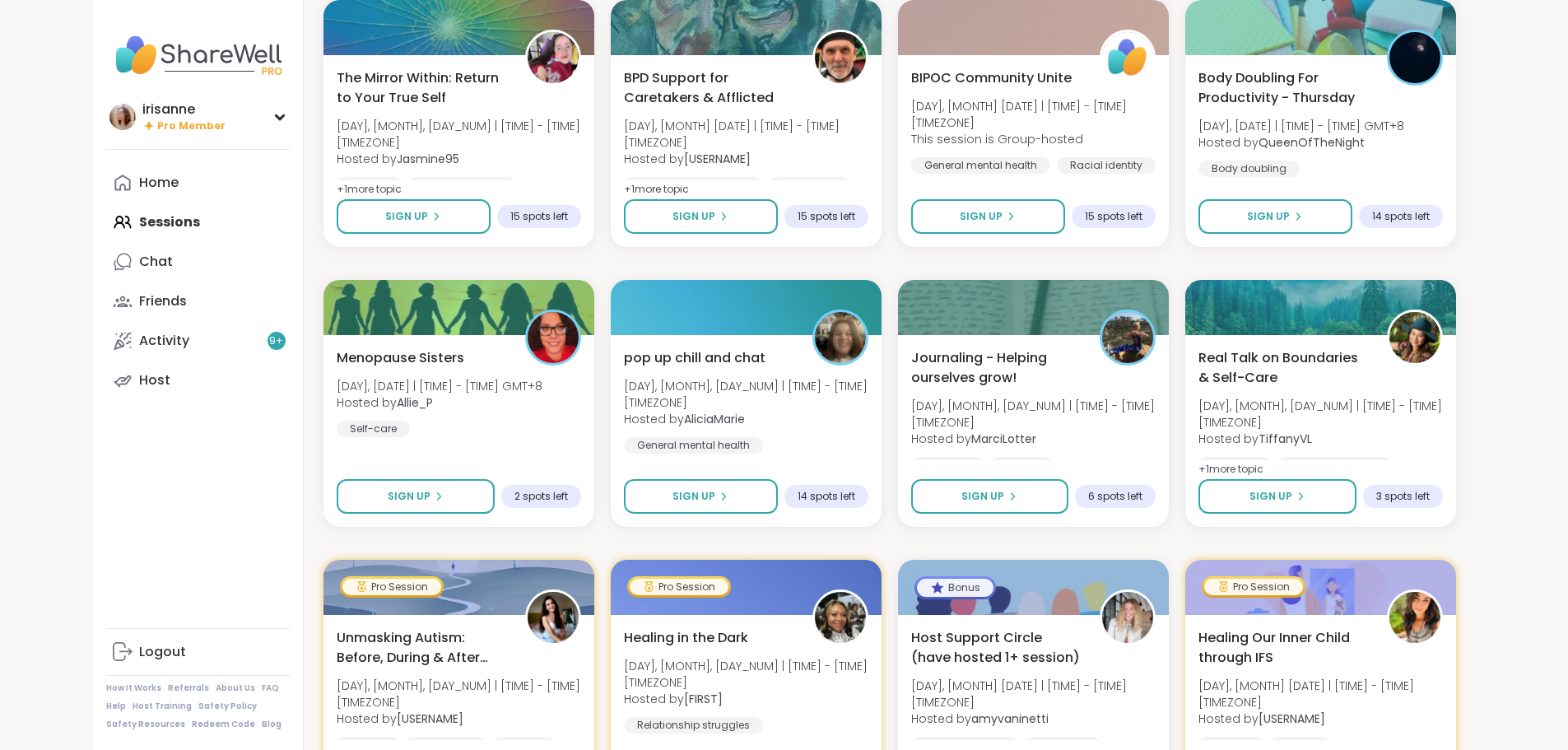 scroll, scrollTop: 8662, scrollLeft: 0, axis: vertical 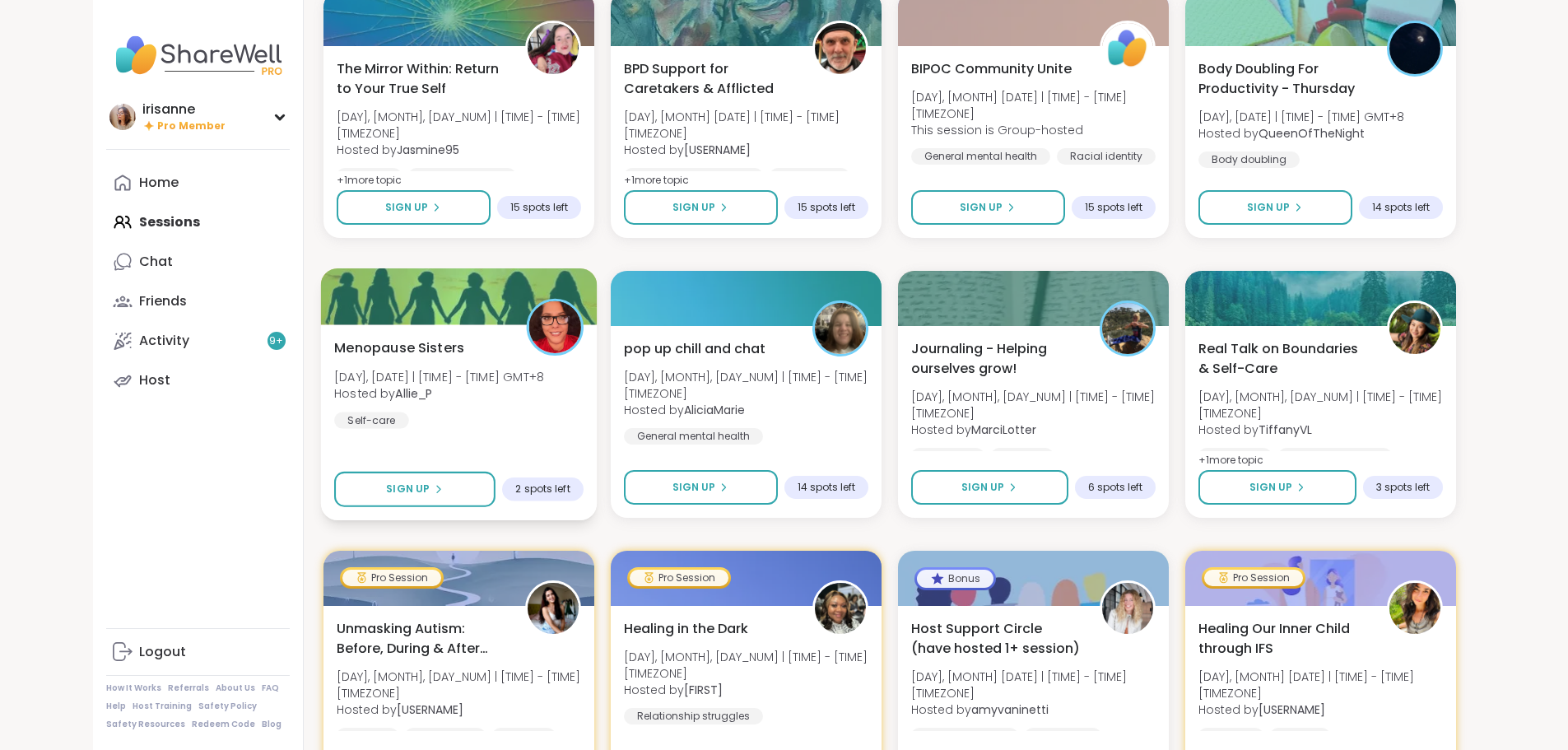 click on "Menopause Sisters [DAY], [MONTH], [DAY_NUM] | [TIME] - [TIME] [TIMEZONE] Hosted by [USERNAME] Self-care" at bounding box center [458, 383] 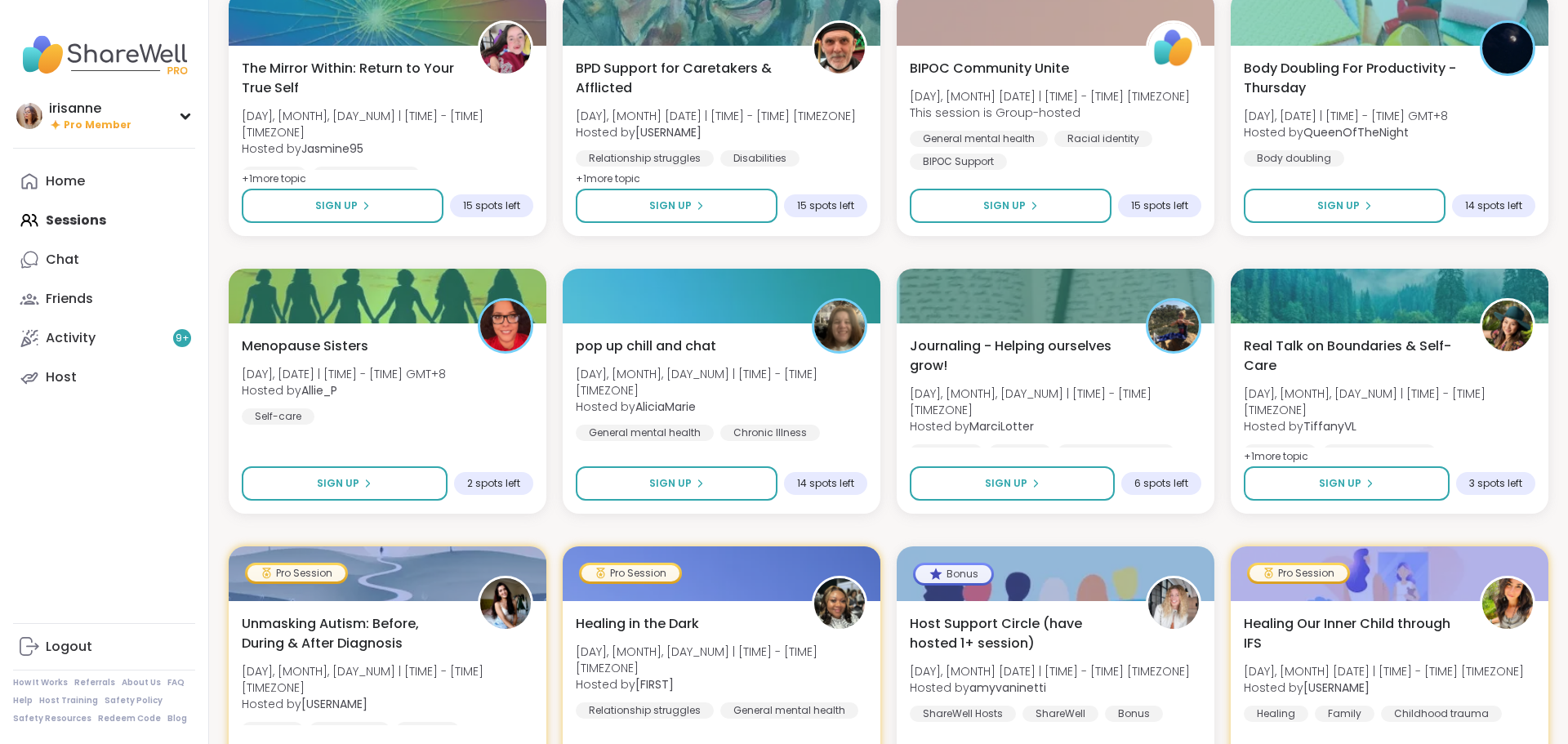 click on "Monday Coffee, Tea or Hot chocolate and Milk Club [DAY], [MONTH], [DAY_NUM] | [TIME] - [TIME] [TIMEZONE] Hosted by [PERSON] Loneliness General mental health Self-care + 1 more topic SESSION LIVE 🫂 Body Double and Chill 🧼 Mon, [MONTH], [DAY_NUM] | [TIME] - [TIME] [TIMEZONE] Hosted by [PERSON] Loneliness Body doubling AbandonmentSESSION LIVE New Host! 🎉 Healing from the inside out Mon, [MONTH], [DAY_NUM] | [TIME] - [TIME] [TIMEZONE] Hosted by [USERNAME] PTSD Childhood trauma CPTSD SESSION LIVE Aftermath of Cheating [DAY], [MONTH], [DAY_NUM] | [TIME] - [TIME] This session is Group-hosted Cheating Relationship struggles Infidelity Sign Up 12 spots left EFT Tapping Morning Practice [DAY], [MONTH], [DAY_NUM] | [TIME] - [TIME] Hosted by [PERSON] Self-care Healthy habits Anxiety Session Full Full New Host! 🎉 The Parent pod [DAY], [MONTH], [DAY_NUM] | [TIME] - [TIME] Hosted by [PERSON] Parenting challenges Anxiety Healthy love Sign Up 10 spots left Good Morning Body Doubling For Productivity [DAY], [MONTH], [DAY_NUM] | [TIME] - [TIME] Hosted by Body doubling +" at bounding box center (889, -3357) 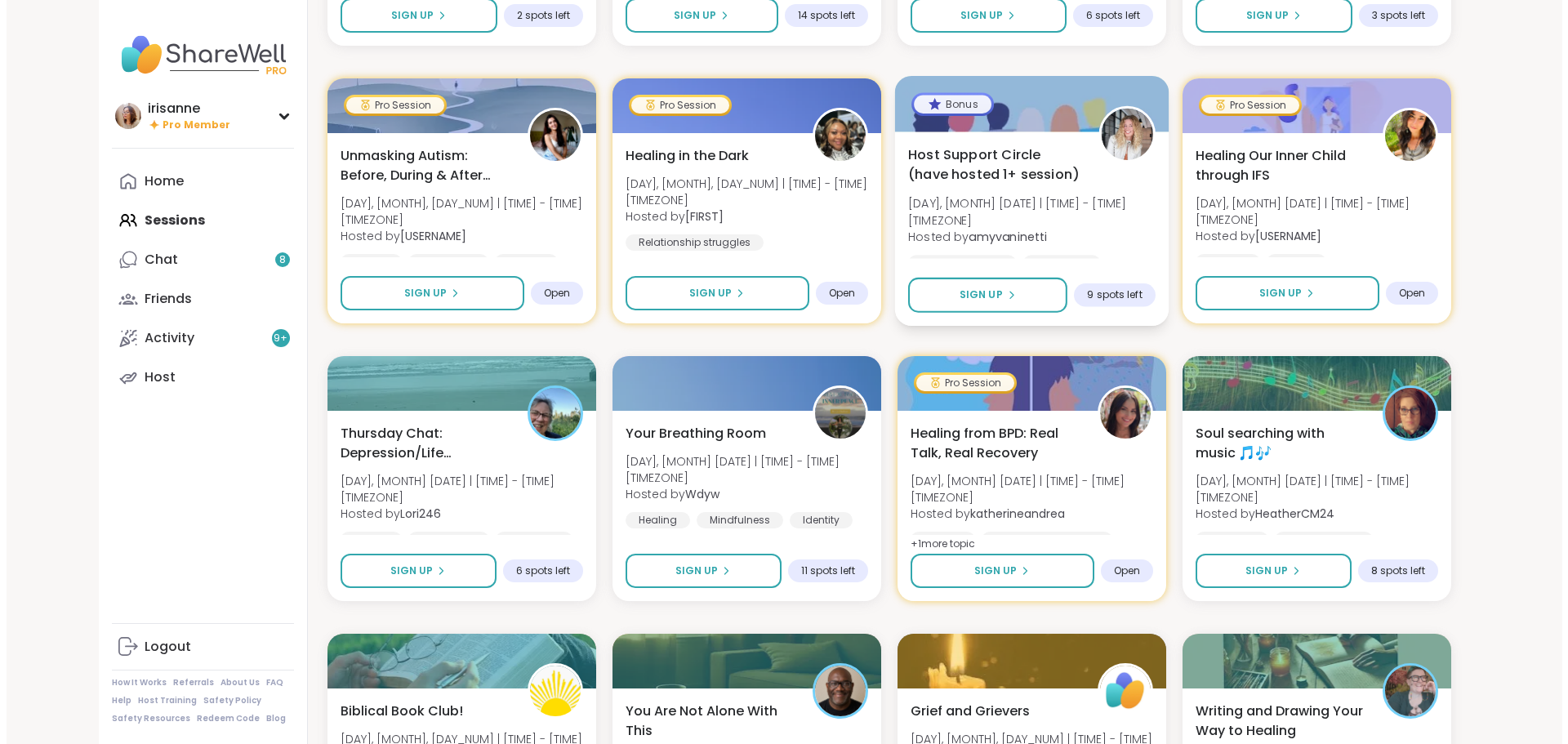 scroll, scrollTop: 9082, scrollLeft: 0, axis: vertical 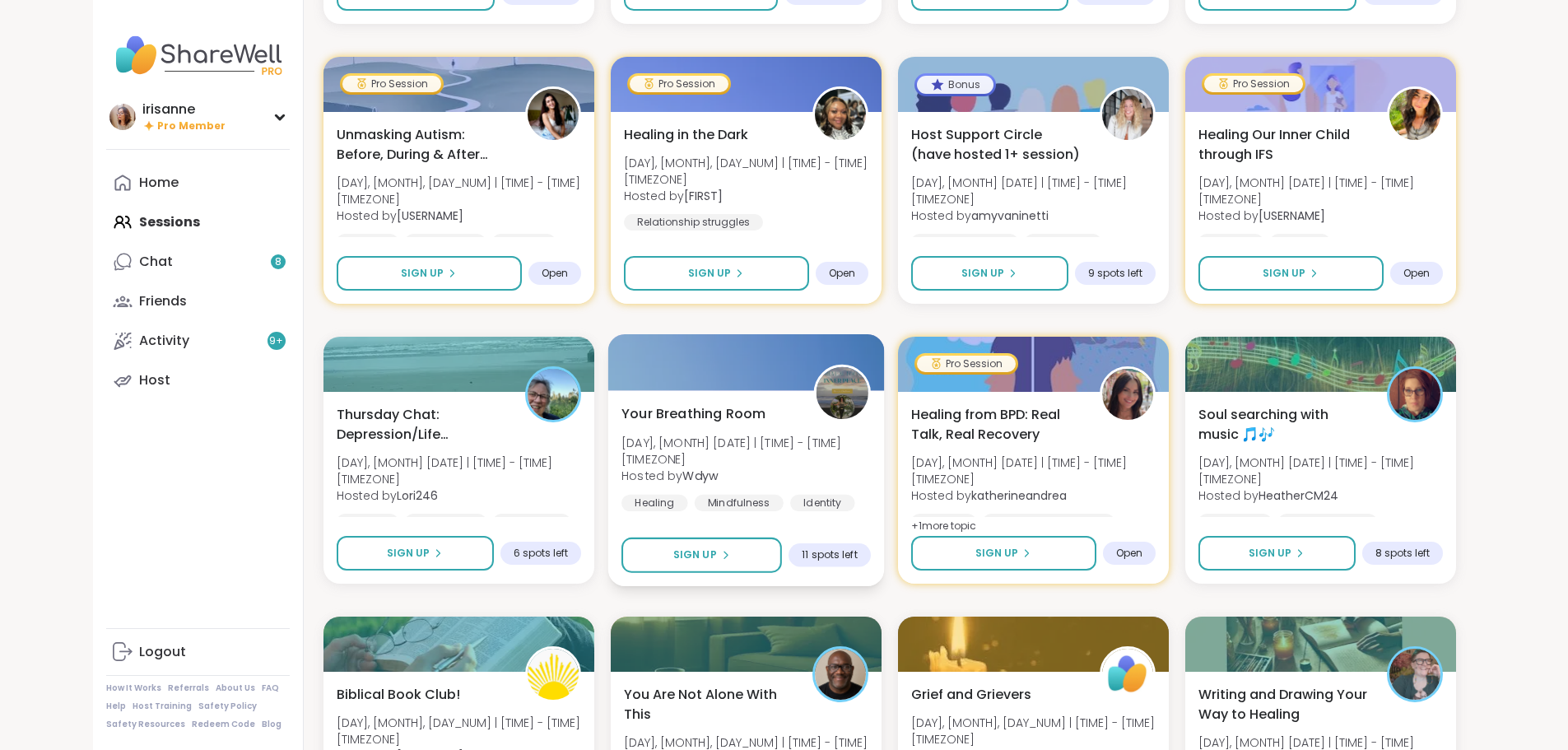 click on "Your Breathing Room [DAY], [DATE] | [TIME] - [TIME] GMT+8 Hosted by [USERNAME] Healing Mindfulness Identity" at bounding box center (746, 457) 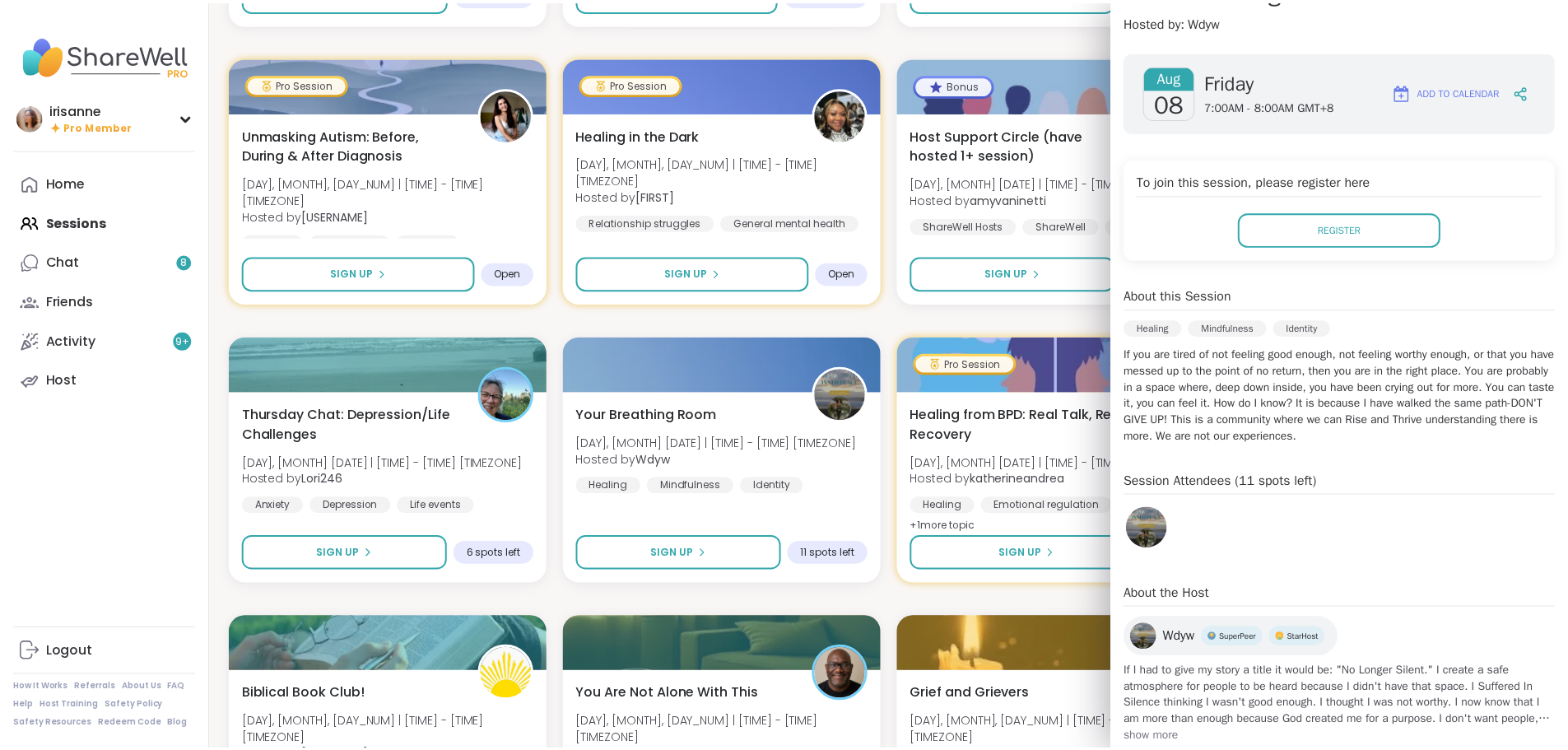 scroll, scrollTop: 225, scrollLeft: 0, axis: vertical 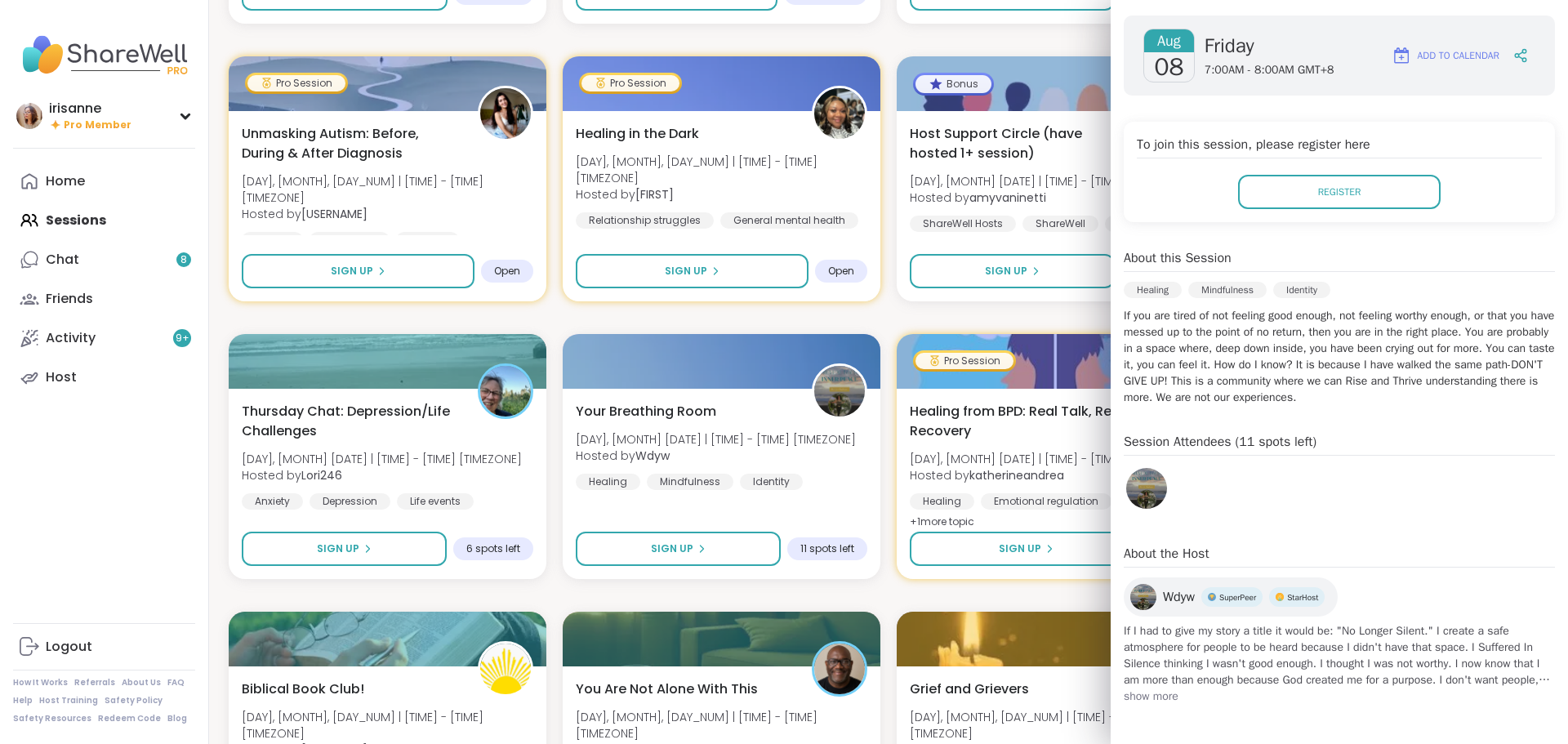 click on "Monday Coffee, Tea or Hot chocolate and Milk Club [DAY], [MONTH], [DAY_NUM] | [TIME] - [TIME] [TIMEZONE] Hosted by [PERSON] Loneliness General mental health Self-care + 1 more topic SESSION LIVE 🫂 Body Double and Chill 🧼 Mon, [MONTH], [DAY_NUM] | [TIME] - [TIME] [TIMEZONE] Hosted by [PERSON] Loneliness Body doubling AbandonmentSESSION LIVE New Host! 🎉 Healing from the inside out Mon, [MONTH], [DAY_NUM] | [TIME] - [TIME] [TIMEZONE] Hosted by [USERNAME] PTSD Childhood trauma CPTSD SESSION LIVE Aftermath of Cheating [DAY], [MONTH], [DAY_NUM] | [TIME] - [TIME] This session is Group-hosted Cheating Relationship struggles Infidelity Sign Up 12 spots left EFT Tapping Morning Practice [DAY], [MONTH], [DAY_NUM] | [TIME] - [TIME] Hosted by [PERSON] Self-care Healthy habits Anxiety Session Full Full New Host! 🎉 The Parent pod [DAY], [MONTH], [DAY_NUM] | [TIME] - [TIME] Hosted by [PERSON] Parenting challenges Anxiety Healthy love Sign Up 10 spots left Good Morning Body Doubling For Productivity [DAY], [MONTH], [DAY_NUM] | [TIME] - [TIME] Hosted by Body doubling +" at bounding box center [889, -3847] 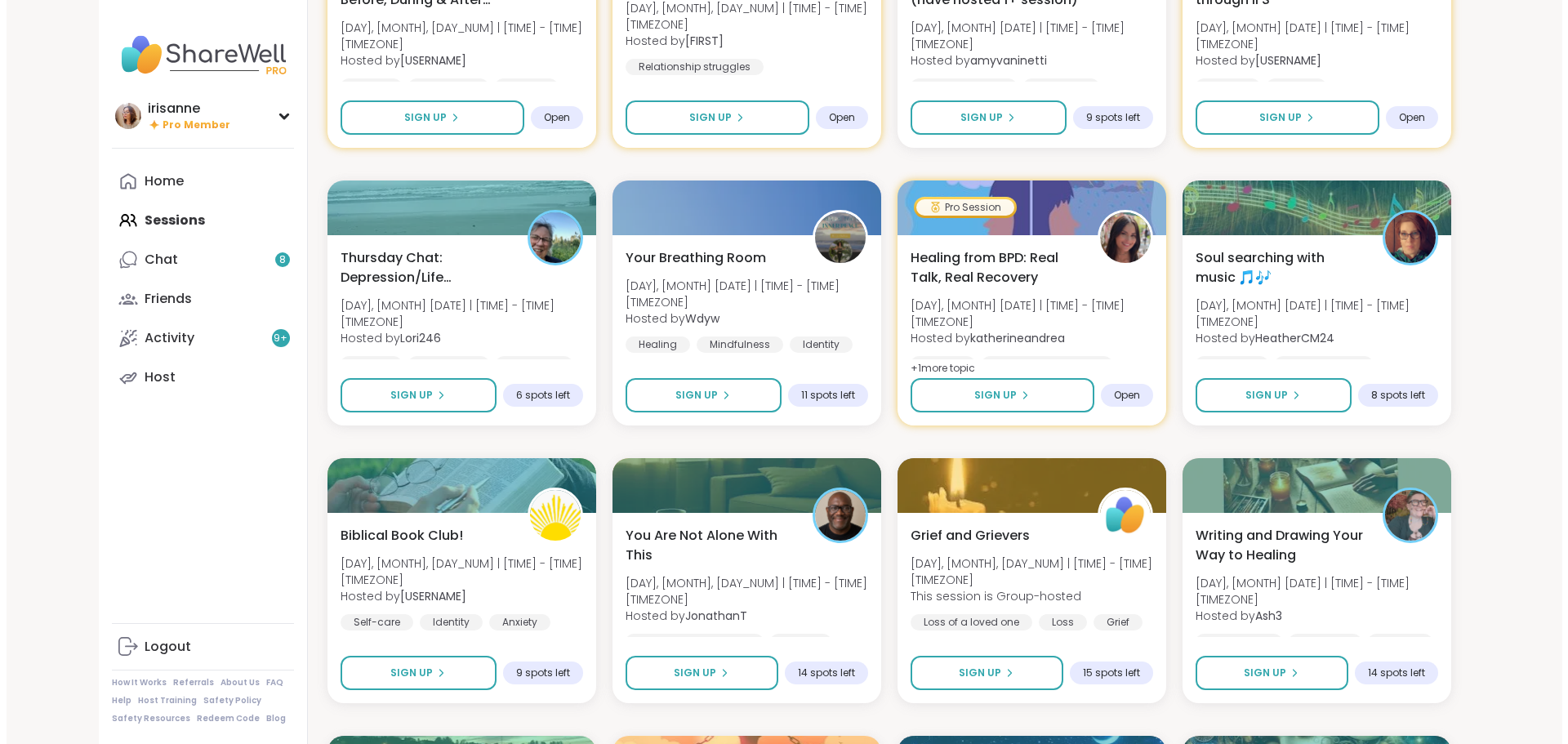 scroll, scrollTop: 9246, scrollLeft: 0, axis: vertical 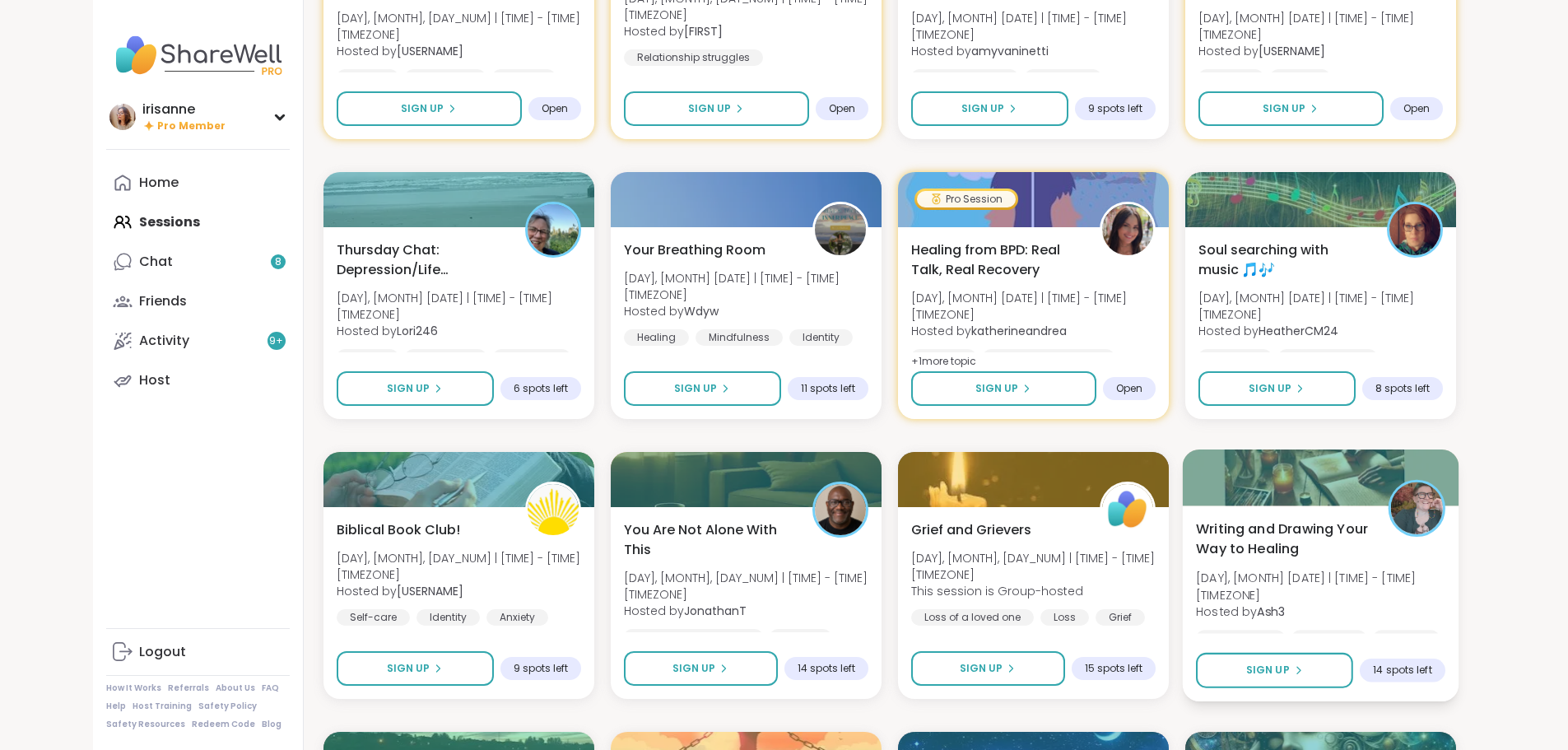 click on "Writing and Drawing Your Way to Healing" at bounding box center [1282, 538] 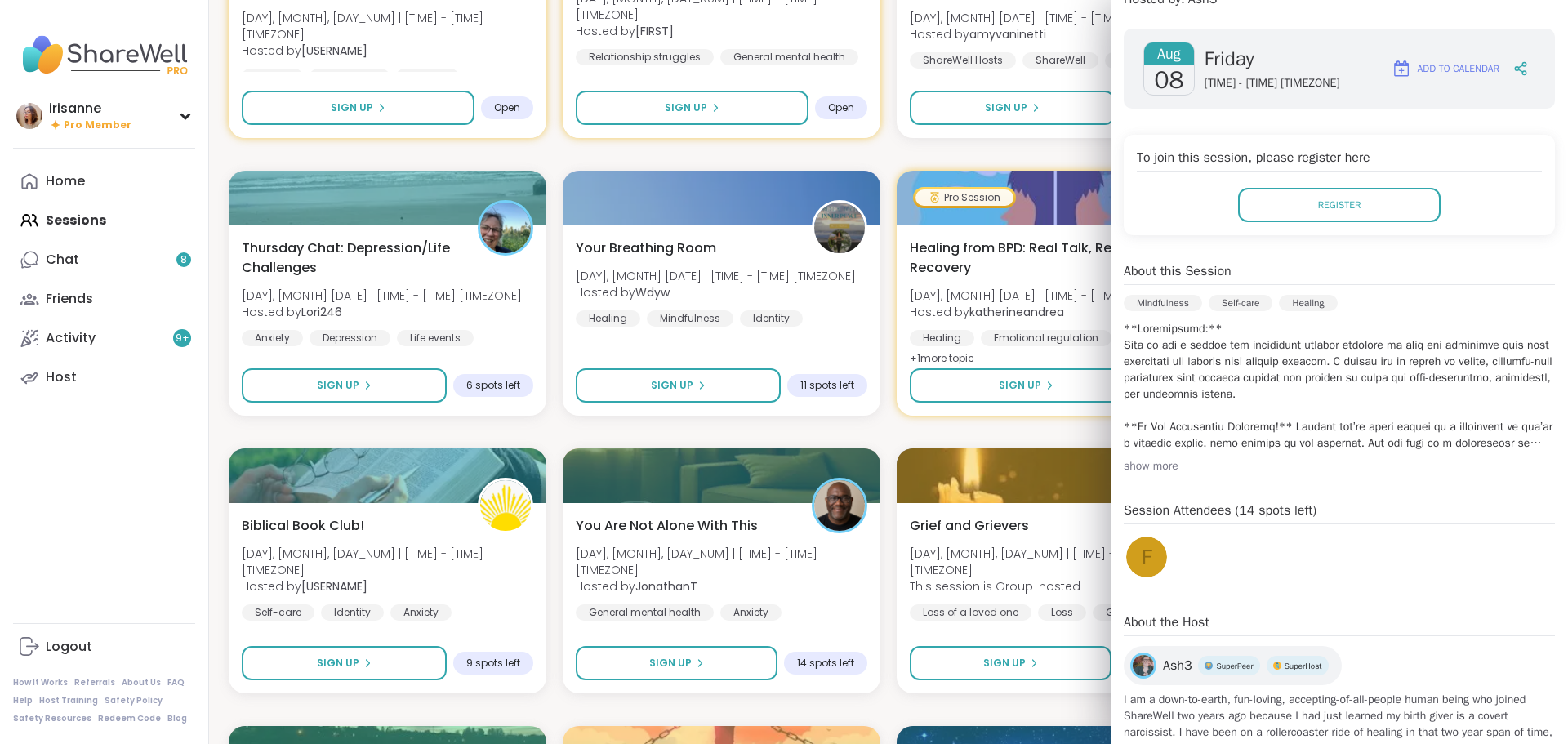 scroll, scrollTop: 245, scrollLeft: 0, axis: vertical 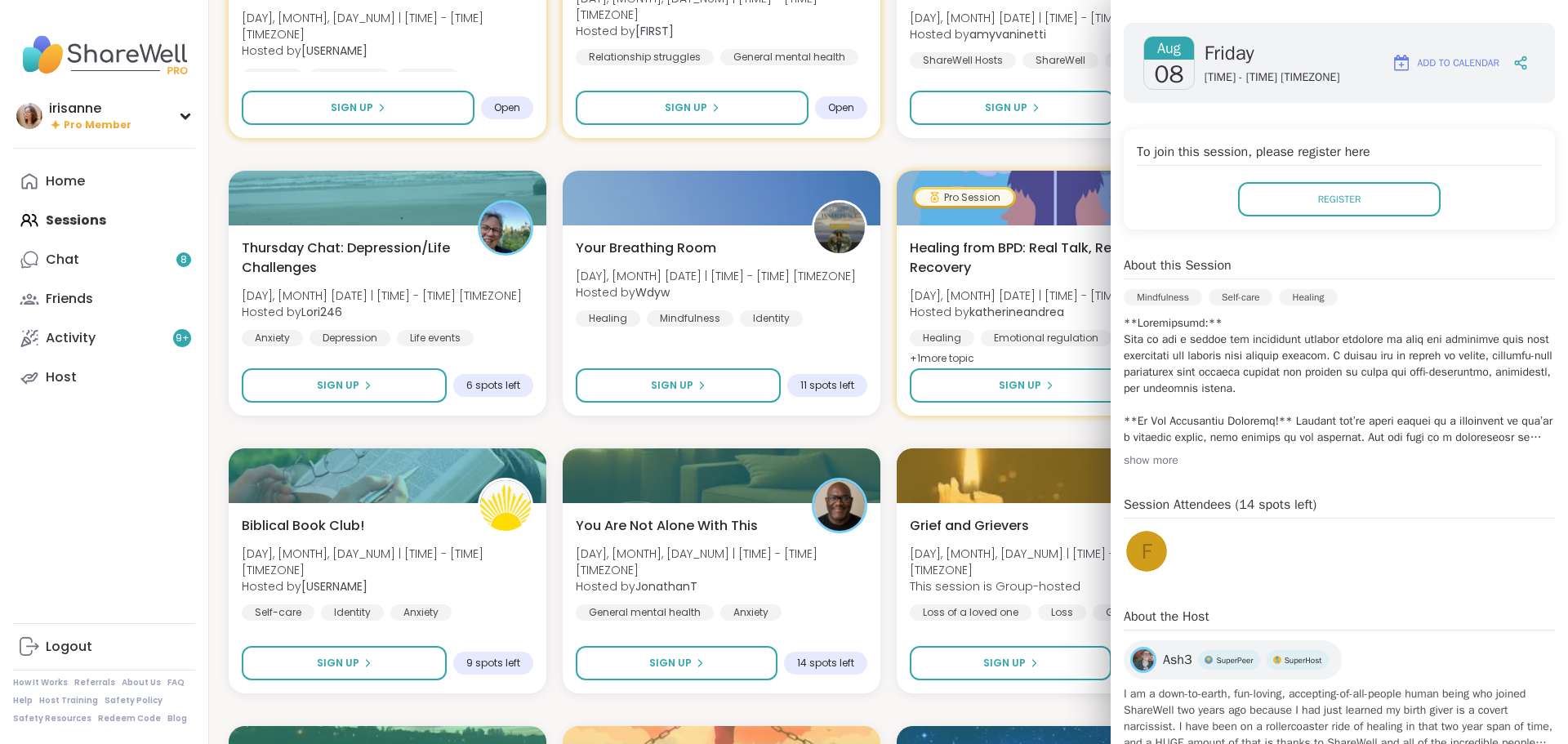 click on "show more" at bounding box center (1339, 461) 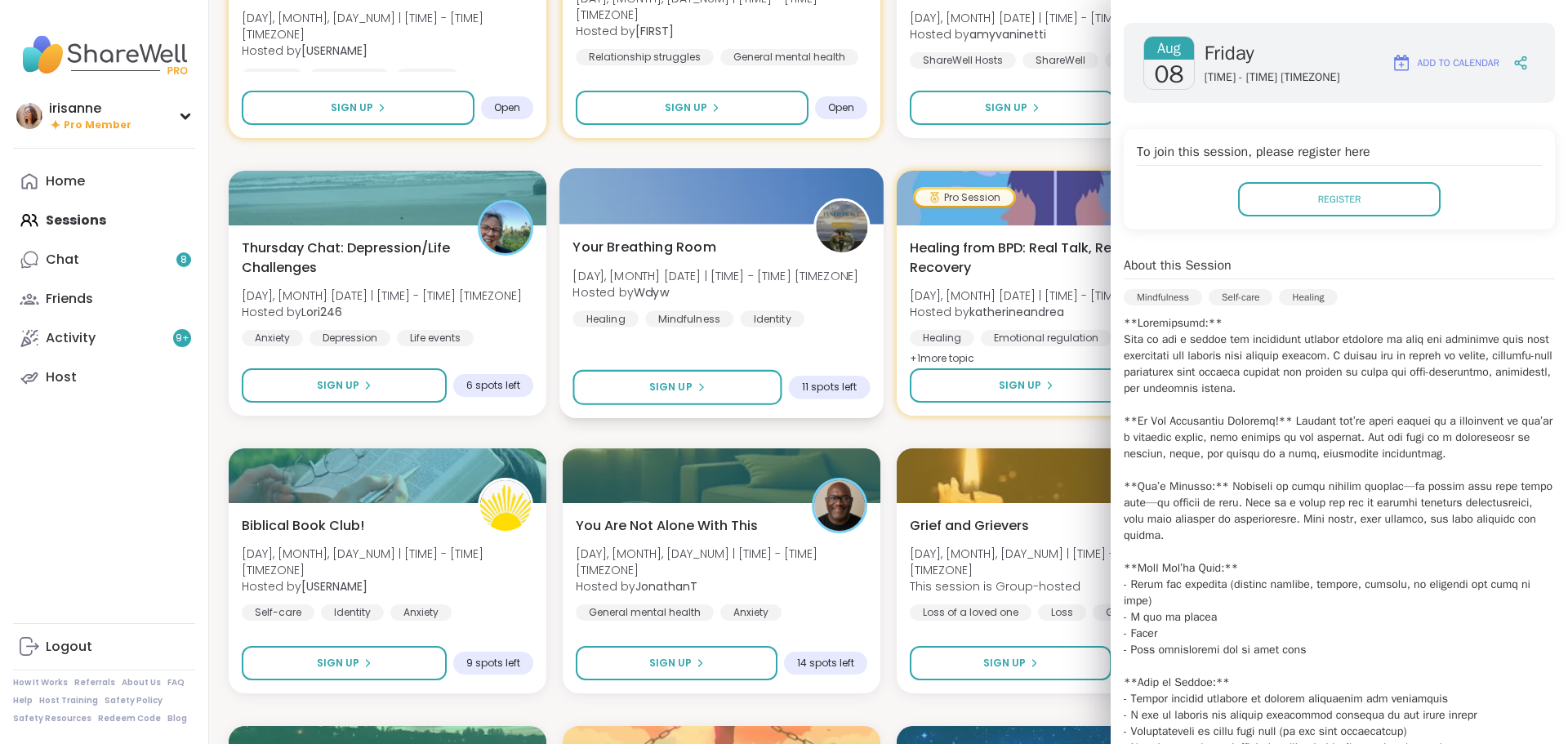 click on "Your Breathing Room [DAY], [DATE] | [TIME] - [TIME] GMT+8 Hosted by [USERNAME] Healing Mindfulness Identity" at bounding box center [721, 282] 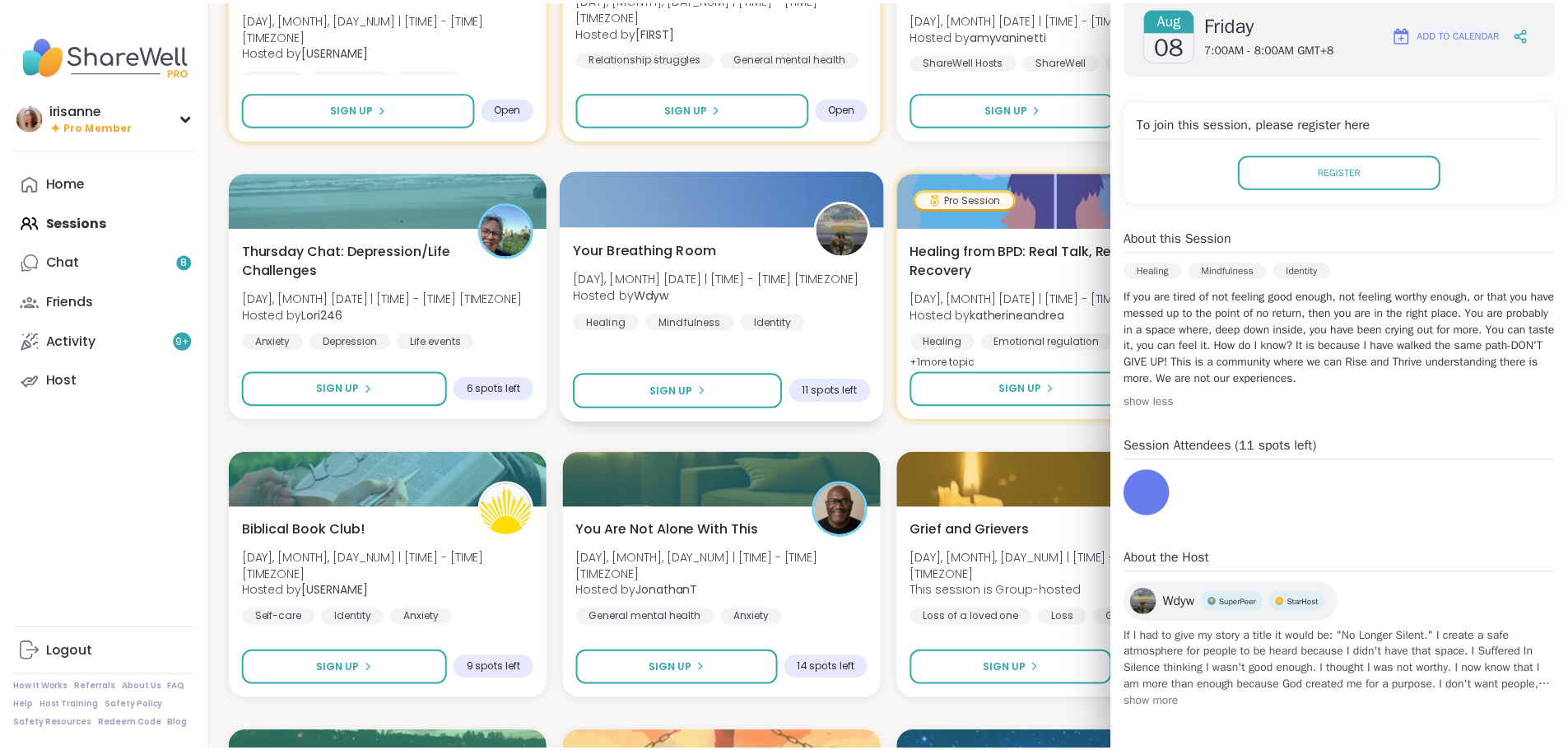 scroll, scrollTop: 217, scrollLeft: 0, axis: vertical 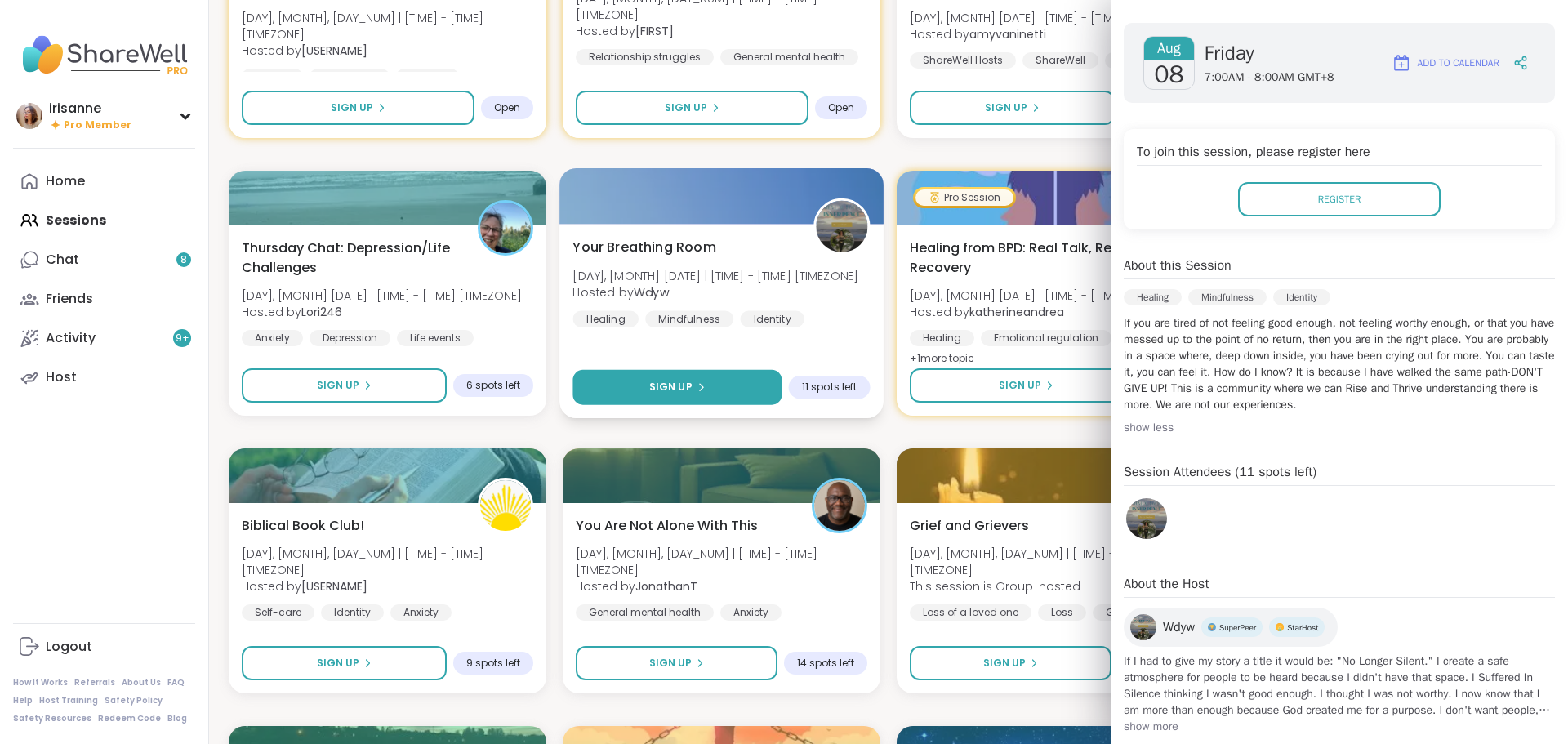click on "Sign Up" at bounding box center [677, 387] 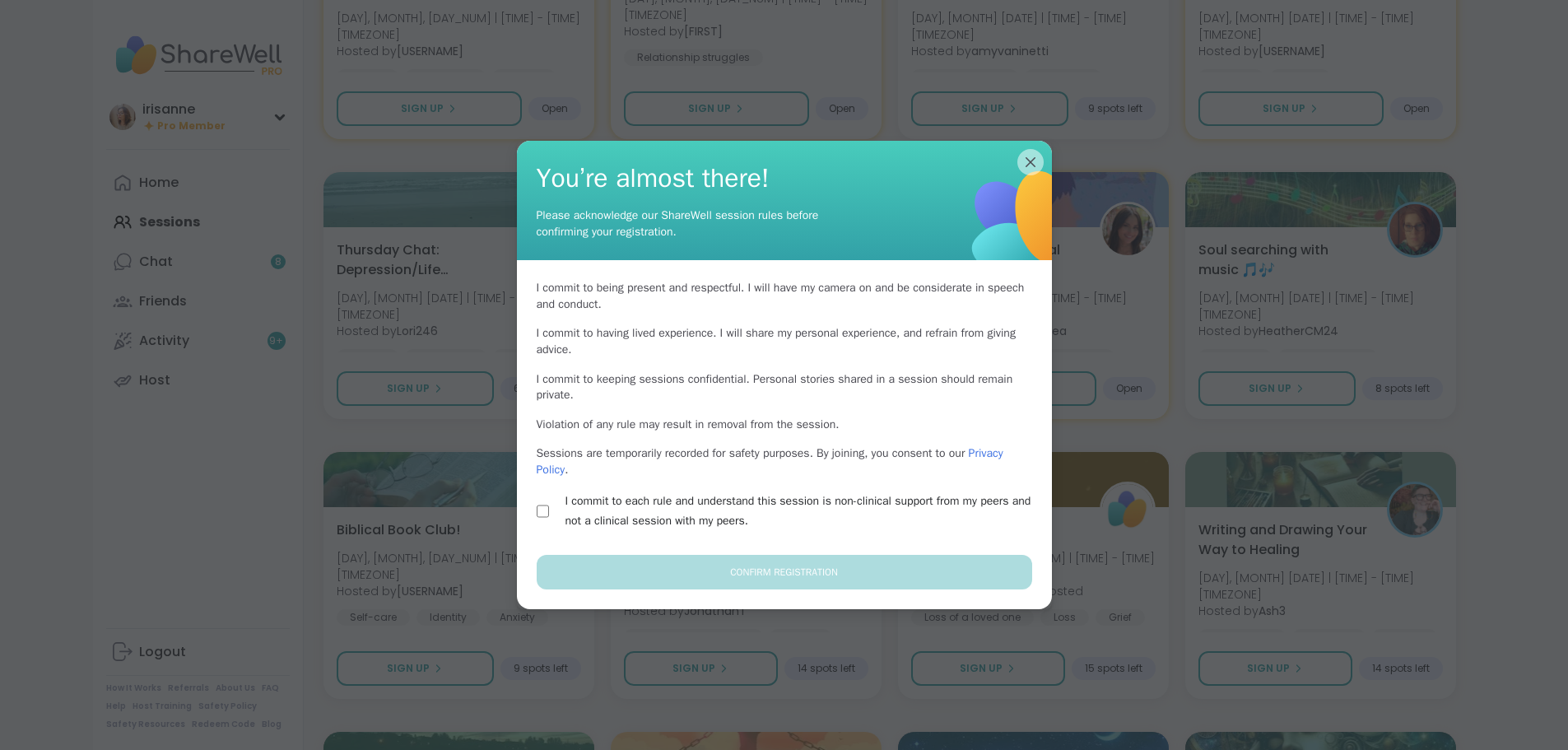 click on "I commit to each rule and understand this session is non-clinical support from my peers and not a clinical session with my peers." at bounding box center [784, 511] 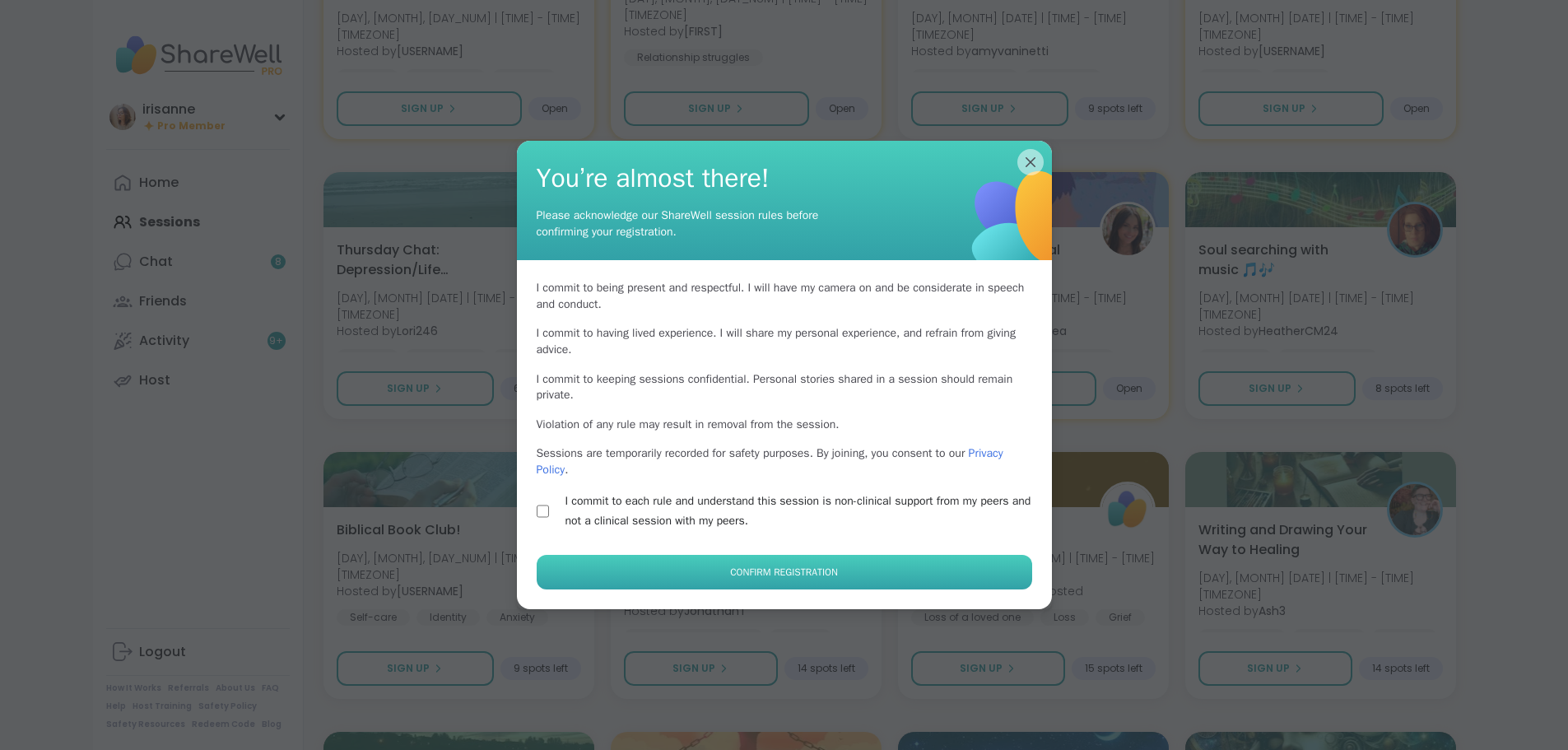 click on "Confirm Registration" at bounding box center (784, 572) 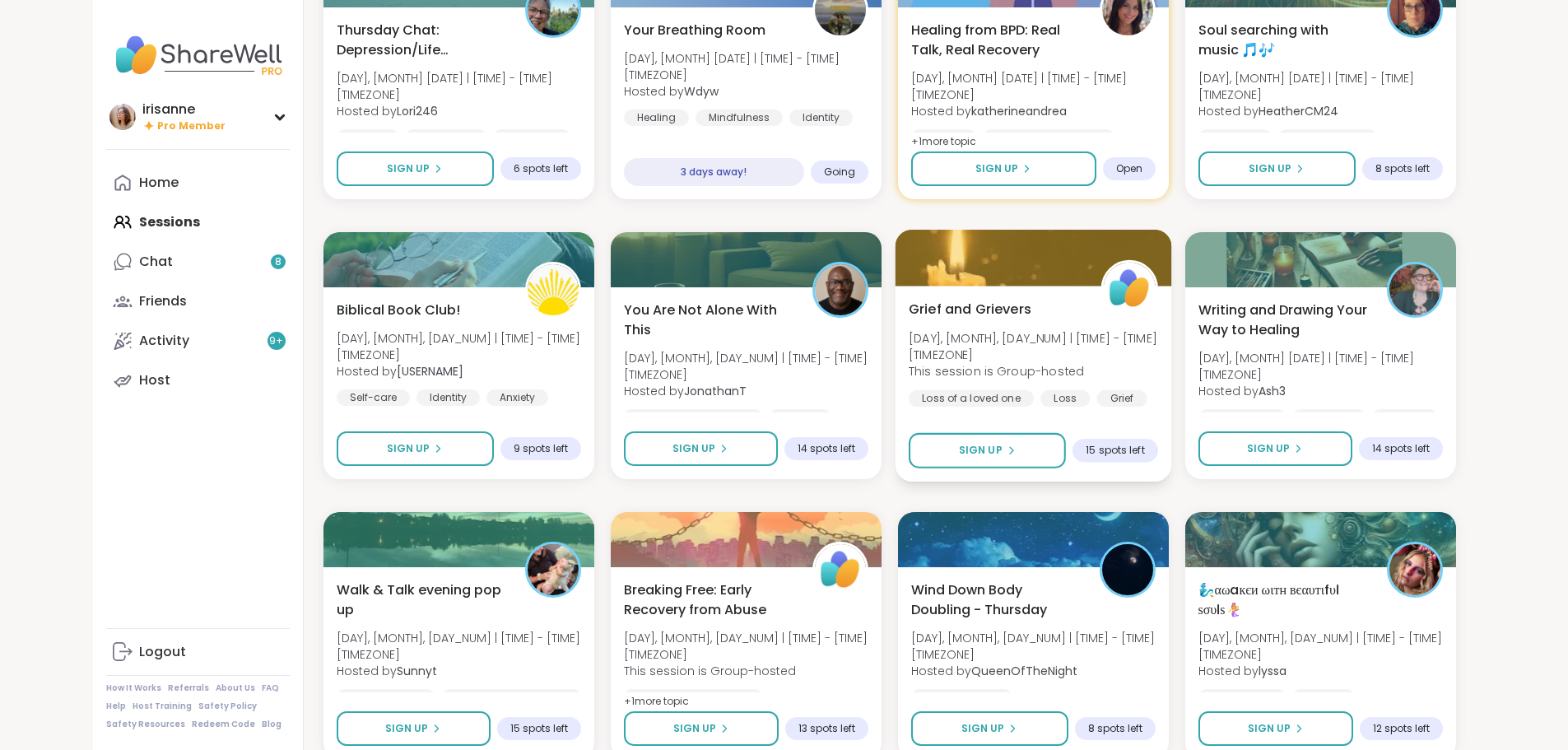 scroll, scrollTop: 9617, scrollLeft: 0, axis: vertical 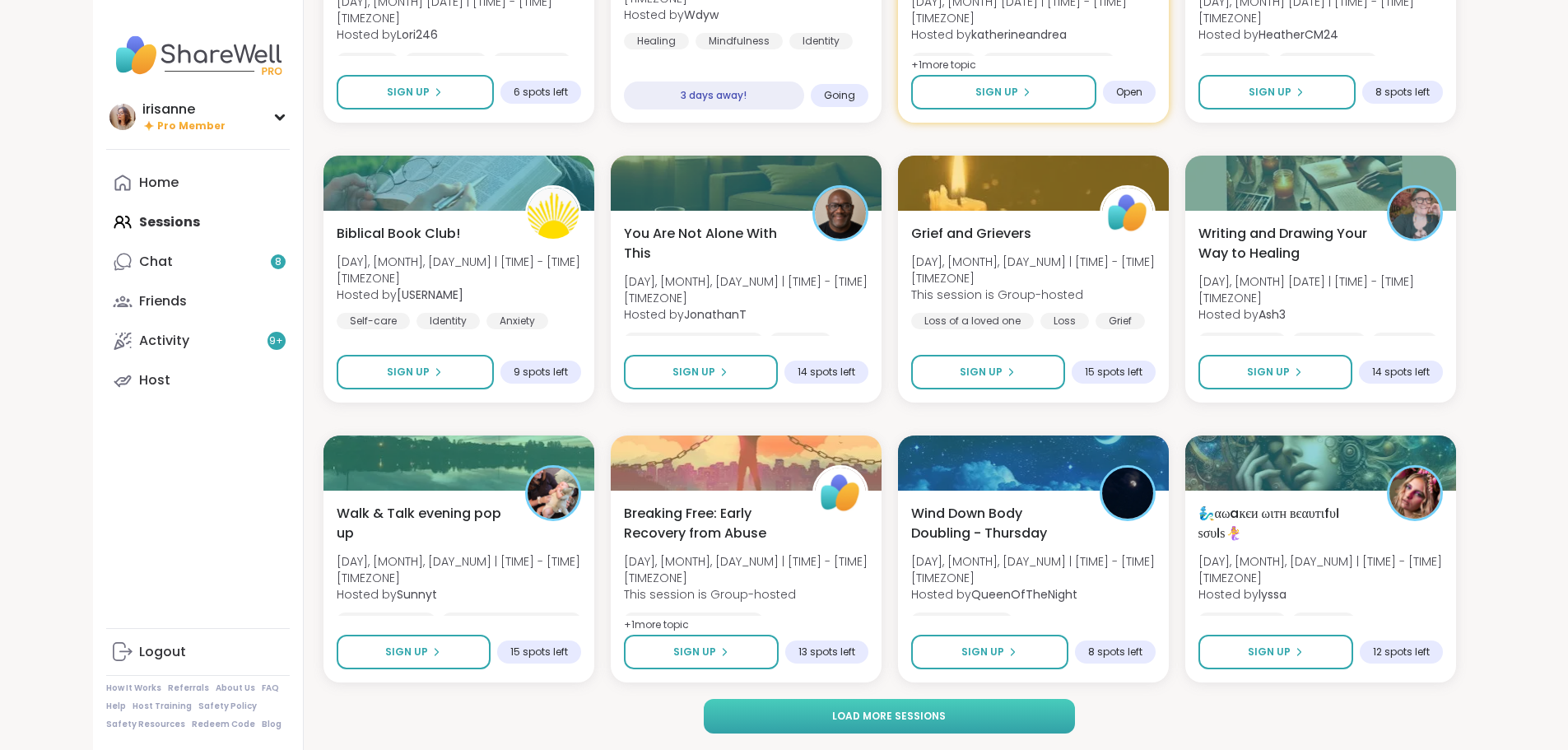 click on "Load more sessions" at bounding box center (889, 716) 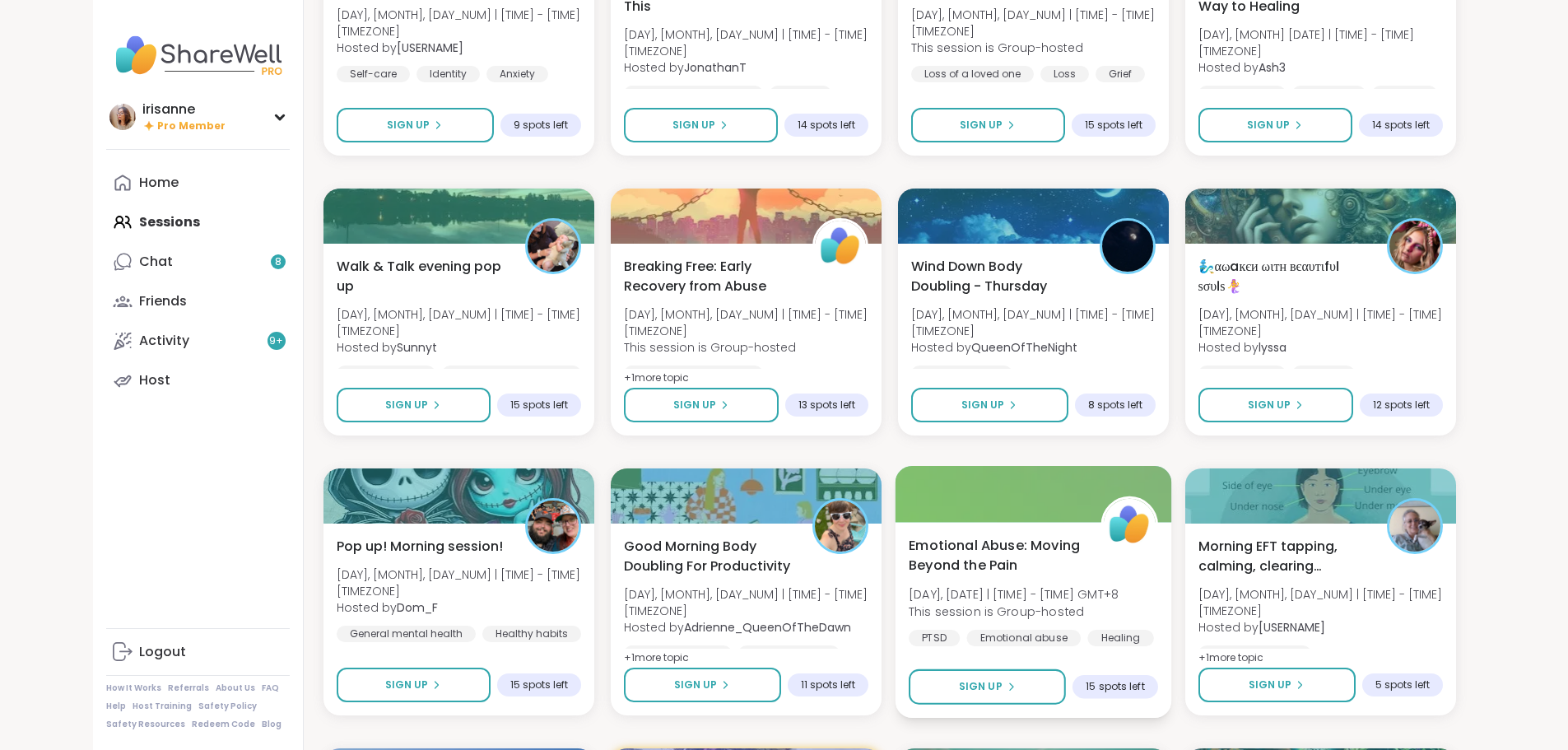 scroll, scrollTop: 10111, scrollLeft: 0, axis: vertical 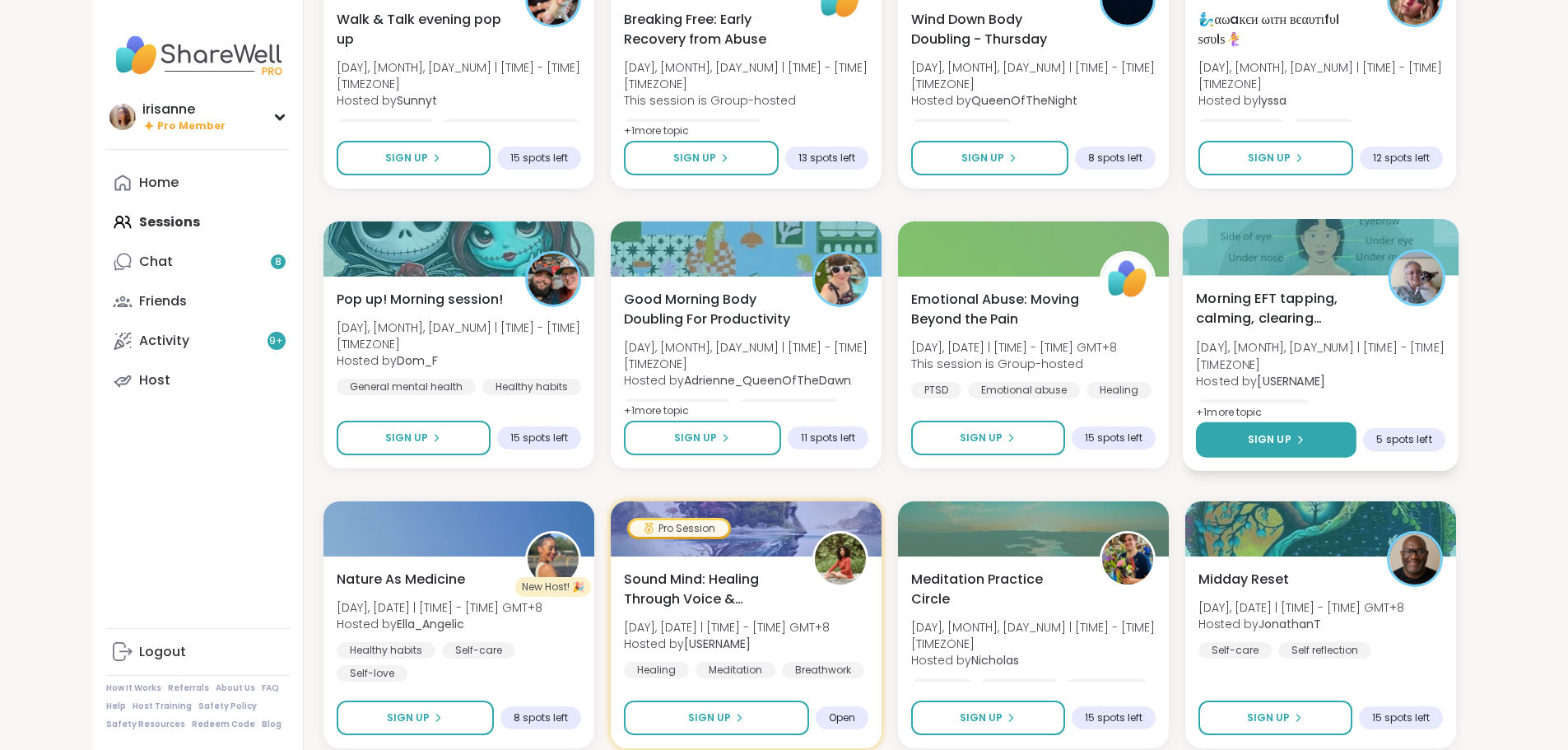 click on "Sign Up" at bounding box center (1276, 440) 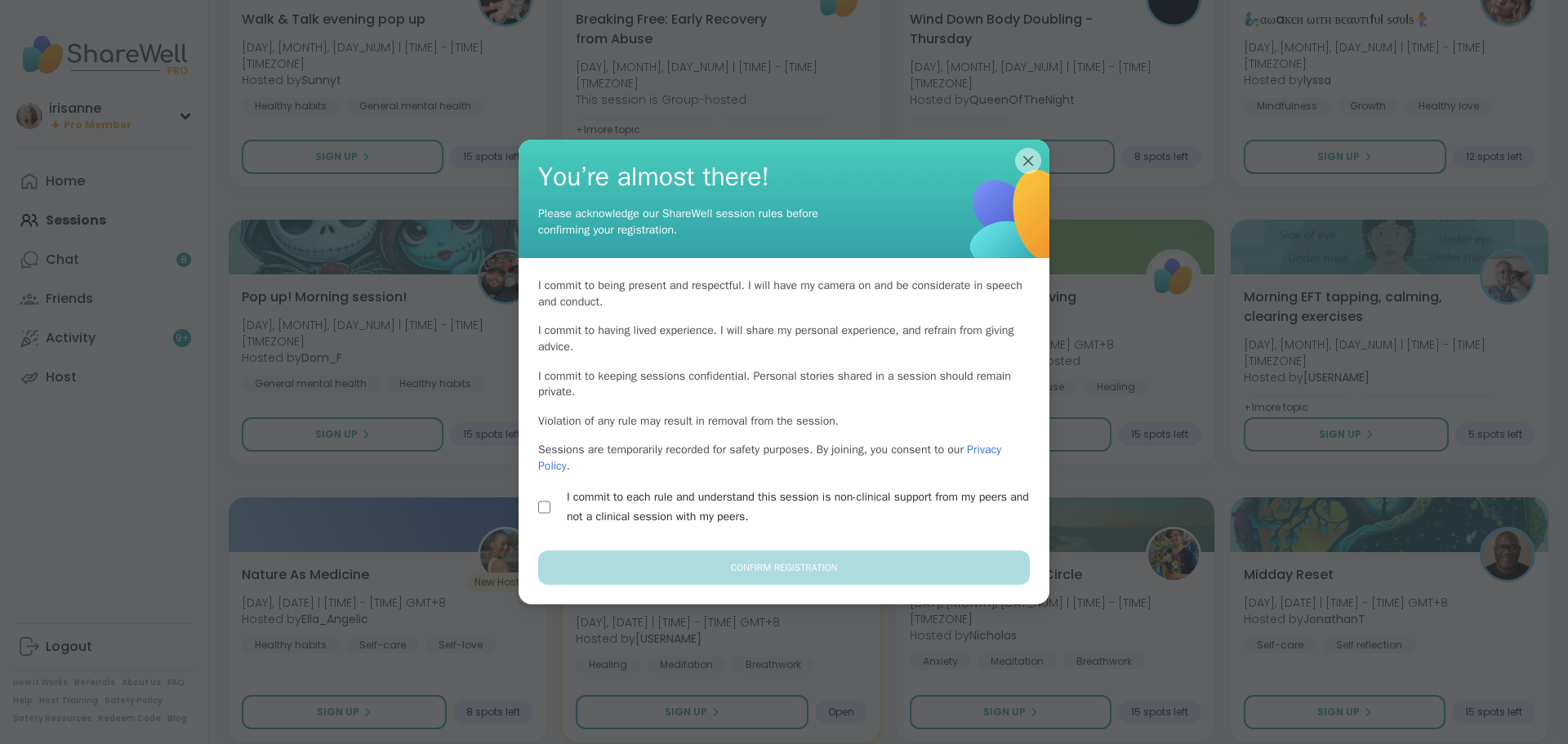 click on "I commit to being present and respectful . I will have my camera on and be considerate in speech and conduct. I commit to having lived experience . I will share my personal experience, and refrain from giving advice. I commit to keeping sessions confidential . Personal stories shared in a session should remain private. Violation of any rule may result in removal from the session. Sessions are temporarily recorded for safety purposes. By joining, you consent to our Privacy Policy . I commit to each rule and understand this session is non-clinical support from my peers and not a clinical session with my peers." at bounding box center (784, 403) 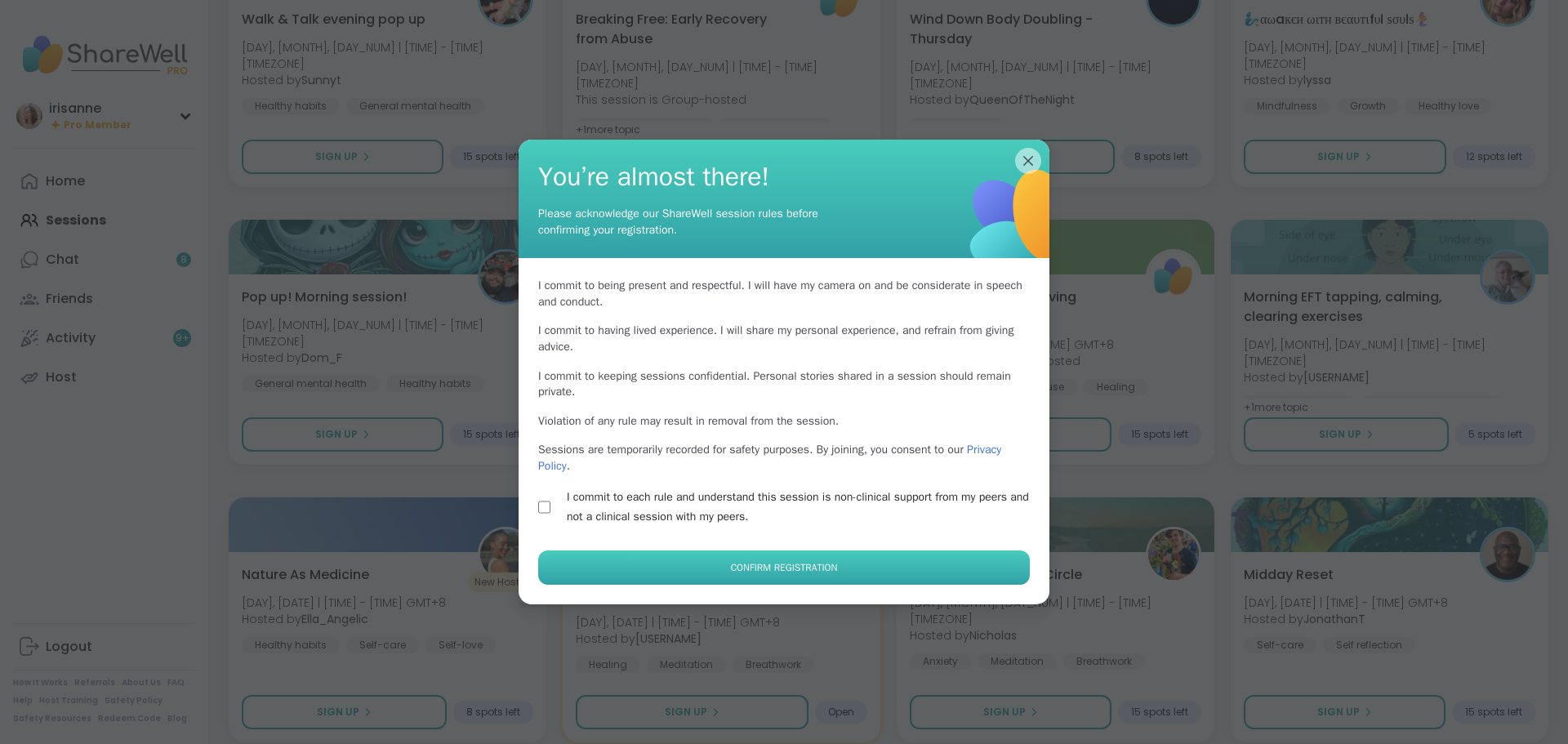 click on "Confirm Registration" at bounding box center (784, 568) 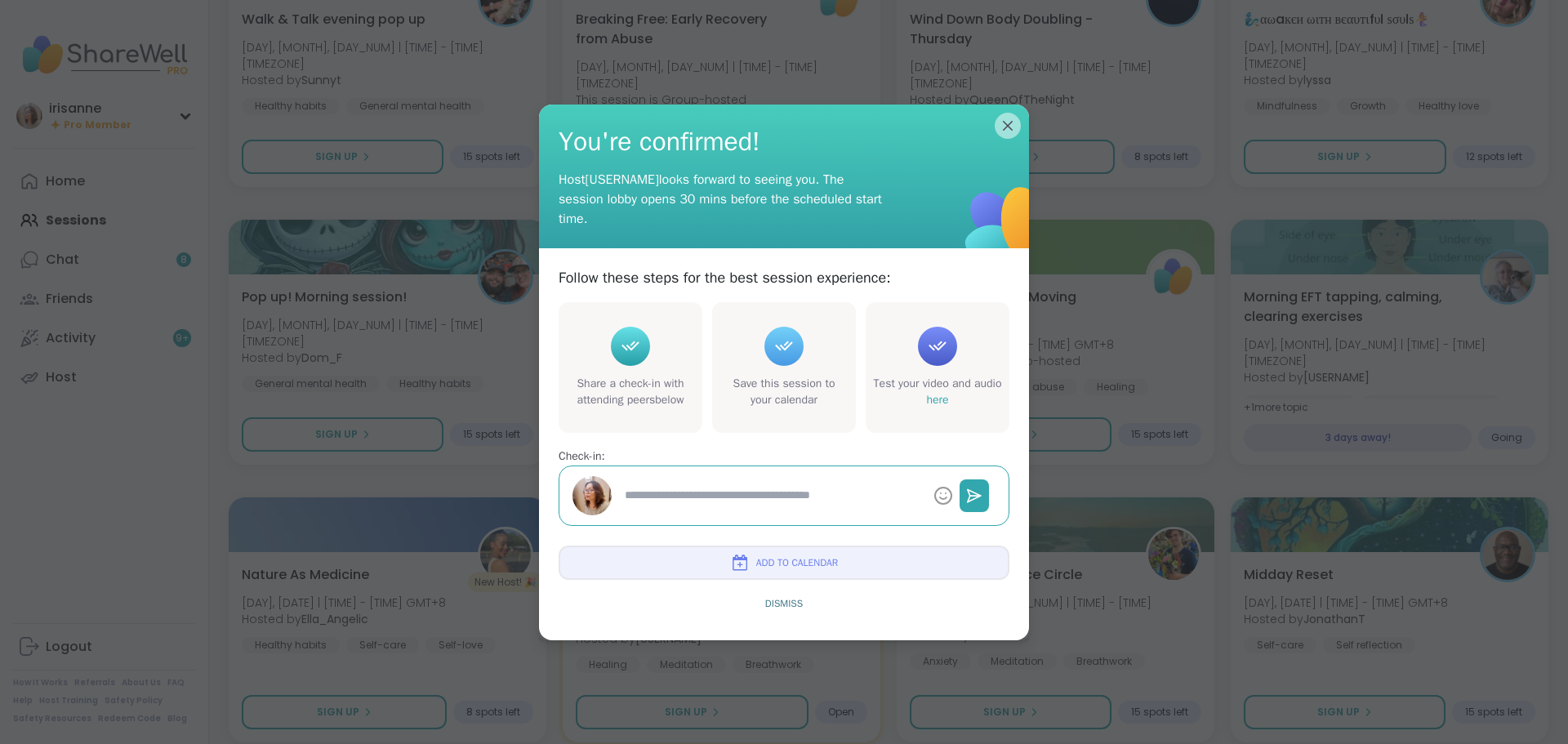 type on "*" 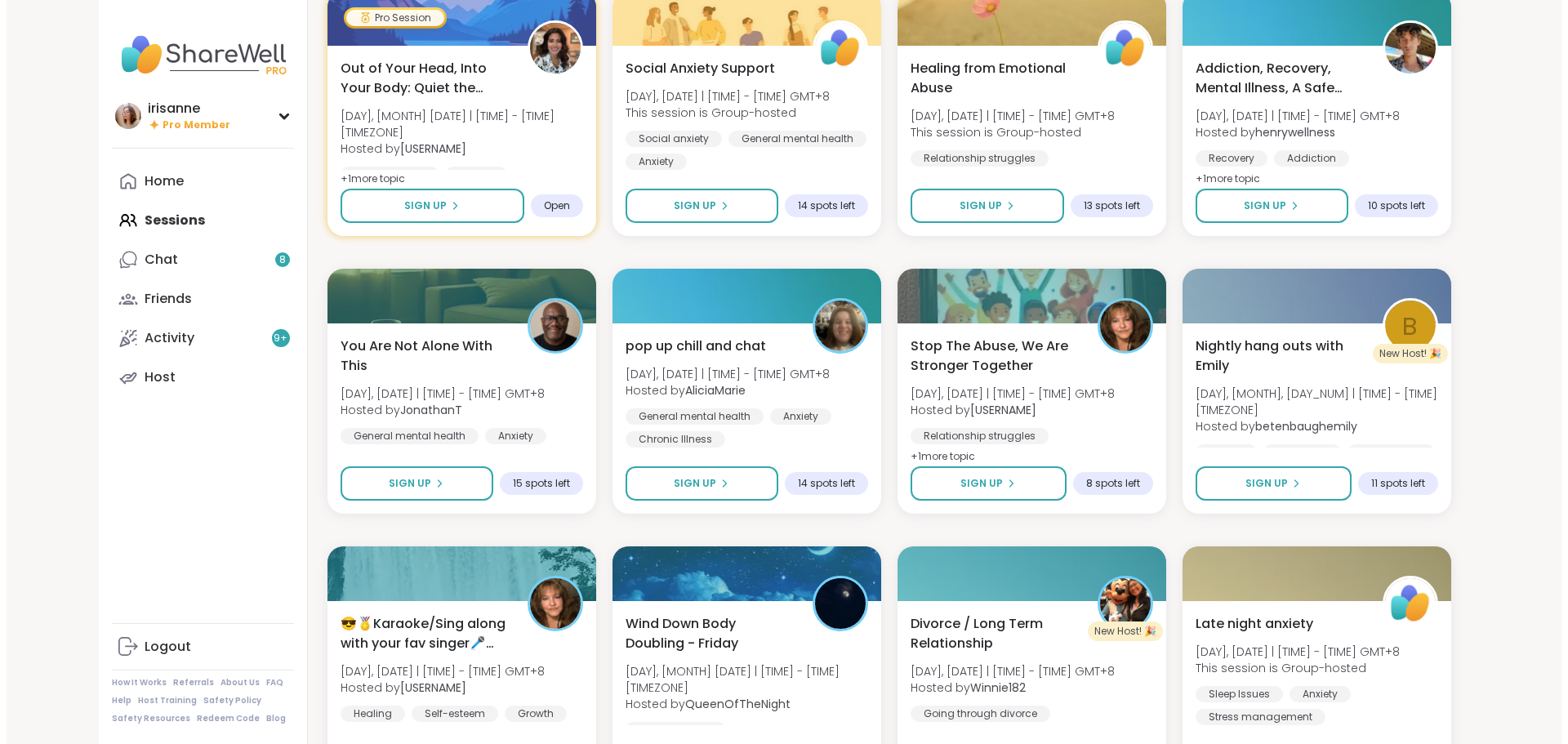 scroll, scrollTop: 11173, scrollLeft: 0, axis: vertical 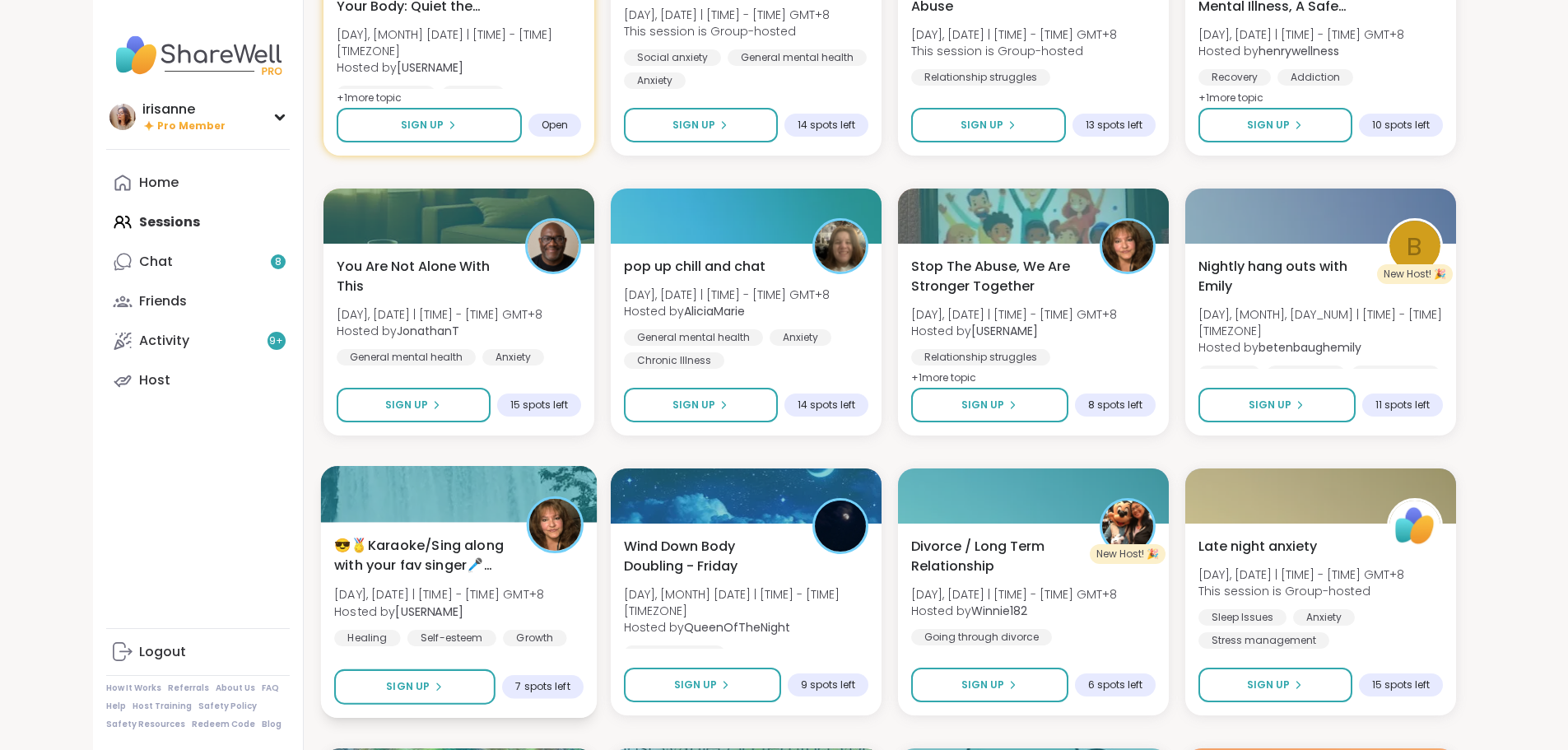 click on "😎🏅Karaoke/Sing along with your fav singer🎤😁😘 [DAY], [MONTH], [DAY_NUM] | [TIME] - [TIME] [TIMEZONE] Hosted by [USERNAME] Healing Self-esteem Growth" at bounding box center (458, 590) 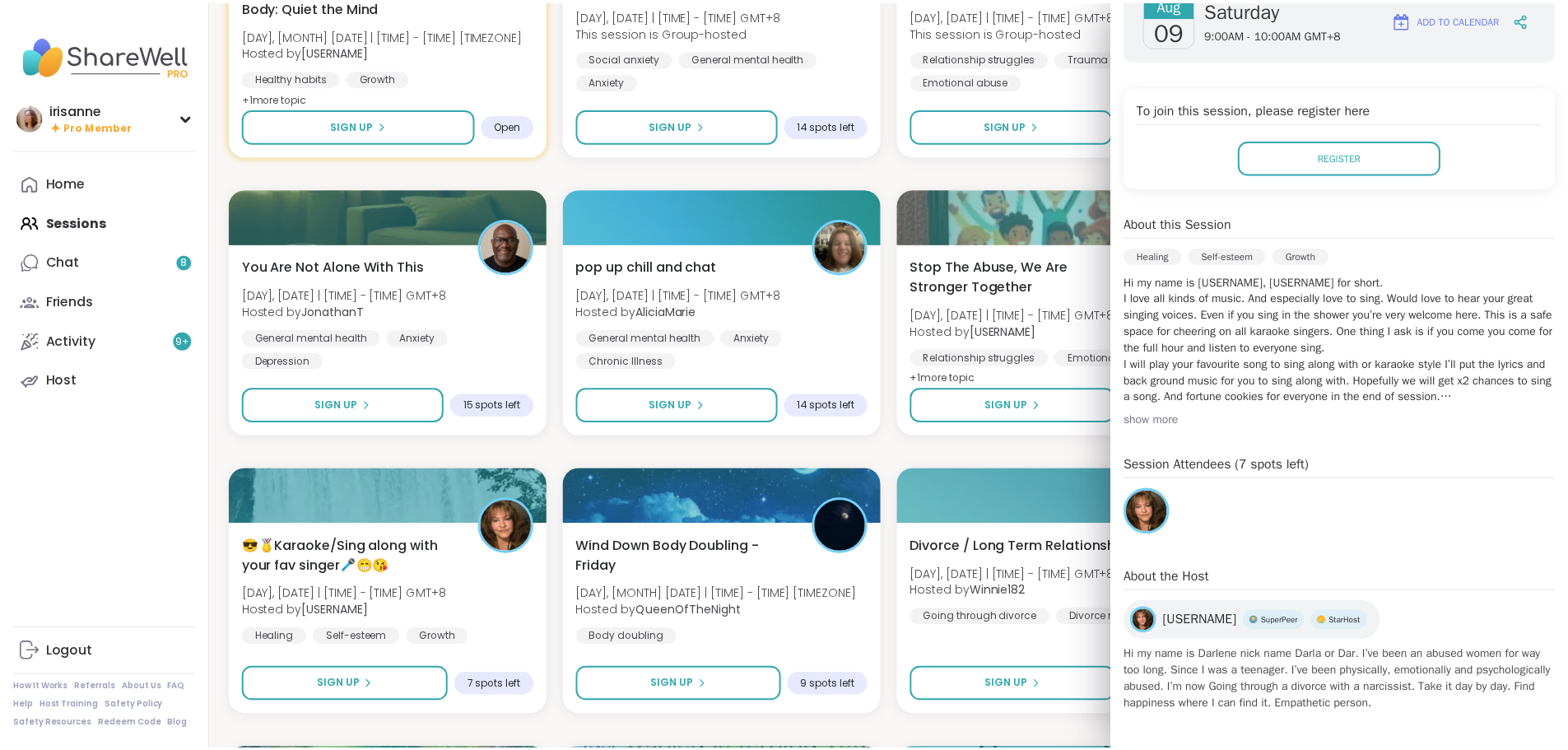 scroll, scrollTop: 294, scrollLeft: 0, axis: vertical 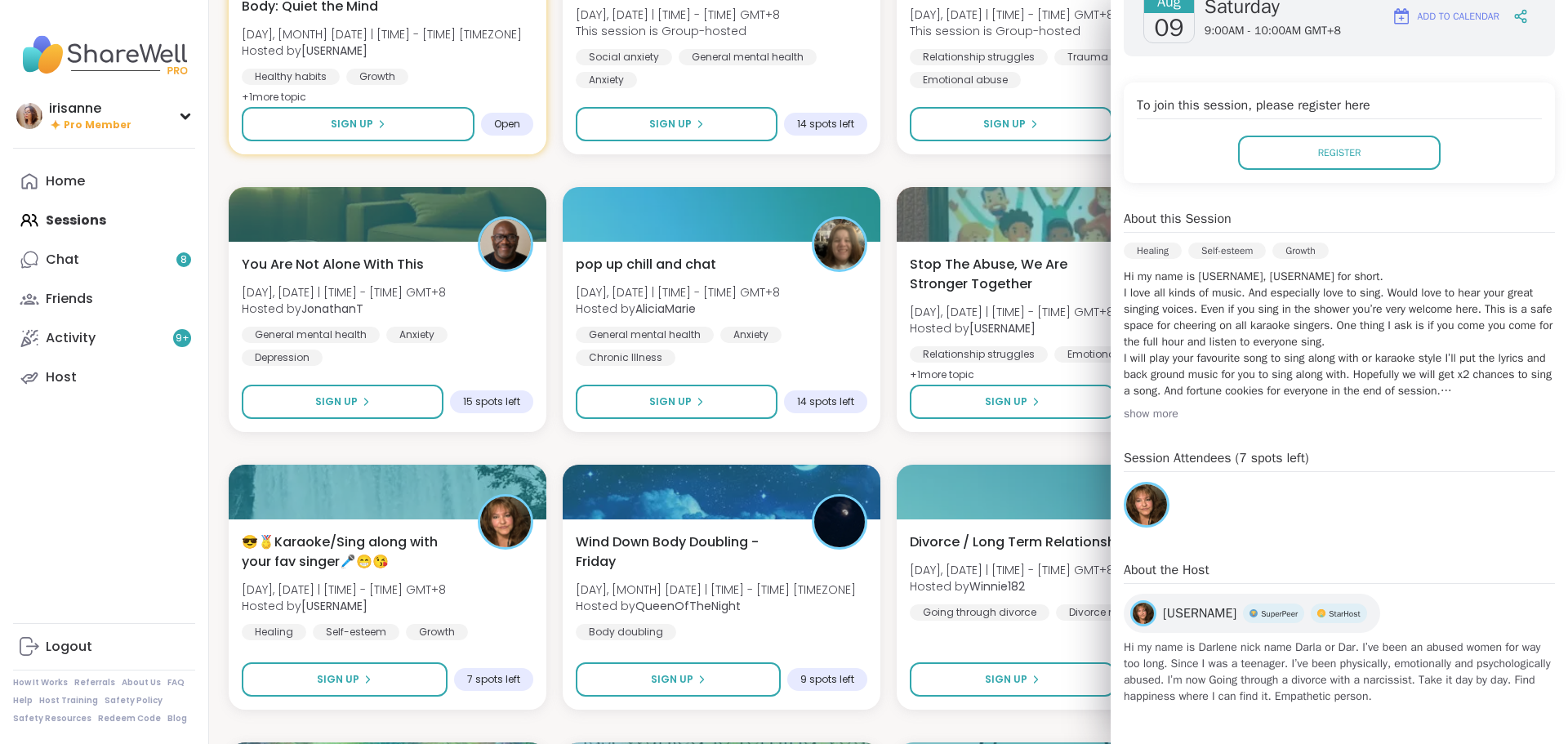 click on "Monday Coffee, Tea or Hot chocolate and Milk Club [DAY], [MONTH], [DAY_NUM] | [TIME] - [TIME] [TIMEZONE] Hosted by [PERSON] Loneliness General mental health Self-care + 1 more topic 7 peers attended 🫂 Body Double and Chill 🧼 Mon, [MONTH], [DAY_NUM] | [TIME] - [TIME] Hosted by [PERSON] Loneliness Body doubling Abandonment 13 peers attended New Host! 🎉 Healing from the inside out Mon, [MONTH], [DAY_NUM] | [TIME] - [TIME] Hosted by [USERNAME] PTSD Childhood trauma CPTSD 4 peers attended Aftermath of Cheating [DAY], [MONTH], [DAY_NUM] | [TIME] - [TIME] This session is Group-hosted Cheating Relationship struggles Infidelity SESSION LIVE EFT Tapping Morning Practice [DAY], [MONTH], [DAY_NUM] | [TIME] - [TIME] Hosted by [PERSON] Self-care Healthy habits Anxiety SESSION LIVE New Host! 🎉 The Parent pod [DAY], [MONTH], [DAY_NUM] | [TIME] - [TIME] Hosted by [PERSON] Parenting challenges Anxiety Healthy love SESSION LIVE Good Morning Body Doubling For Productivity [DAY], [MONTH], [DAY_NUM] | [TIME] - [TIME] Hosted by [PERSON]" at bounding box center (889, -4689) 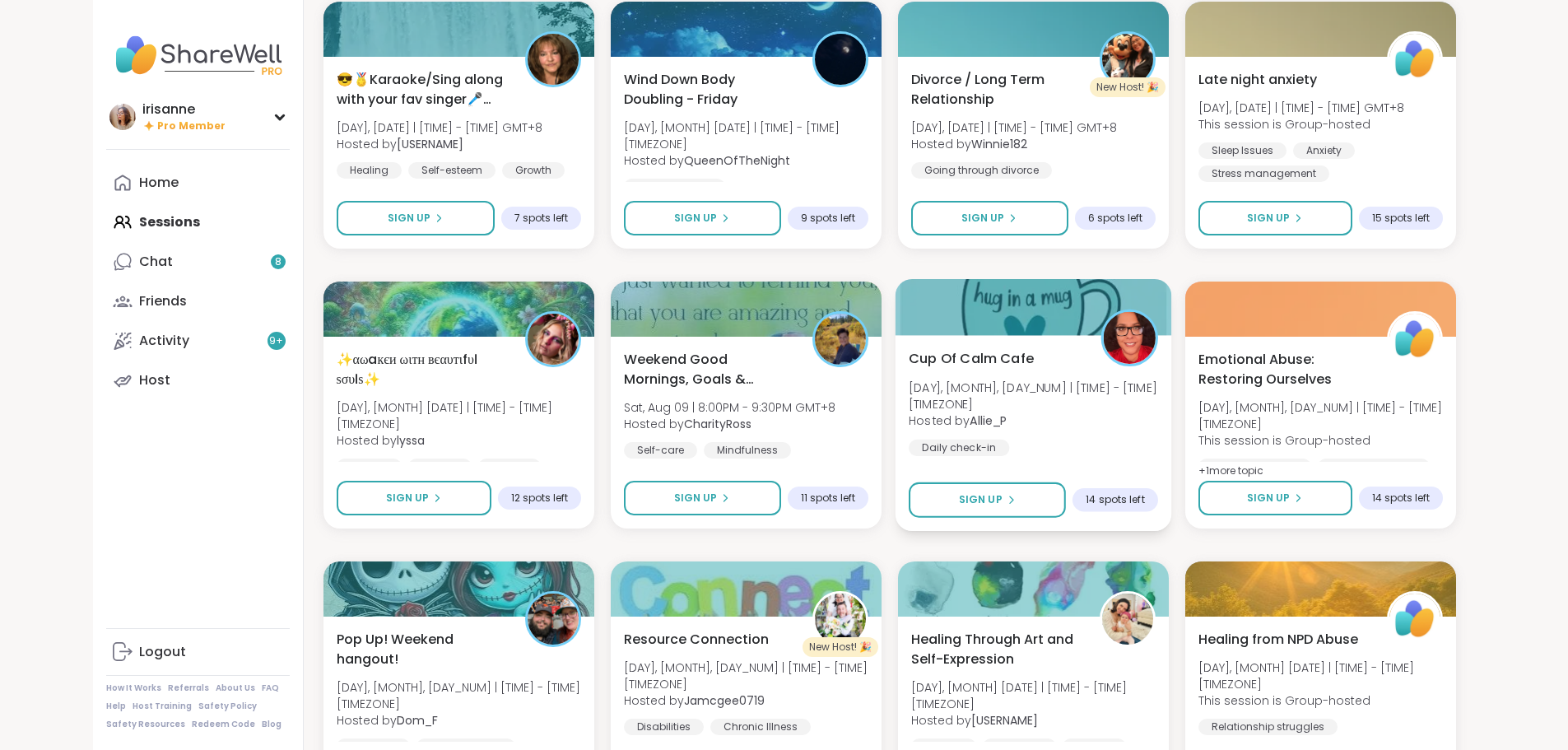 scroll, scrollTop: 11922, scrollLeft: 0, axis: vertical 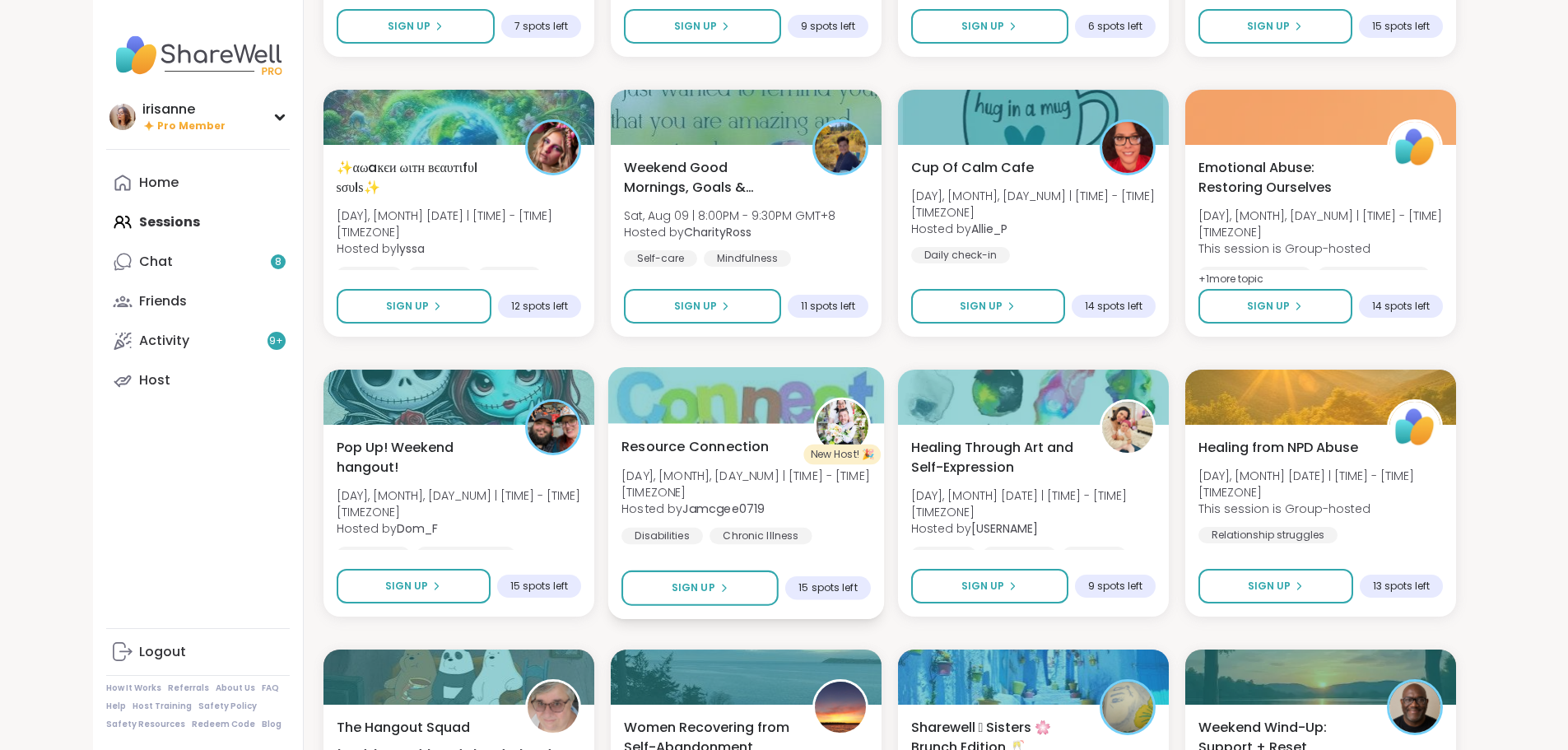 click on "Hosted by [USERNAME]" at bounding box center [746, 509] 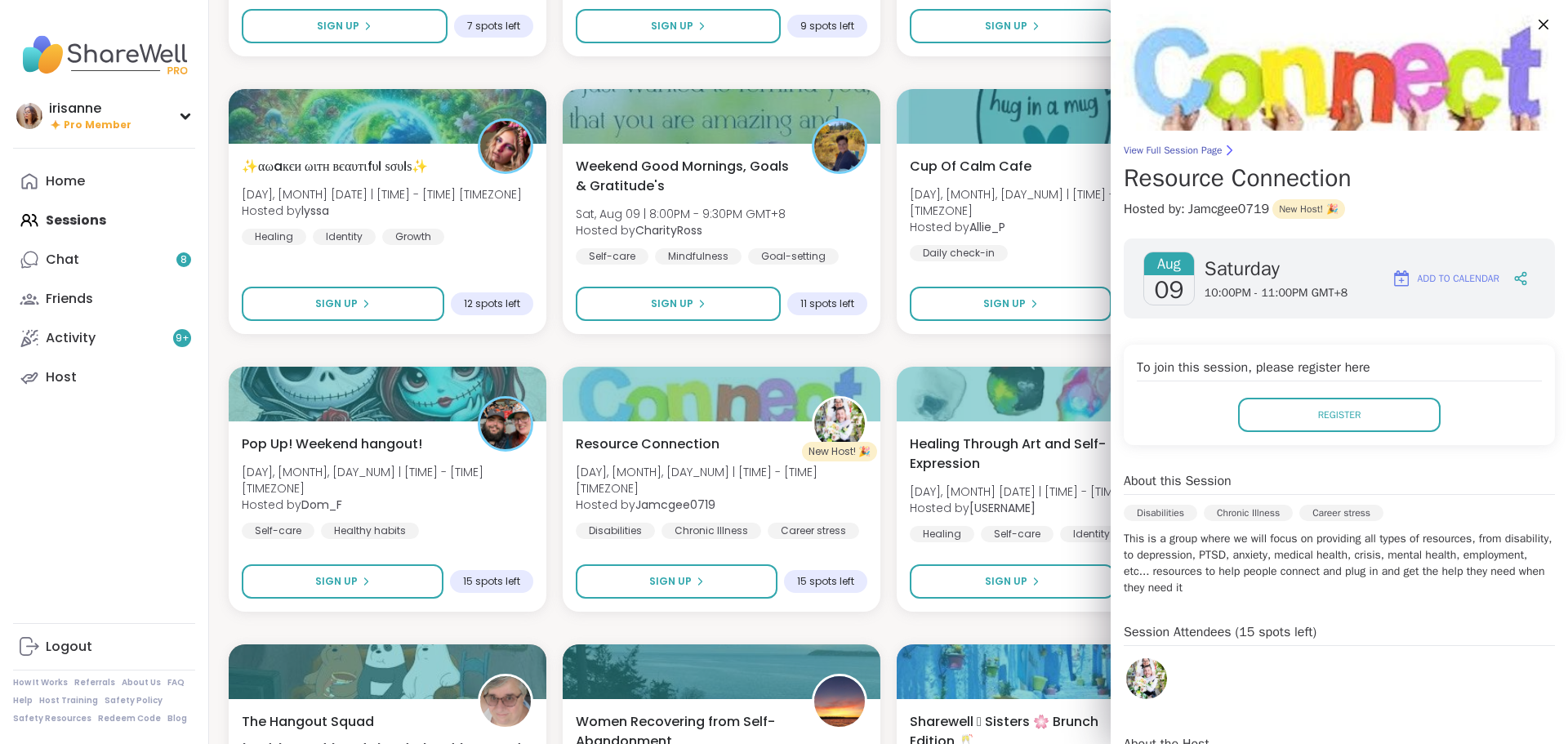 click on "Monday Coffee, Tea or Hot chocolate and Milk Club [DAY], [MONTH], [DAY_NUM] | [TIME] - [TIME] [TIMEZONE] Hosted by [PERSON] Loneliness General mental health Self-care + 1 more topic 7 peers attended 🫂 Body Double and Chill 🧼 Mon, [MONTH], [DAY_NUM] | [TIME] - [TIME] Hosted by [PERSON] Loneliness Body doubling Abandonment 13 peers attended New Host! 🎉 Healing from the inside out Mon, [MONTH], [DAY_NUM] | [TIME] - [TIME] Hosted by [USERNAME] PTSD Childhood trauma CPTSD 4 peers attended Aftermath of Cheating [DAY], [MONTH], [DAY_NUM] | [TIME] - [TIME] This session is Group-hosted Cheating Relationship struggles Infidelity SESSION LIVE EFT Tapping Morning Practice [DAY], [MONTH], [DAY_NUM] | [TIME] - [TIME] Hosted by [PERSON] Self-care Healthy habits Anxiety SESSION LIVE New Host! 🎉 The Parent pod [DAY], [MONTH], [DAY_NUM] | [TIME] - [TIME] Hosted by [PERSON] Parenting challenges Anxiety Healthy love SESSION LIVE Good Morning Body Doubling For Productivity [DAY], [MONTH], [DAY_NUM] | [TIME] - [TIME] Hosted by [PERSON]" at bounding box center [889, -5342] 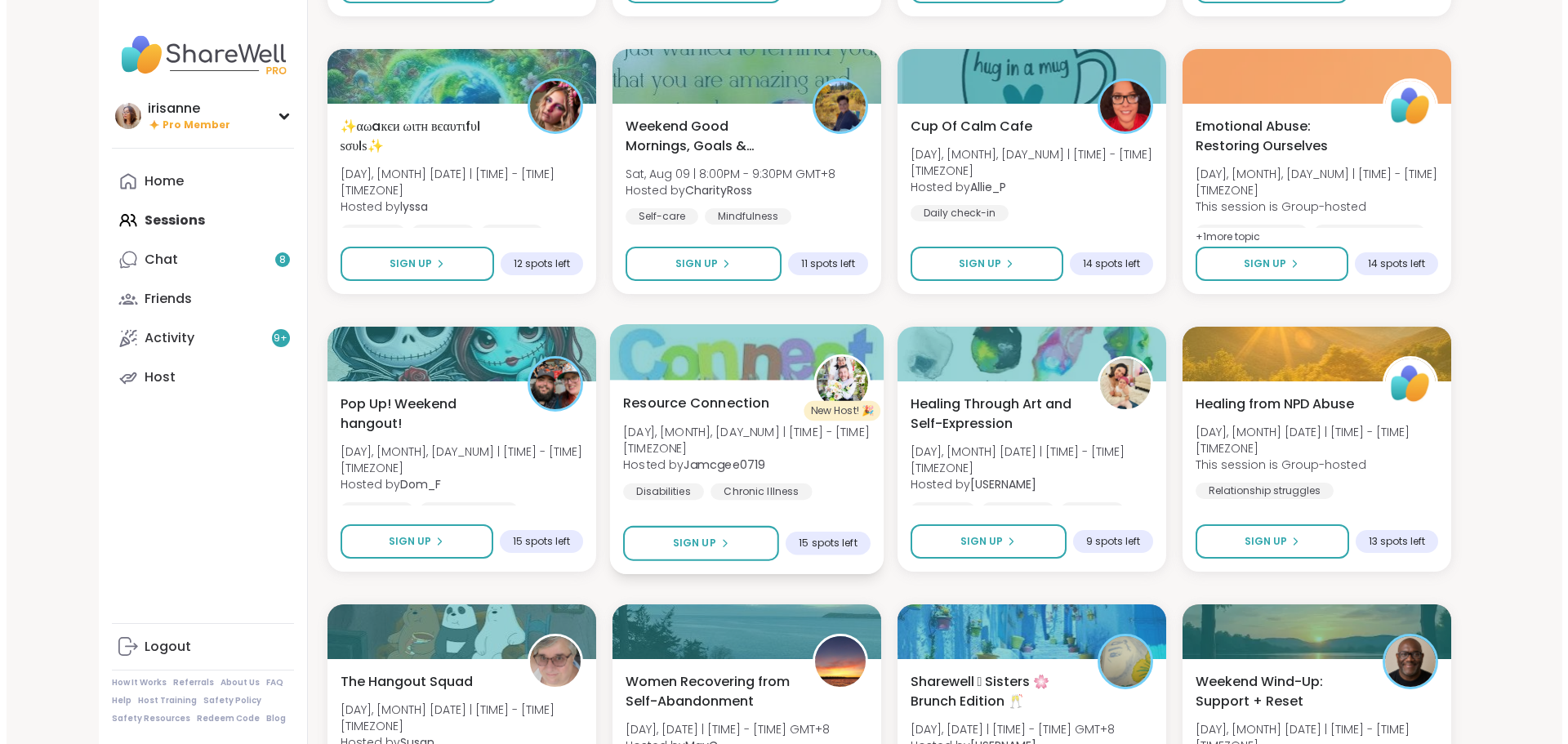 scroll, scrollTop: 12039, scrollLeft: 0, axis: vertical 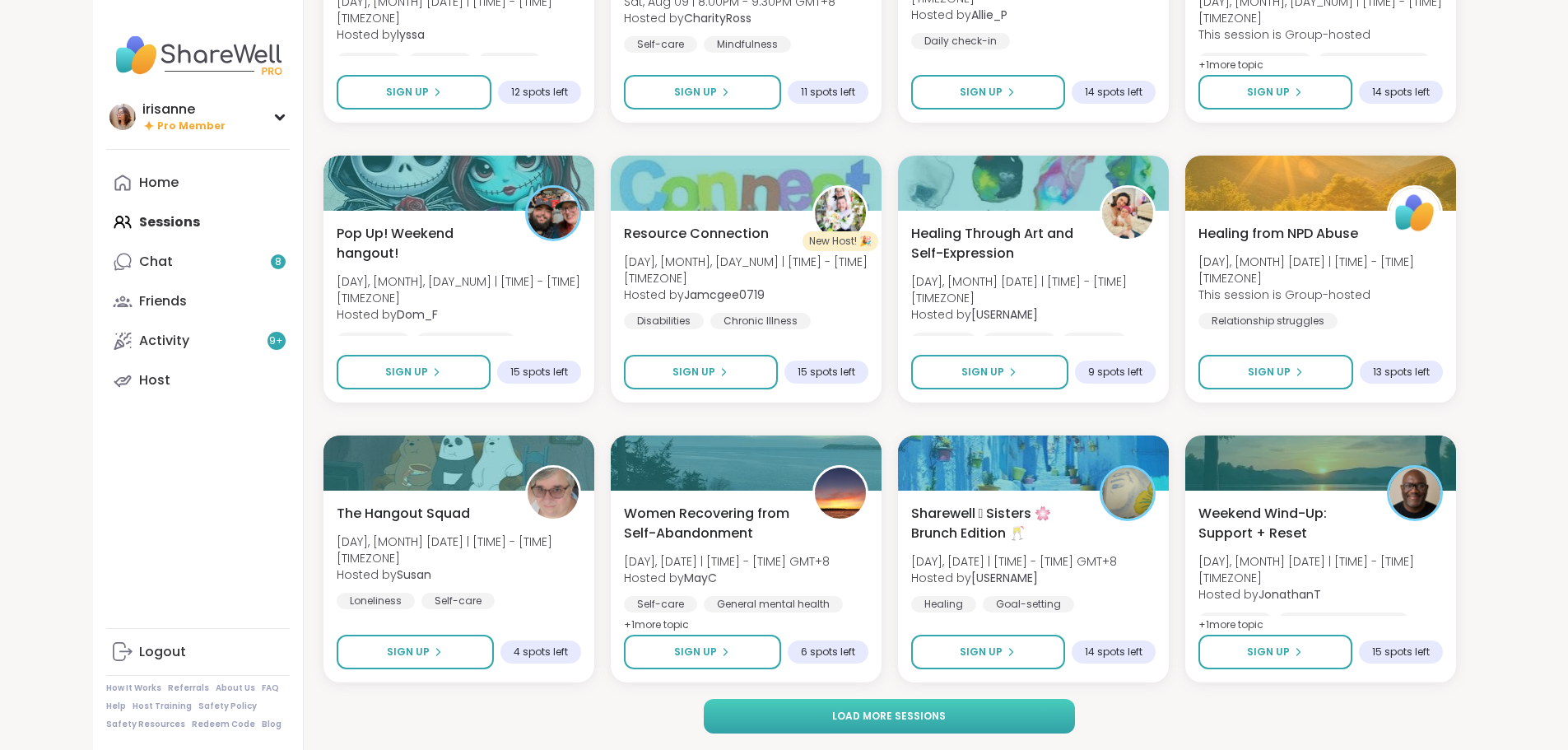 click on "Load more sessions" at bounding box center (889, 716) 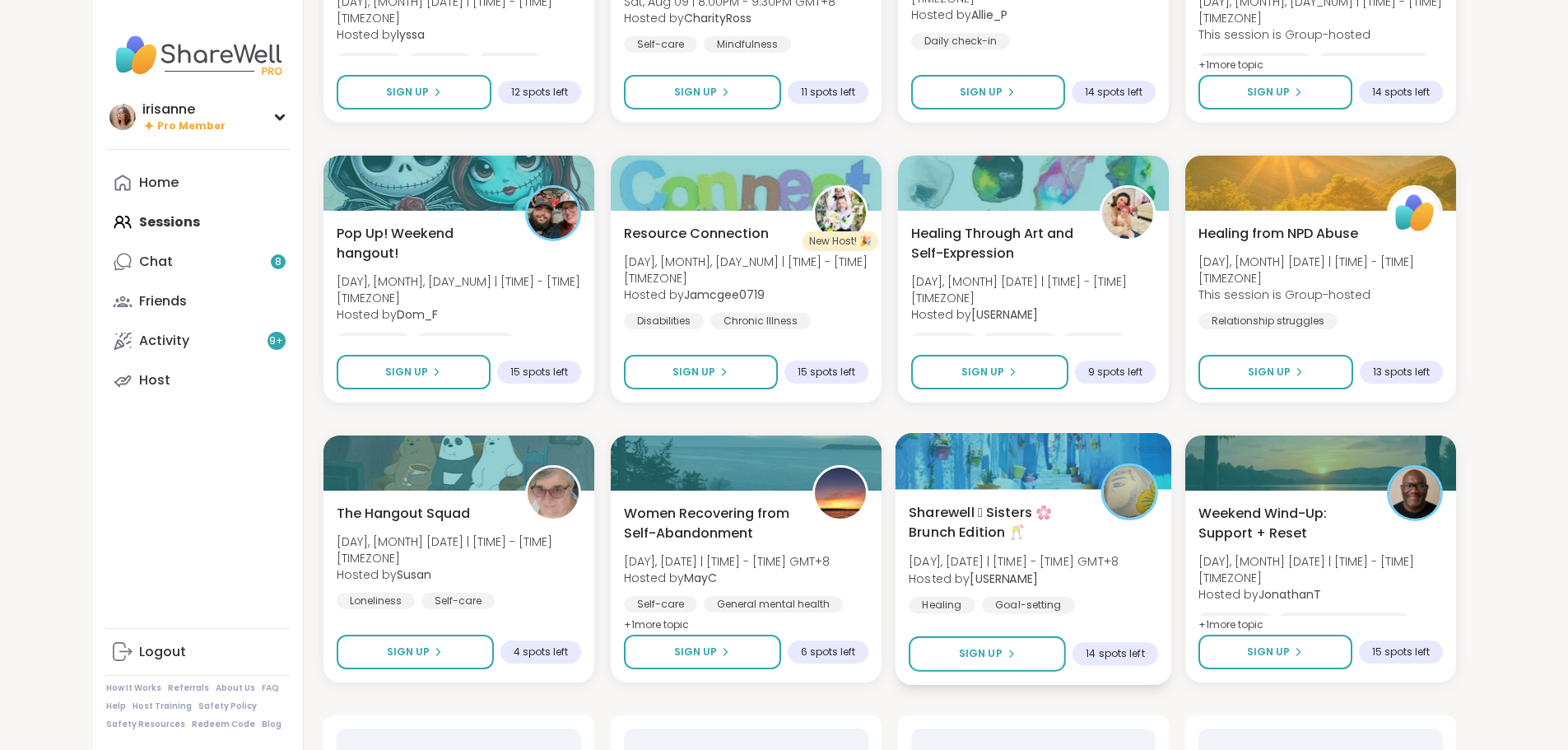 click on "Sharewell 🩵 Sisters 🌸 Brunch Edition 🥂 [DAY], [MONTH], [DAY_NUM] | [TIME] - [TIME] [TIMEZONE] Hosted by [PERSON] Healing Goal-setting Healthy love" at bounding box center (1033, 569) 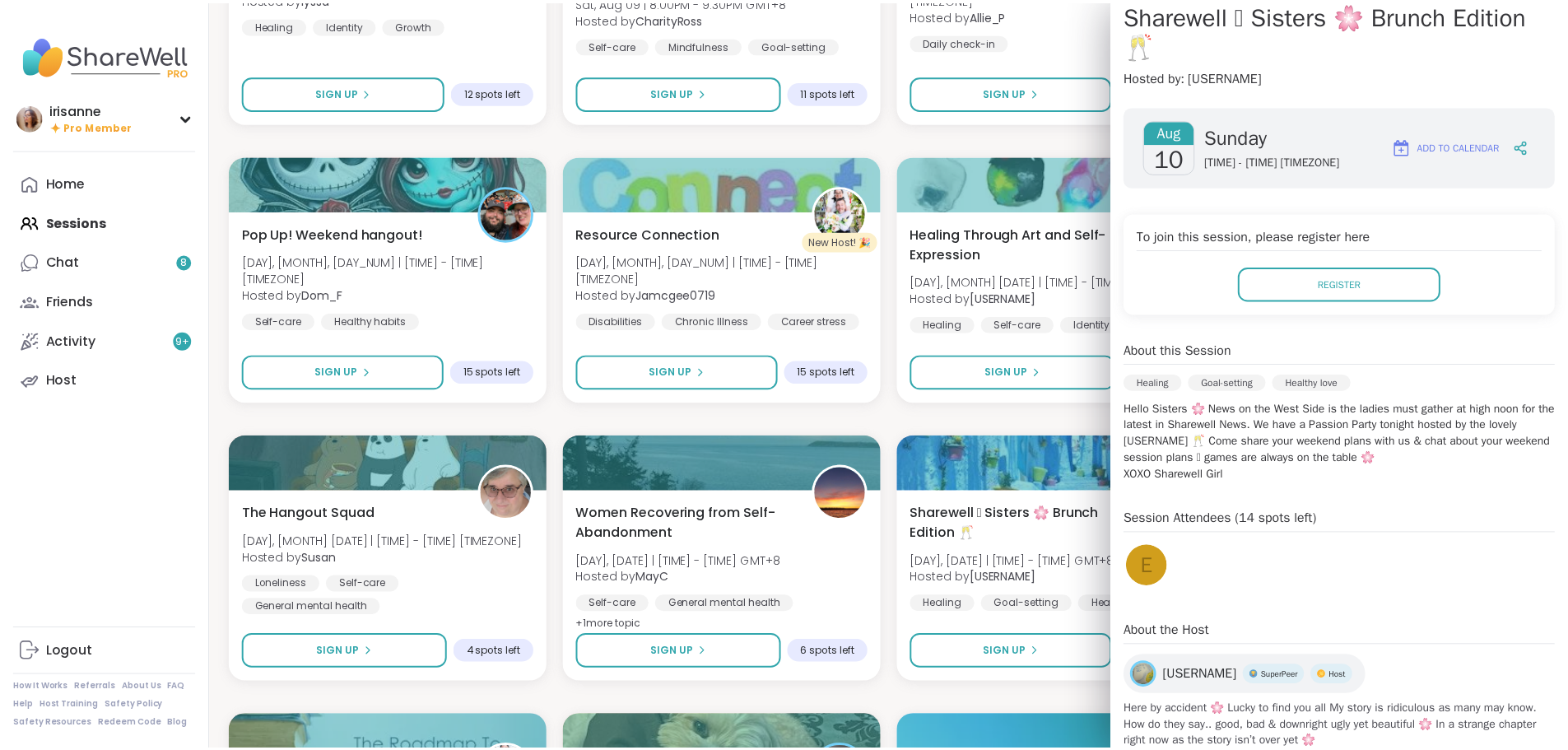 scroll, scrollTop: 238, scrollLeft: 0, axis: vertical 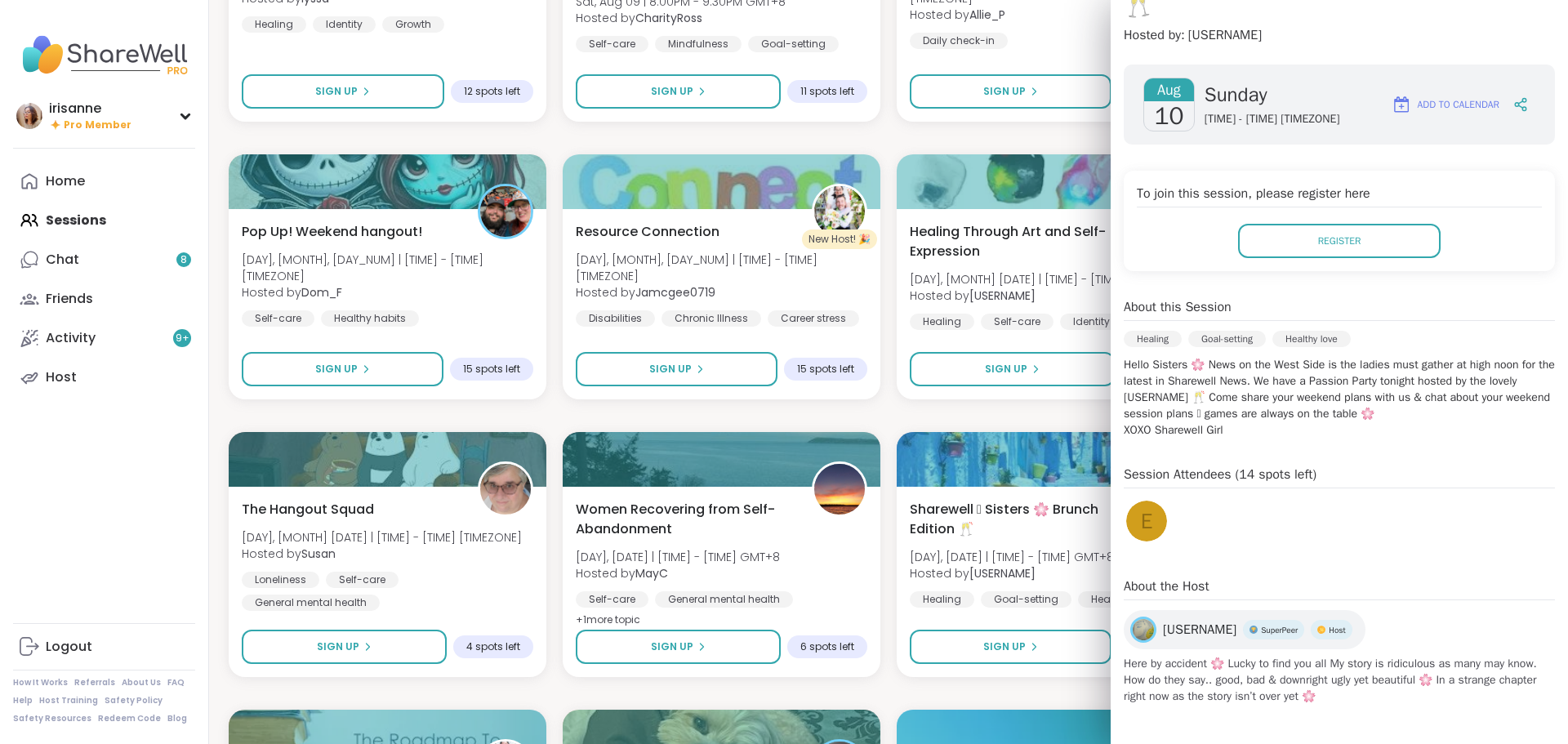 click on "Monday Coffee, Tea or Hot chocolate and Milk Club [DAY], [MONTH], [DAY_NUM] | [TIME] - [TIME] [TIMEZONE] Hosted by [PERSON] Loneliness General mental health Self-care + 1 more topic 7 peers attended 🫂 Body Double and Chill 🧼 Mon, [MONTH], [DAY_NUM] | [TIME] - [TIME] Hosted by [PERSON] Loneliness Body doubling Abandonment 13 peers attended New Host! 🎉 Healing from the inside out Mon, [MONTH], [DAY_NUM] | [TIME] - [TIME] Hosted by [USERNAME] PTSD Childhood trauma CPTSD 4 peers attended Aftermath of Cheating [DAY], [MONTH], [DAY_NUM] | [TIME] - [TIME] This session is Group-hosted Cheating Relationship struggles Infidelity SESSION LIVE EFT Tapping Morning Practice [DAY], [MONTH], [DAY_NUM] | [TIME] - [TIME] Hosted by [PERSON] Self-care Healthy habits Anxiety SESSION LIVE New Host! 🎉 The Parent pod [DAY], [MONTH], [DAY_NUM] | [TIME] - [TIME] Hosted by [PERSON] Parenting challenges Anxiety Healthy love SESSION LIVE Good Morning Body Doubling For Productivity [DAY], [MONTH], [DAY_NUM] | [TIME] - [TIME] Hosted by [PERSON]" at bounding box center (889, -4305) 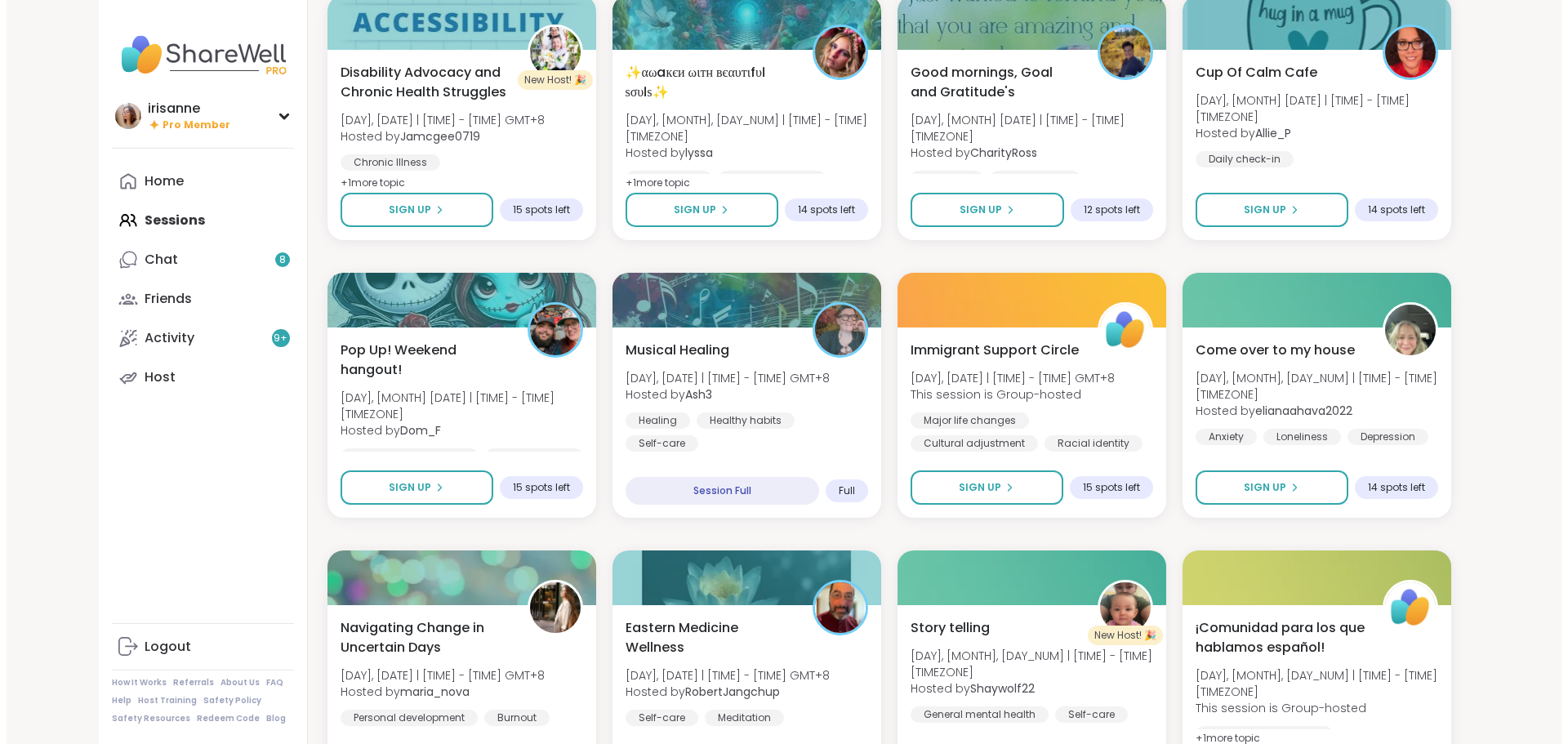 scroll, scrollTop: 13590, scrollLeft: 0, axis: vertical 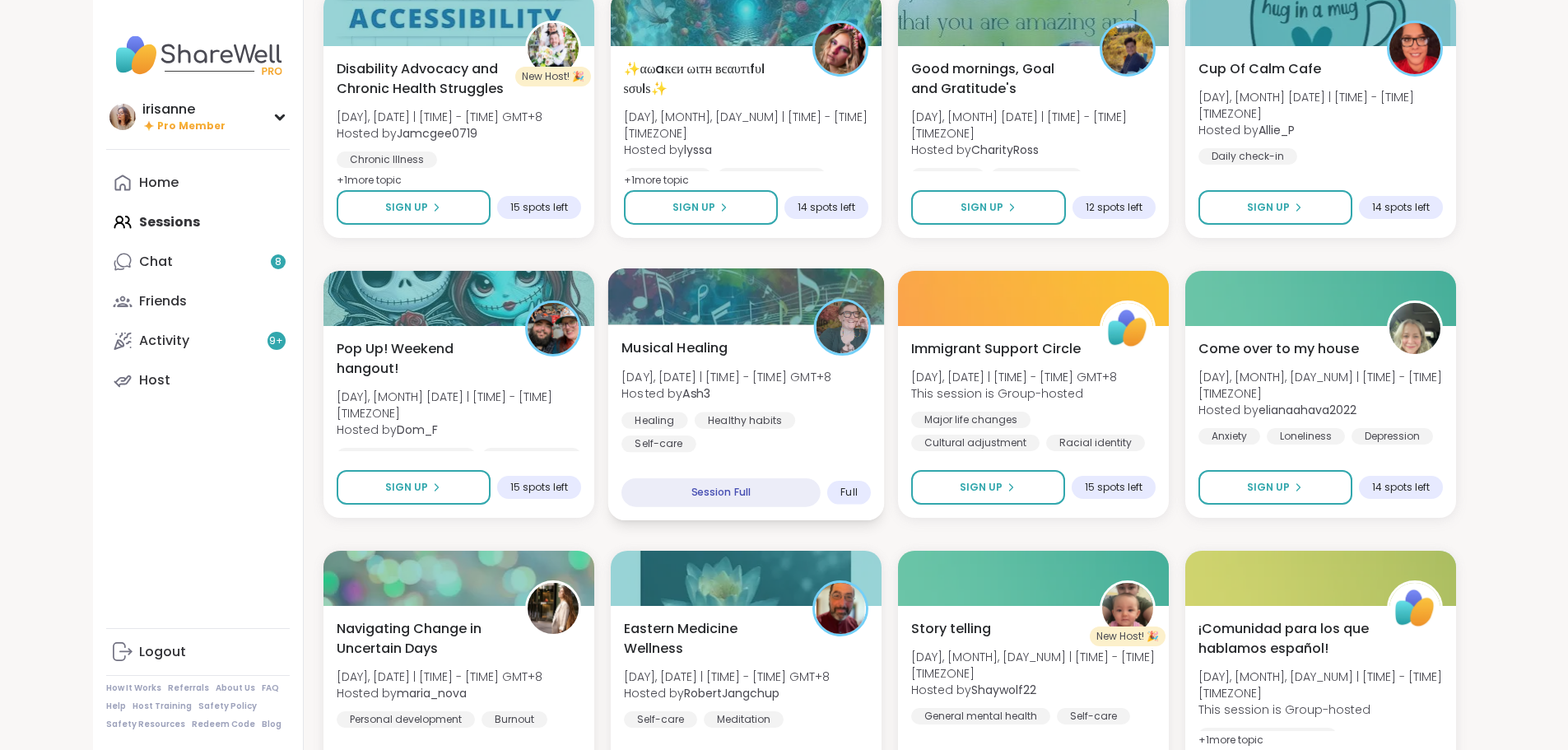 click on "Musical Healing [DAY], [DATE] | [TIME] - [TIME] GMT+8 Hosted by [USERNAME] Healing Healthy habits Self-care Session Full Full" at bounding box center [746, 422] 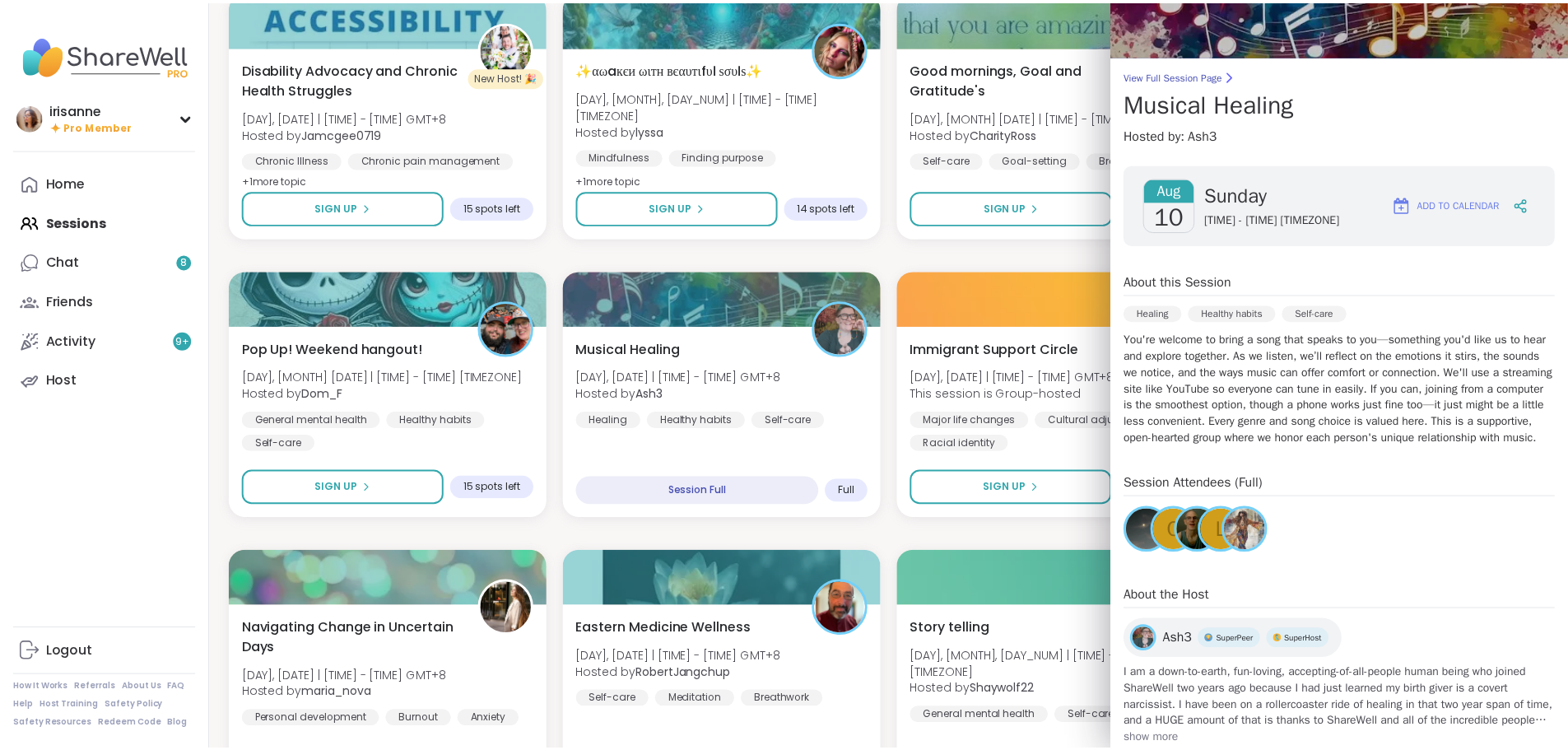 scroll, scrollTop: 130, scrollLeft: 0, axis: vertical 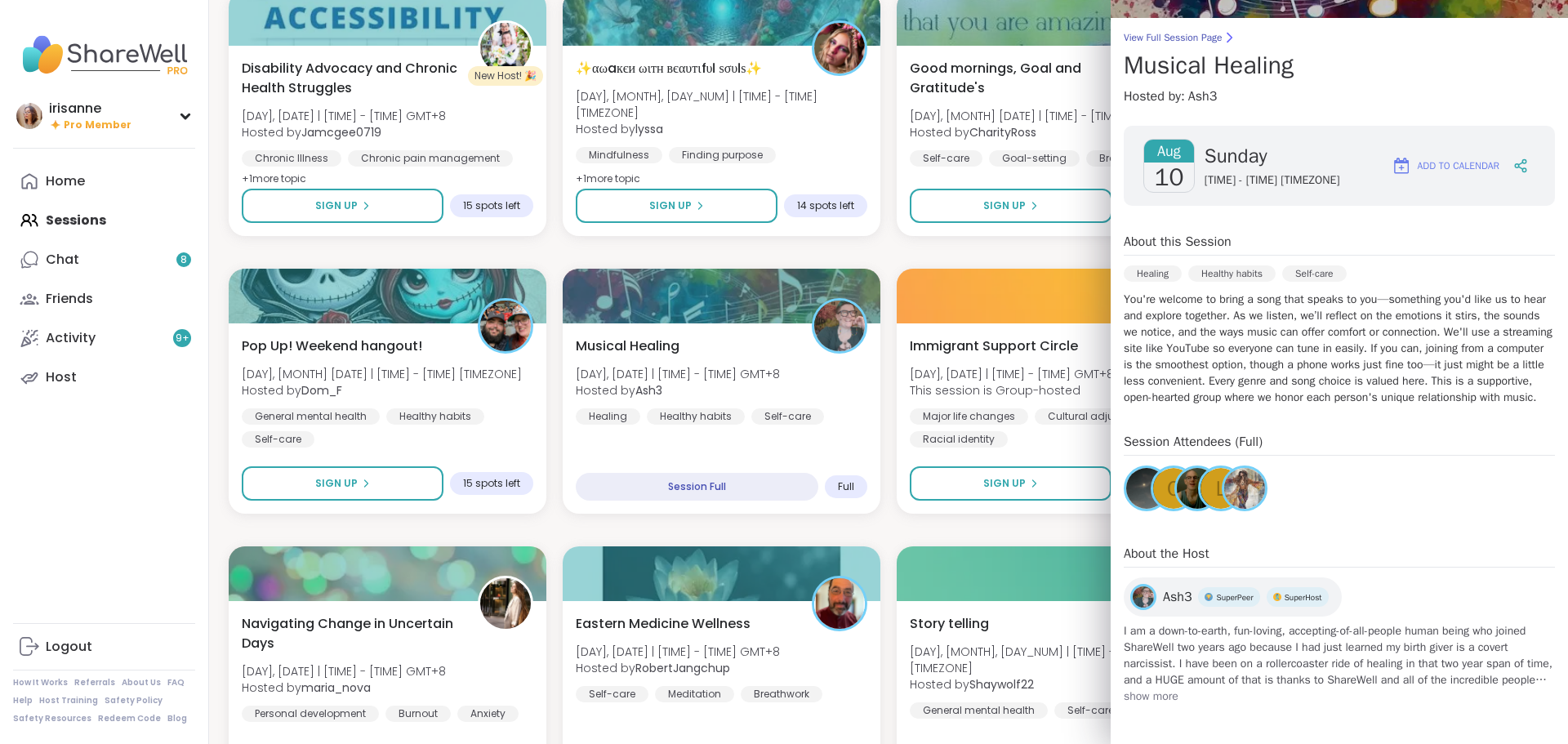 click on "Monday Coffee, Tea or Hot chocolate and Milk Club [DAY], [MONTH], [DAY_NUM] | [TIME] - [TIME] [TIMEZONE] Hosted by [PERSON] Loneliness General mental health Self-care + 1 more topic 7 peers attended 🫂 Body Double and Chill 🧼 Mon, [MONTH], [DAY_NUM] | [TIME] - [TIME] Hosted by [PERSON] Loneliness Body doubling Abandonment 13 peers attended New Host! 🎉 Healing from the inside out Mon, [MONTH], [DAY_NUM] | [TIME] - [TIME] Hosted by [USERNAME] PTSD Childhood trauma CPTSD 4 peers attended Aftermath of Cheating [DAY], [MONTH], [DAY_NUM] | [TIME] - [TIME] This session is Group-hosted Cheating Relationship struggles Infidelity SESSION LIVE EFT Tapping Morning Practice [DAY], [MONTH], [DAY_NUM] | [TIME] - [TIME] Hosted by [PERSON] Self-care Healthy habits Anxiety SESSION LIVE New Host! 🎉 The Parent pod [DAY], [MONTH], [DAY_NUM] | [TIME] - [TIME] Hosted by [PERSON] Parenting challenges Anxiety Healthy love SESSION LIVE Good Morning Body Doubling For Productivity [DAY], [MONTH], [DAY_NUM] | [TIME] - [TIME] Hosted by [PERSON]" at bounding box center [889, -5856] 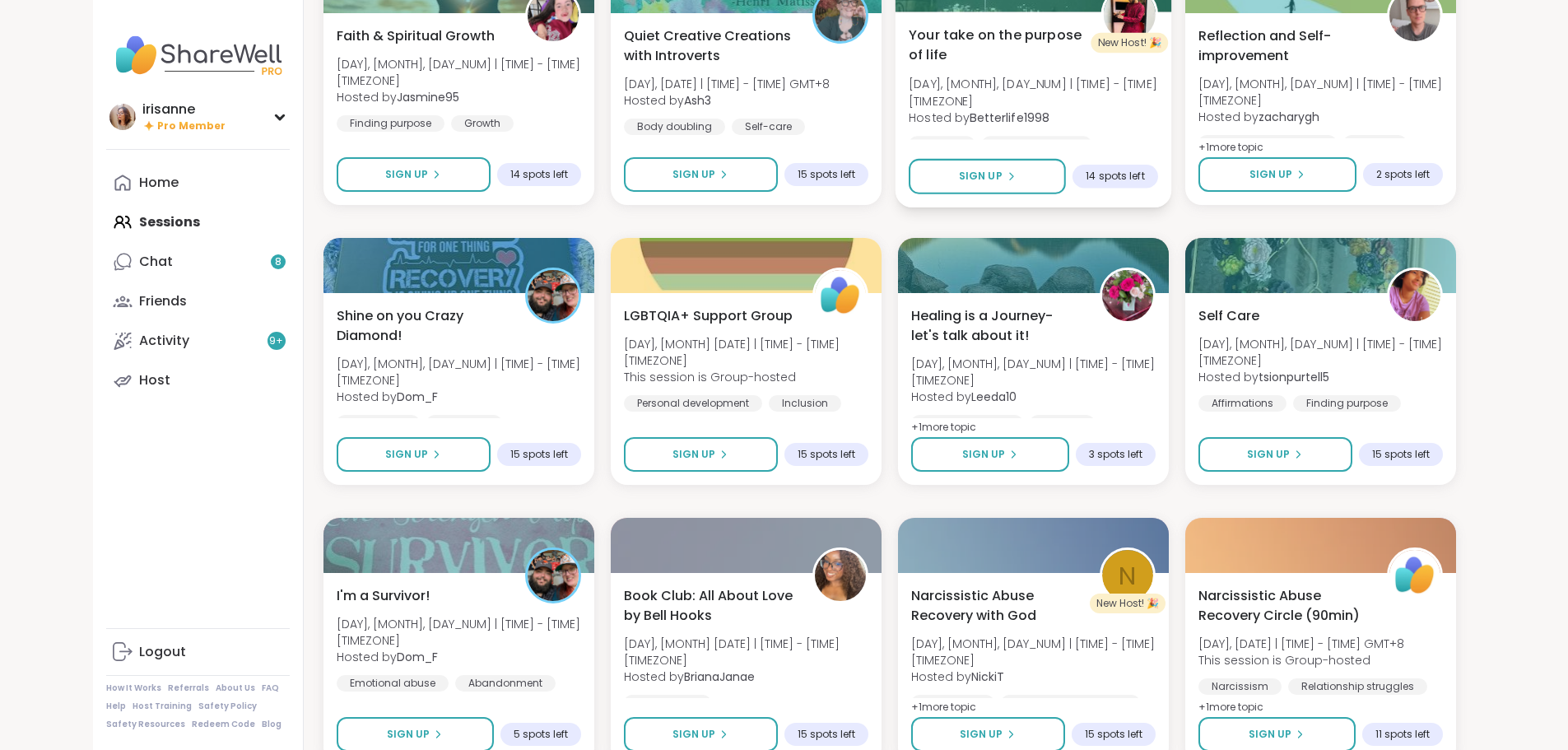 scroll, scrollTop: 14655, scrollLeft: 0, axis: vertical 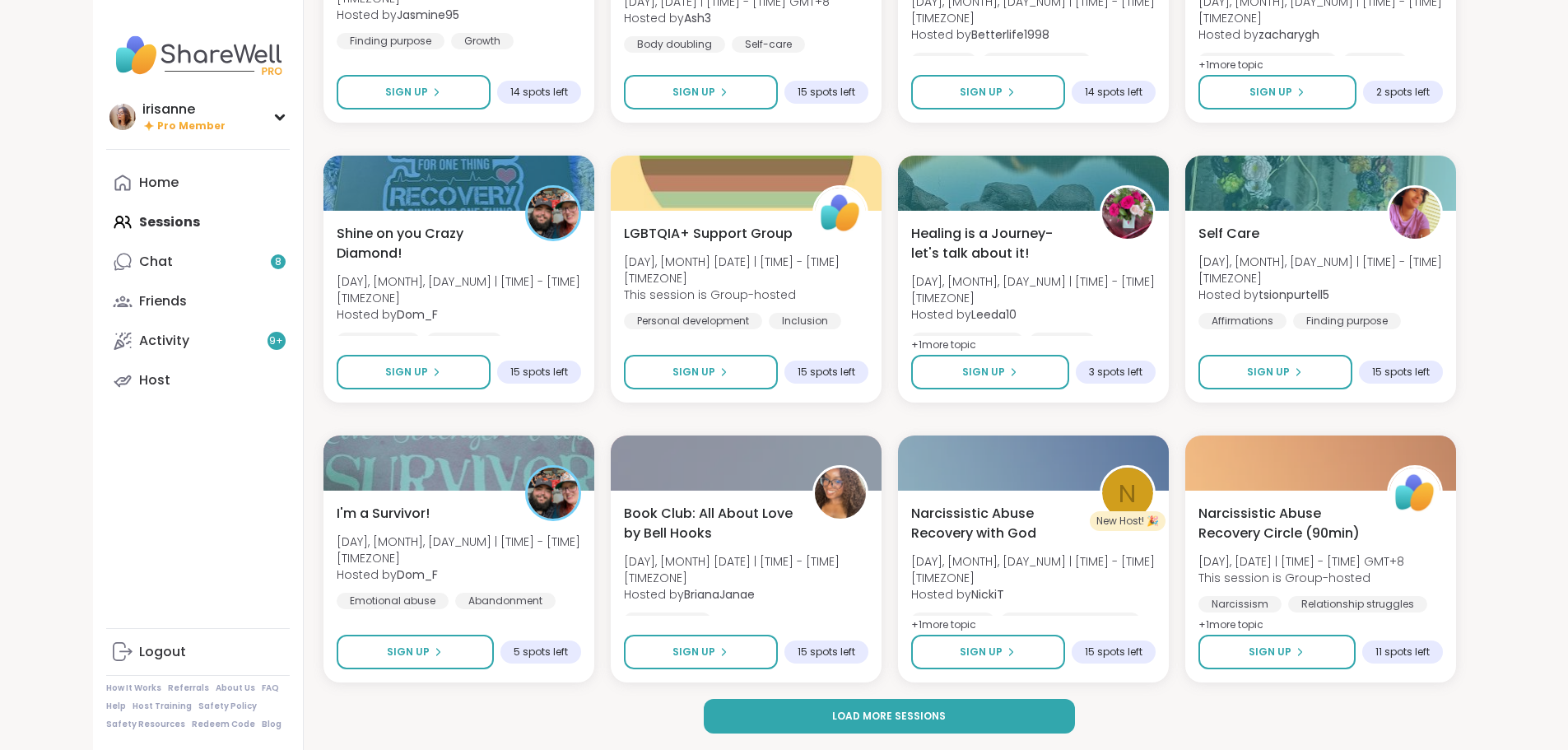 click on "Load more sessions" at bounding box center [889, 716] 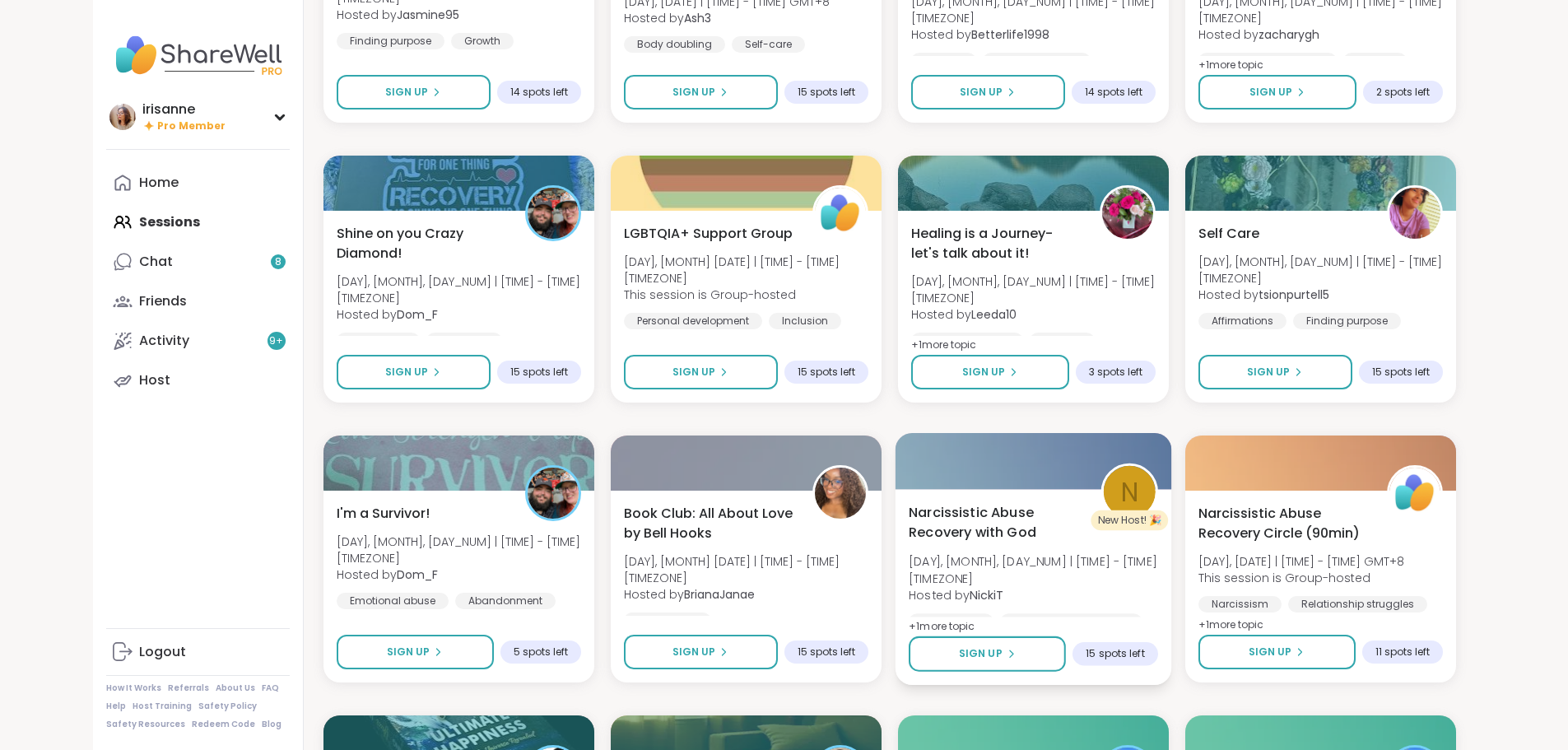 click on "Narcissistic Abuse Recovery with God" at bounding box center [995, 522] 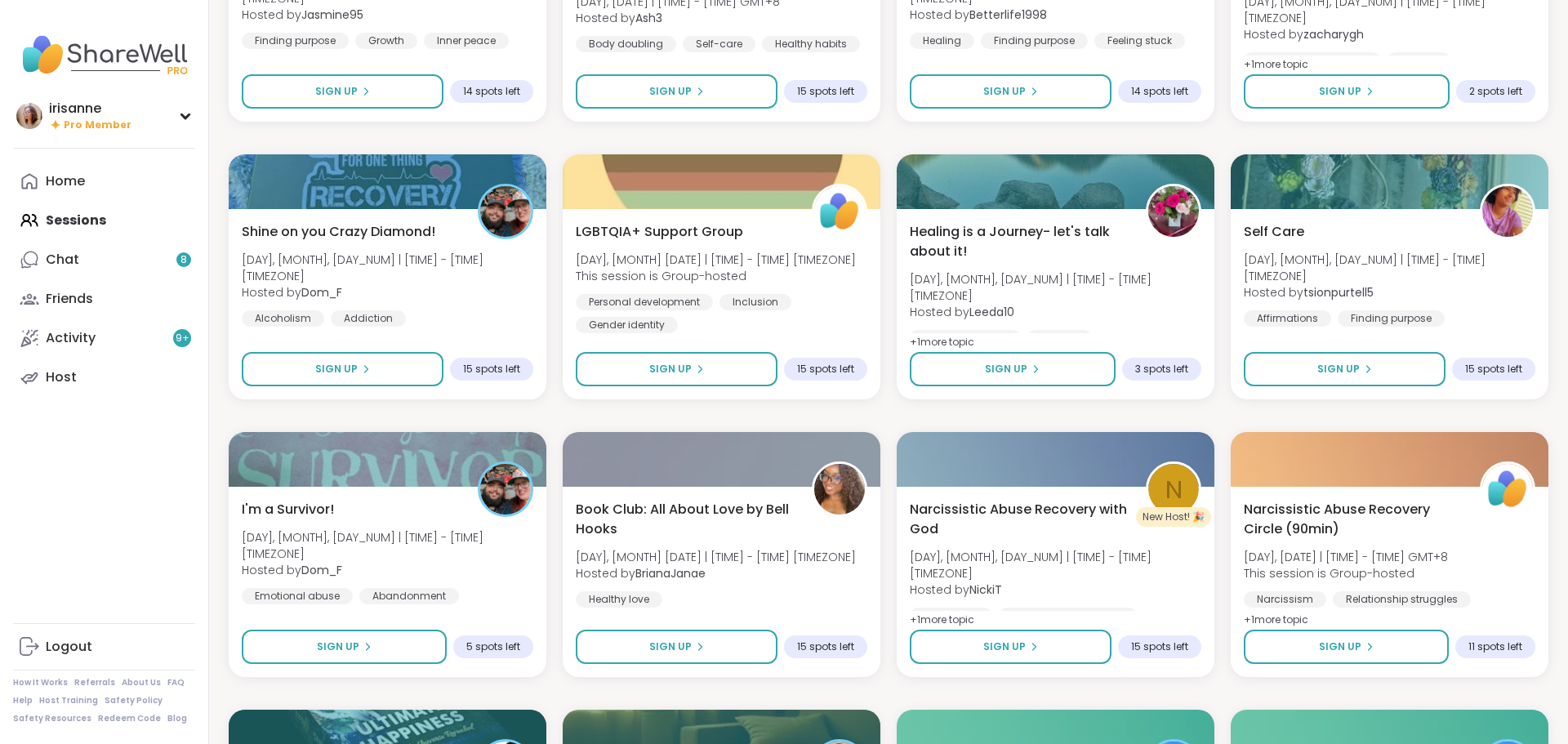 click on "Monday Coffee, Tea or Hot chocolate and Milk Club [DAY], [MONTH], [DAY_NUM] | [TIME] - [TIME] [TIMEZONE] Hosted by [PERSON] Loneliness General mental health Self-care + 1 more topic 7 peers attended 🫂 Body Double and Chill 🧼 Mon, [MONTH], [DAY_NUM] | [TIME] - [TIME] Hosted by [PERSON] Loneliness Body doubling Abandonment 13 peers attended New Host! 🎉 Healing from the inside out Mon, [MONTH], [DAY_NUM] | [TIME] - [TIME] Hosted by [USERNAME] PTSD Childhood trauma CPTSD 4 peers attended Aftermath of Cheating [DAY], [MONTH], [DAY_NUM] | [TIME] - [TIME] This session is Group-hosted Cheating Relationship struggles Infidelity SESSION LIVE EFT Tapping Morning Practice [DAY], [MONTH], [DAY_NUM] | [TIME] - [TIME] Hosted by [PERSON] Self-care Healthy habits Anxiety SESSION LIVE New Host! 🎉 The Parent pod [DAY], [MONTH], [DAY_NUM] | [TIME] - [TIME] Hosted by [PERSON] Parenting challenges Anxiety Healthy love SESSION LIVE Good Morning Body Doubling For Productivity [DAY], [MONTH], [DAY_NUM] | [TIME] - [TIME] Hosted by [PERSON]" at bounding box center [889, -5554] 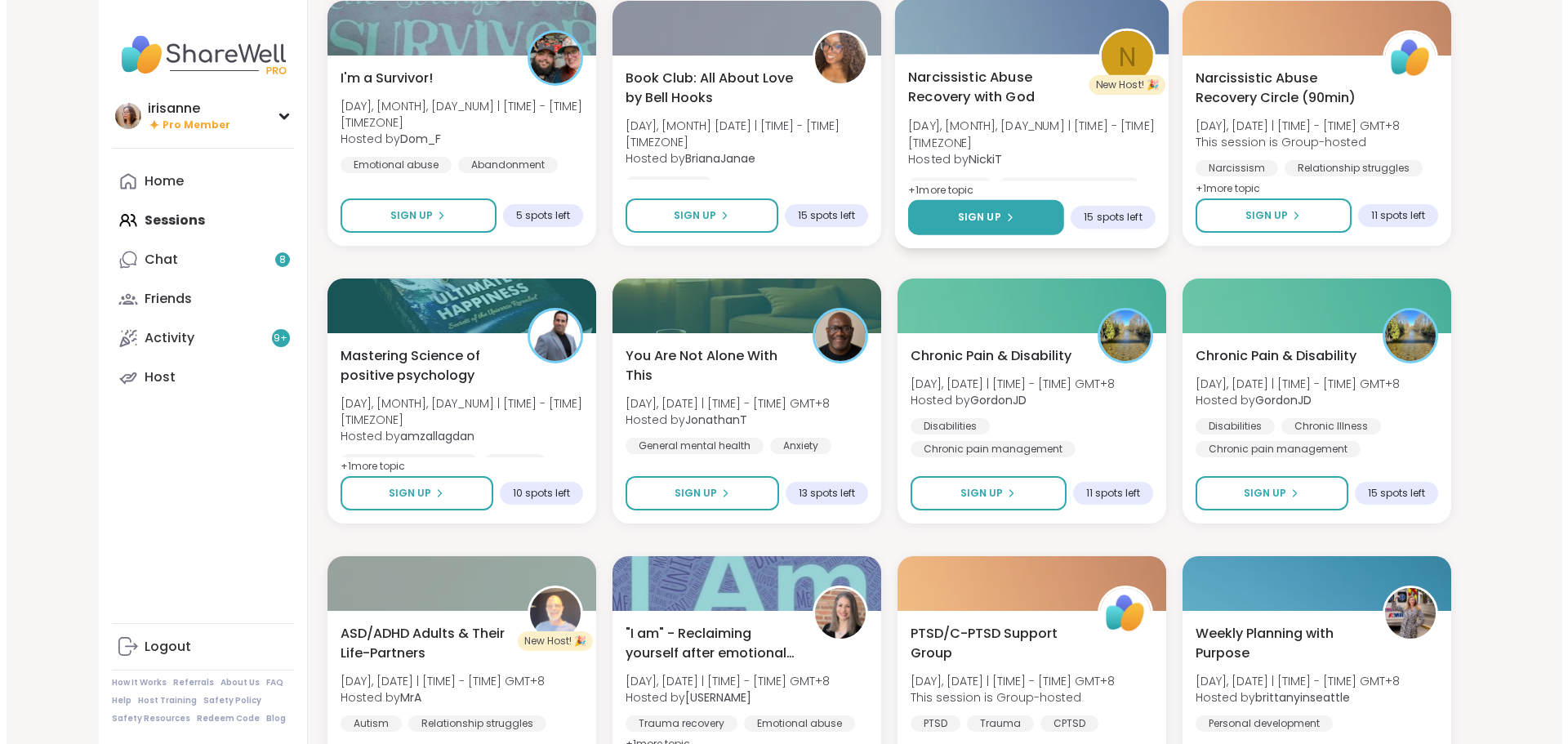 scroll, scrollTop: 15028, scrollLeft: 0, axis: vertical 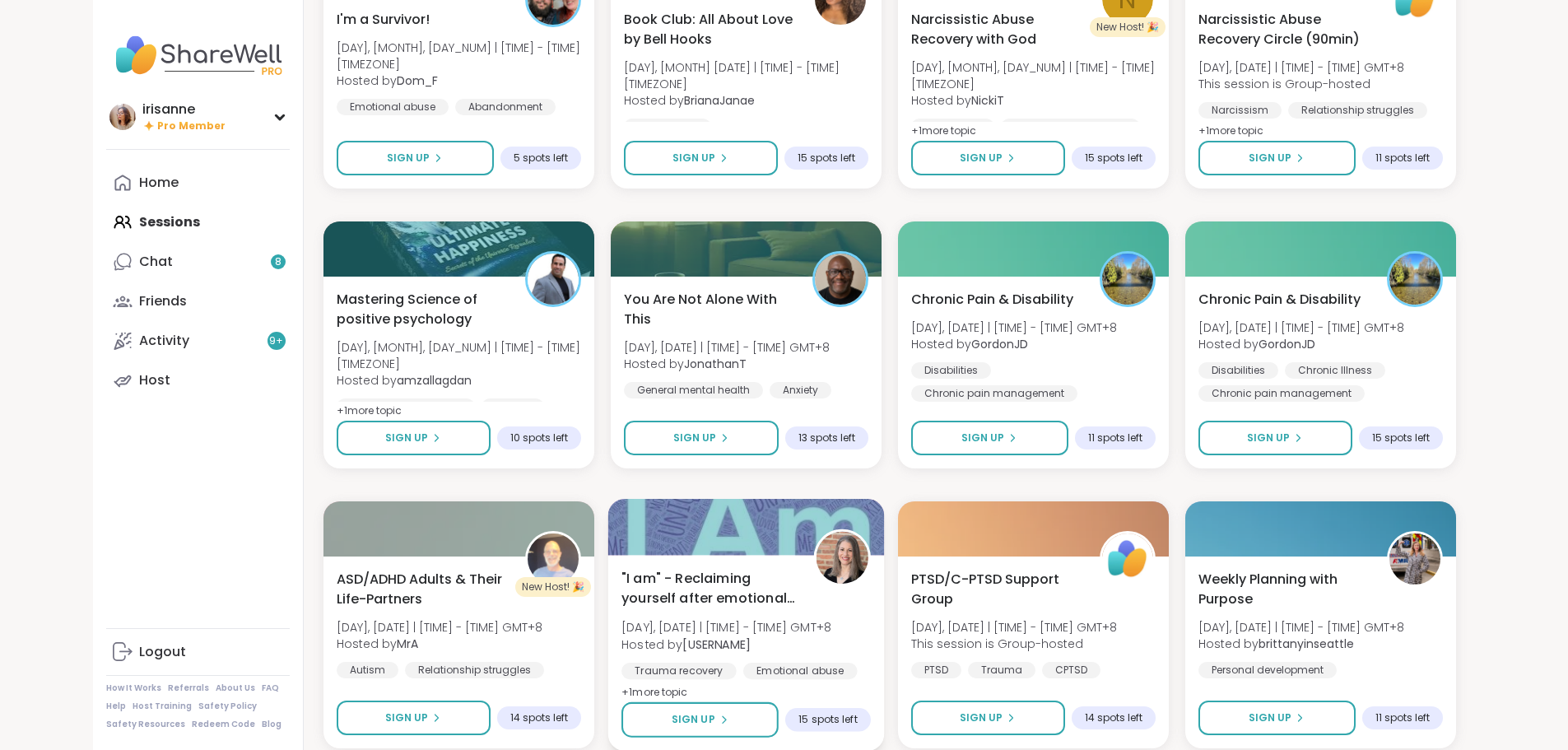 click on "[DAY], [DATE] | [TIME] - [TIME] GMT+8" at bounding box center [726, 627] 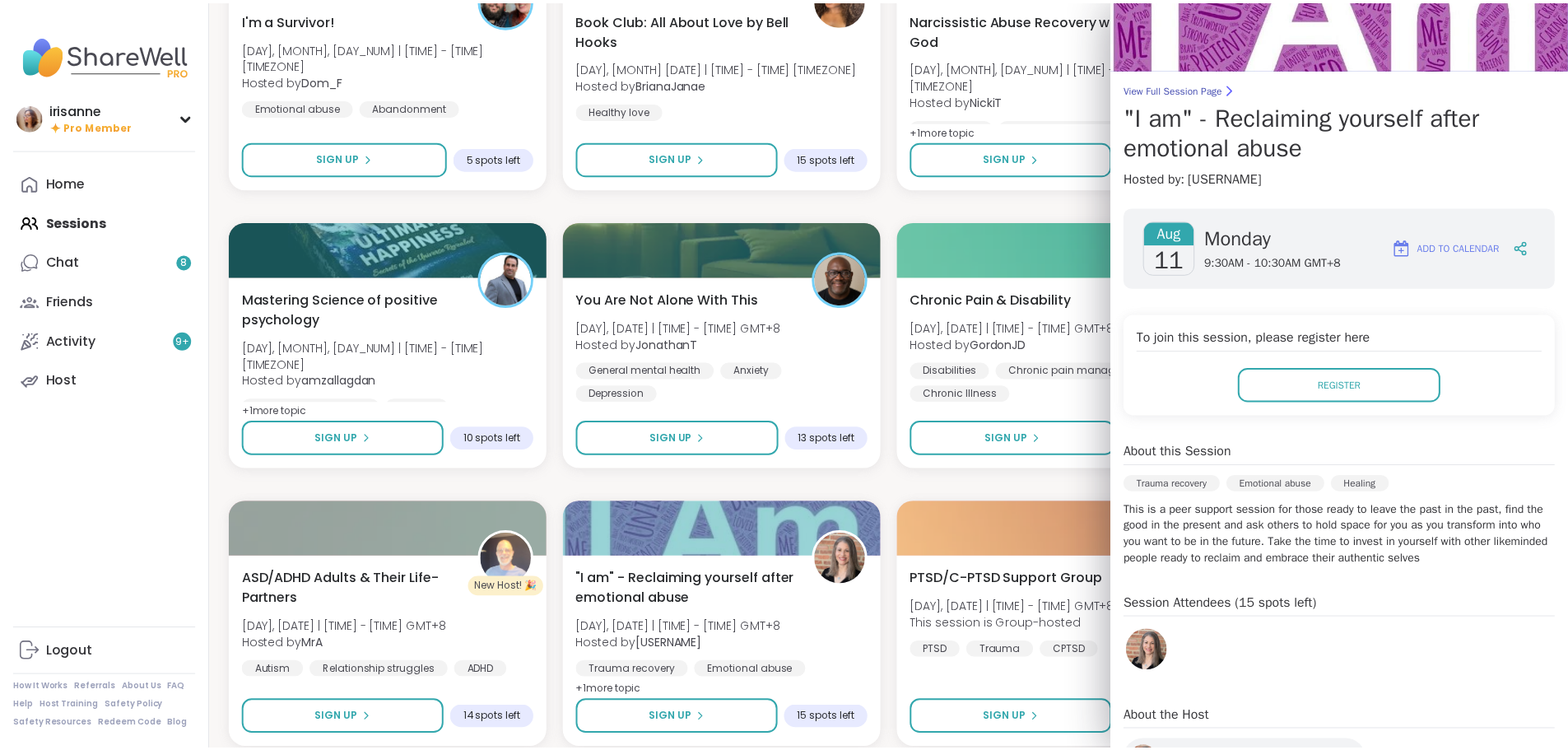 scroll, scrollTop: 82, scrollLeft: 0, axis: vertical 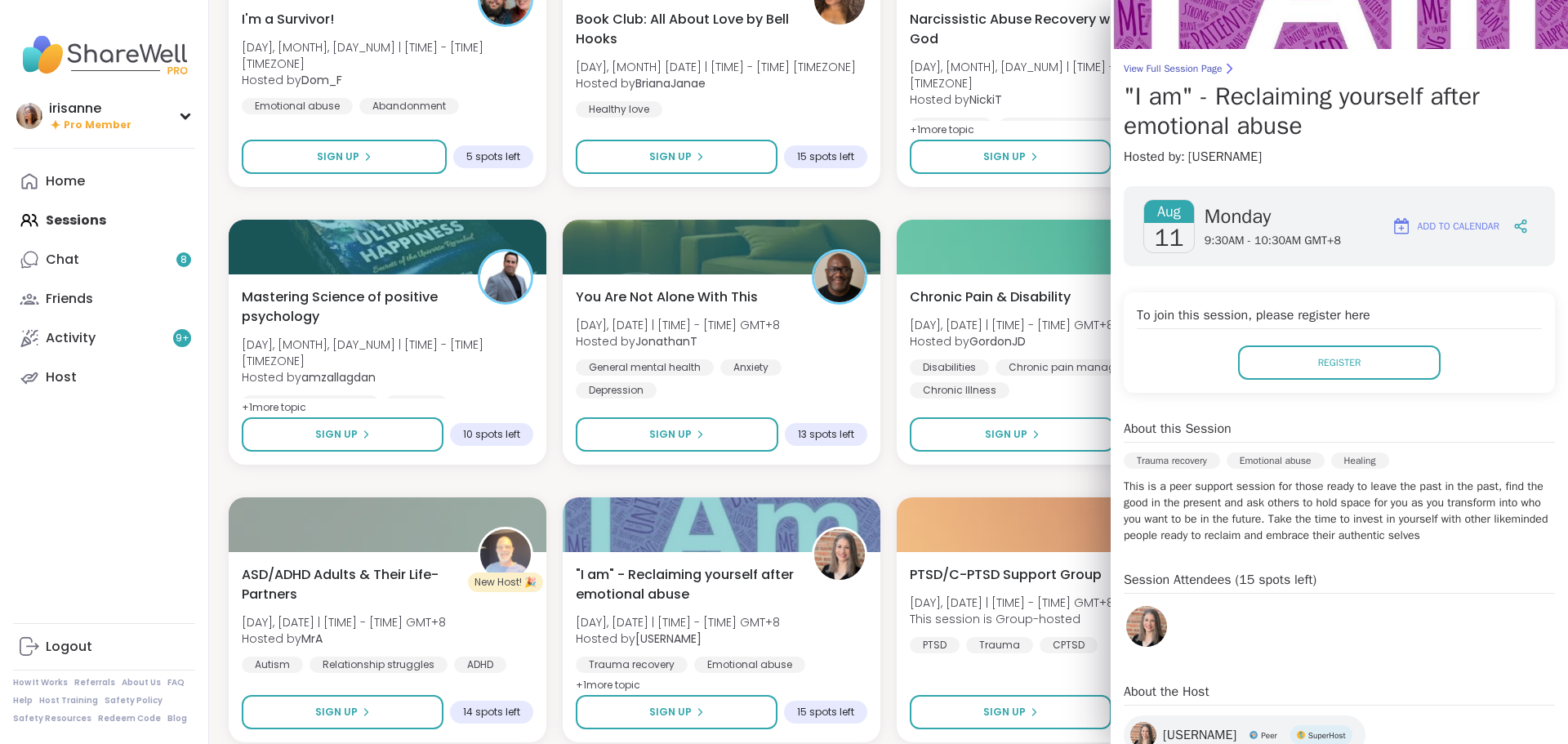 click on "Monday Coffee, Tea or Hot chocolate and Milk Club [DAY], [MONTH], [DAY_NUM] | [TIME] - [TIME] [TIMEZONE] Hosted by [PERSON] Loneliness General mental health Self-care + 1 more topic 7 peers attended 🫂 Body Double and Chill 🧼 Mon, [MONTH], [DAY_NUM] | [TIME] - [TIME] Hosted by [PERSON] Loneliness Body doubling Abandonment 13 peers attended New Host! 🎉 Healing from the inside out Mon, [MONTH], [DAY_NUM] | [TIME] - [TIME] Hosted by [USERNAME] PTSD Childhood trauma CPTSD 4 peers attended Aftermath of Cheating [DAY], [MONTH], [DAY_NUM] | [TIME] - [TIME] This session is Group-hosted Cheating Relationship struggles Infidelity SESSION LIVE EFT Tapping Morning Practice [DAY], [MONTH], [DAY_NUM] | [TIME] - [TIME] Hosted by [PERSON] Self-care Healthy habits Anxiety SESSION LIVE New Host! 🎉 The Parent pod [DAY], [MONTH], [DAY_NUM] | [TIME] - [TIME] Hosted by [PERSON] Parenting challenges Anxiety Healthy love SESSION LIVE Good Morning Body Doubling For Productivity [DAY], [MONTH], [DAY_NUM] | [TIME] - [TIME] Hosted by [PERSON]" at bounding box center [889, -6044] 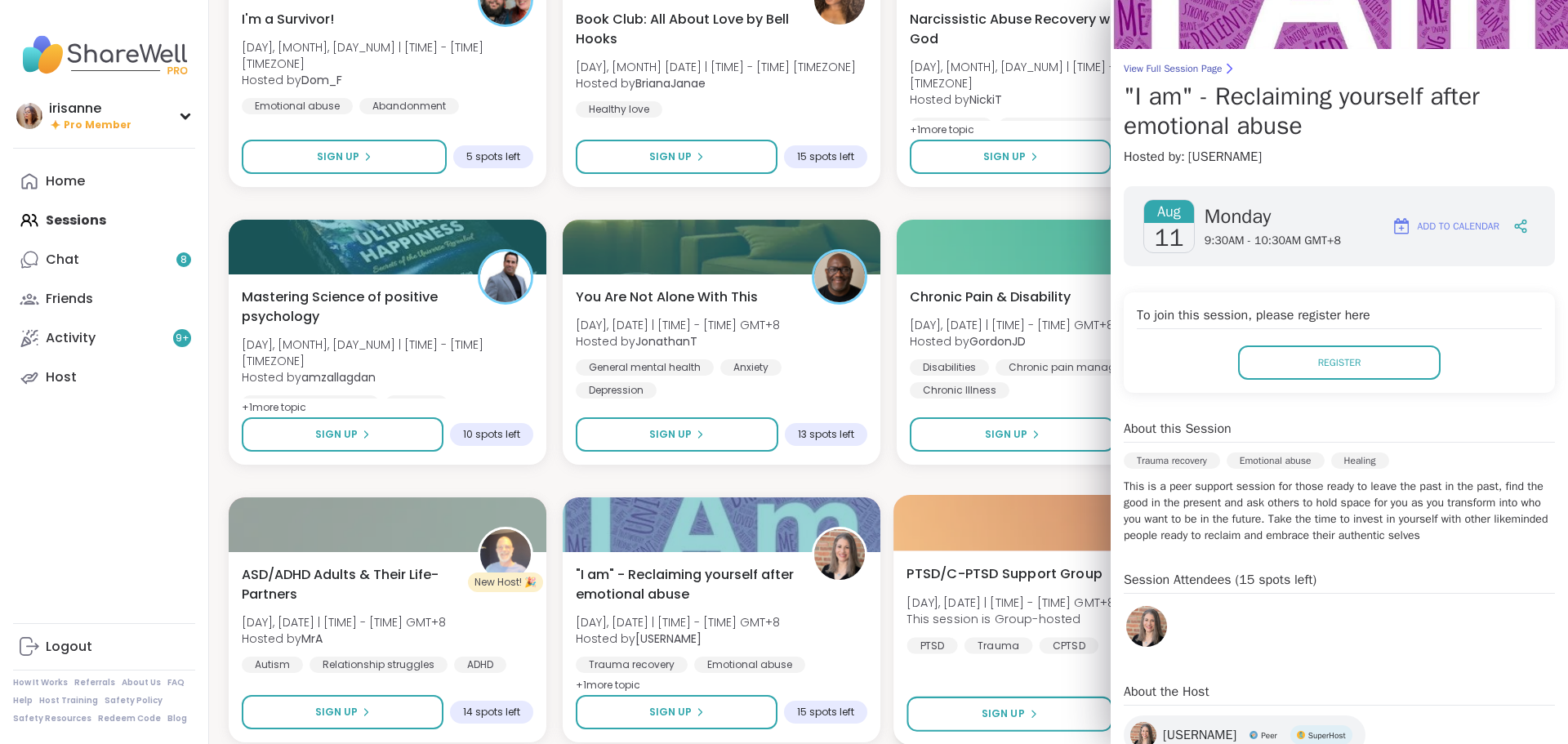 click at bounding box center [1055, 523] 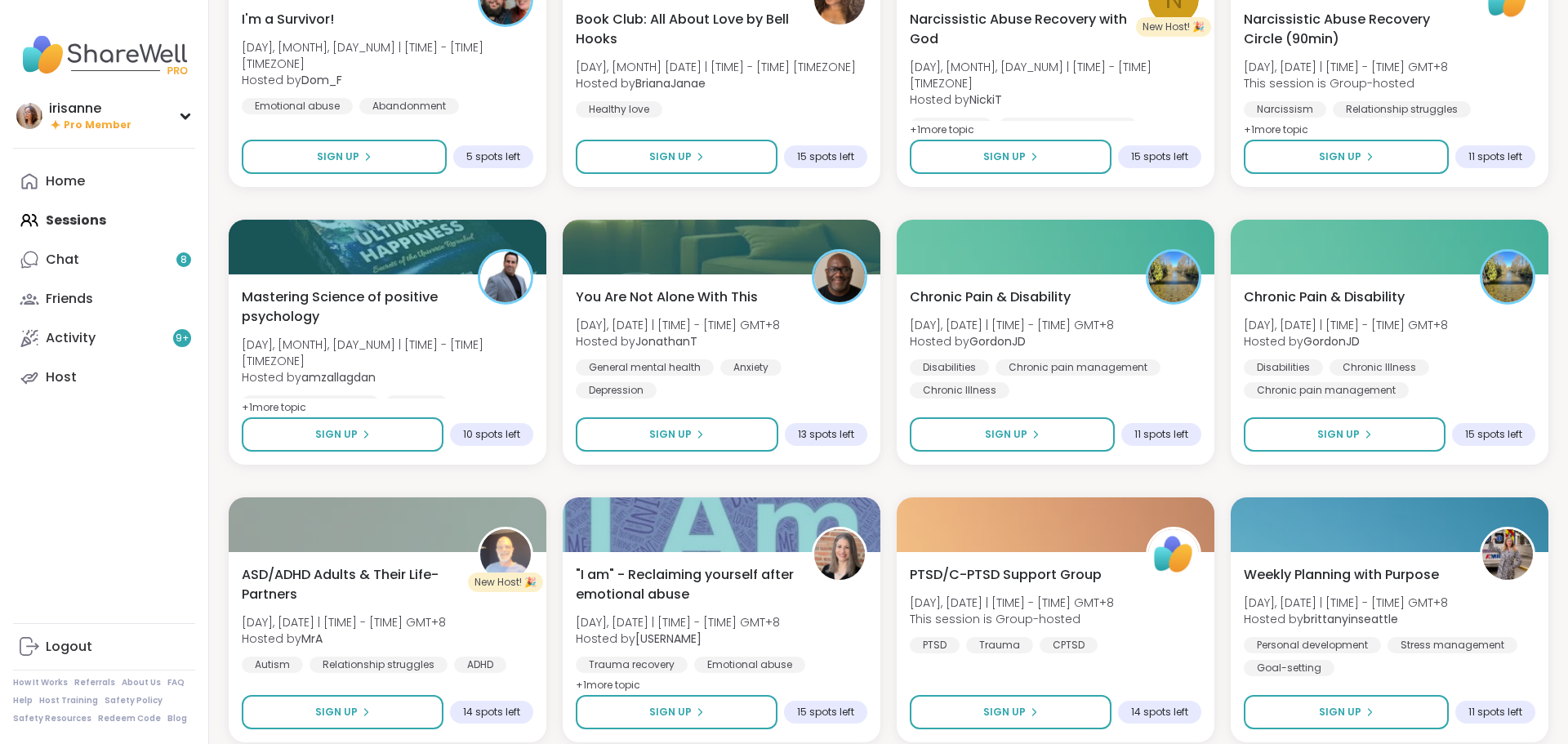 click on "Monday Coffee, Tea or Hot chocolate and Milk Club [DAY], [MONTH], [DAY_NUM] | [TIME] - [TIME] [TIMEZONE] Hosted by [PERSON] Loneliness General mental health Self-care + 1 more topic 7 peers attended 🫂 Body Double and Chill 🧼 Mon, [MONTH], [DAY_NUM] | [TIME] - [TIME] Hosted by [PERSON] Loneliness Body doubling Abandonment 13 peers attended New Host! 🎉 Healing from the inside out Mon, [MONTH], [DAY_NUM] | [TIME] - [TIME] Hosted by [USERNAME] PTSD Childhood trauma CPTSD 4 peers attended Aftermath of Cheating [DAY], [MONTH], [DAY_NUM] | [TIME] - [TIME] This session is Group-hosted Cheating Relationship struggles Infidelity SESSION LIVE EFT Tapping Morning Practice [DAY], [MONTH], [DAY_NUM] | [TIME] - [TIME] Hosted by [PERSON] Self-care Healthy habits Anxiety SESSION LIVE New Host! 🎉 The Parent pod [DAY], [MONTH], [DAY_NUM] | [TIME] - [TIME] Hosted by [PERSON] Parenting challenges Anxiety Healthy love SESSION LIVE Good Morning Body Doubling For Productivity [DAY], [MONTH], [DAY_NUM] | [TIME] - [TIME] Hosted by [PERSON]" at bounding box center [889, -6044] 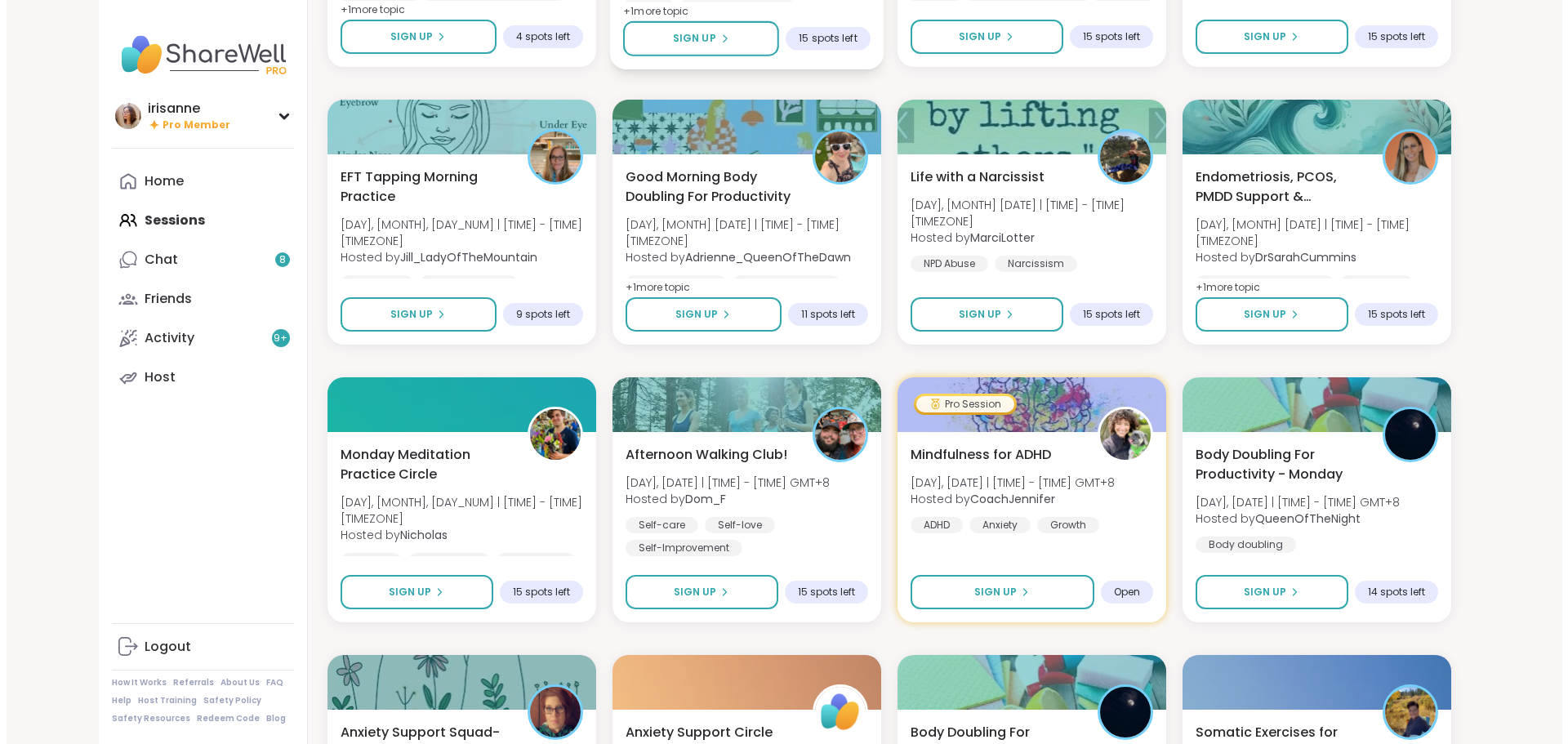 scroll, scrollTop: 16580, scrollLeft: 0, axis: vertical 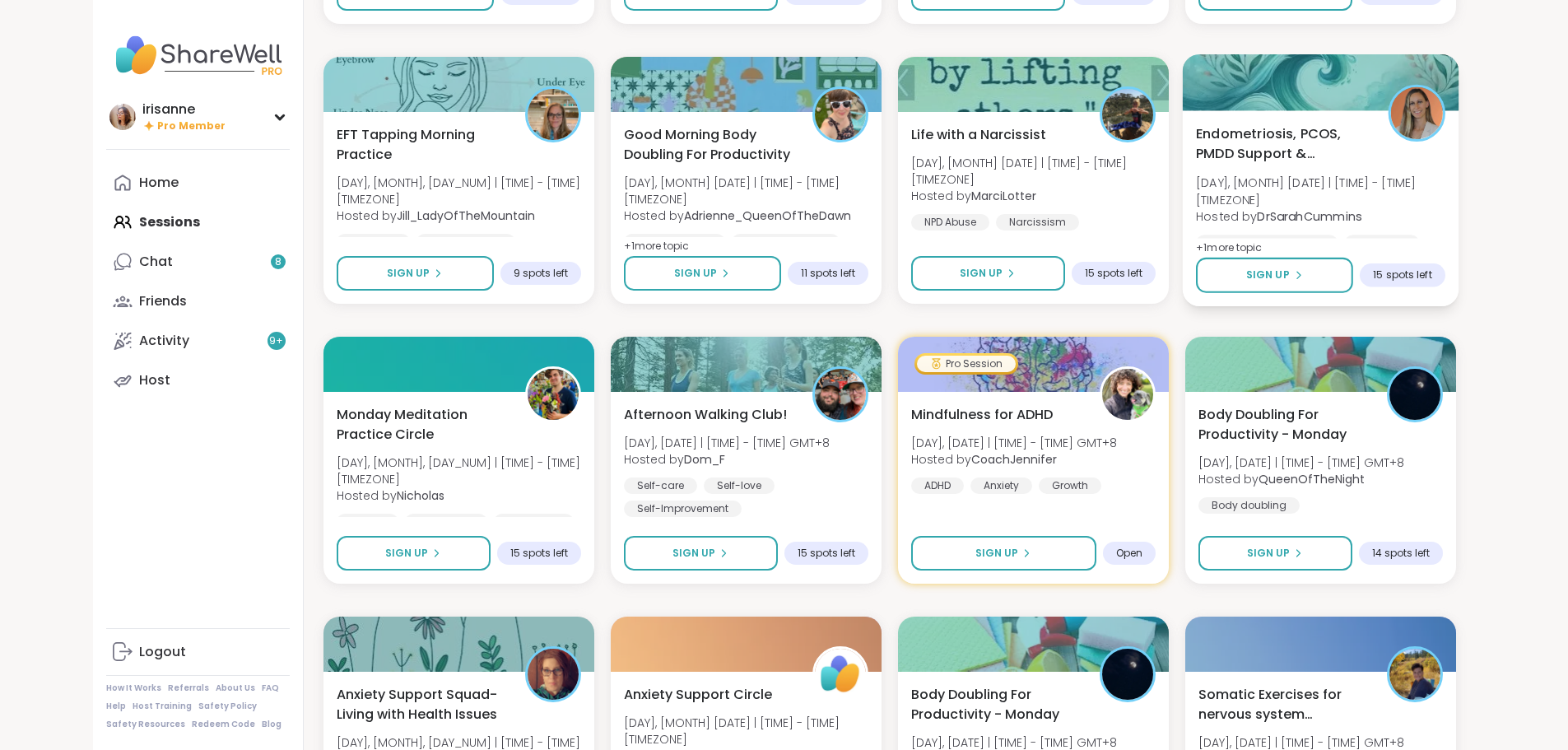 click on "Endometriosis, PCOS, PMDD Support & Empowerment [DAY], [MONTH] [DATE] | [TIME] - [TIME] [TIMEZONE] Hosted by [USERNAME] General mental health Self-care Chronic Illness + 1 more topic" at bounding box center [1320, 199] 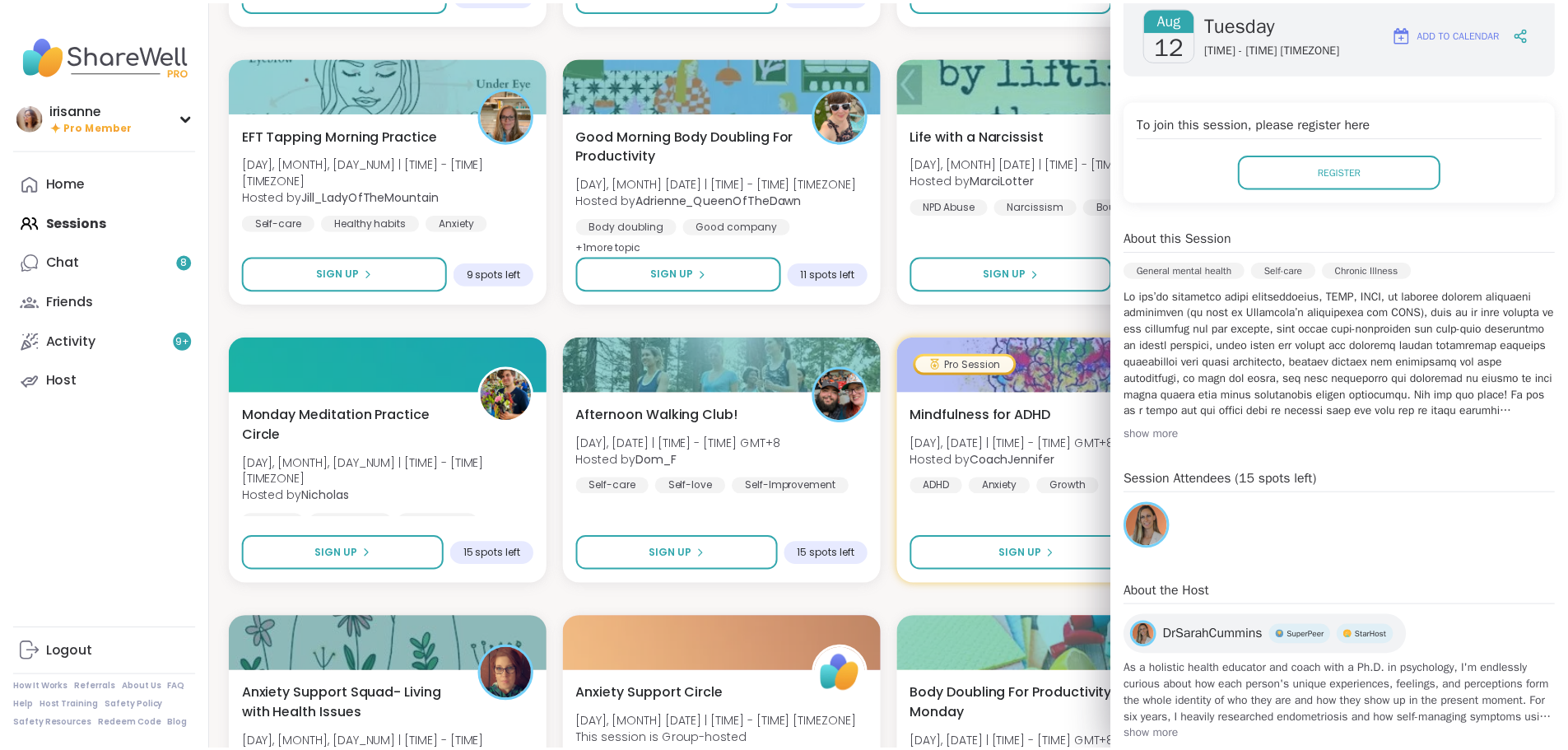 scroll, scrollTop: 310, scrollLeft: 0, axis: vertical 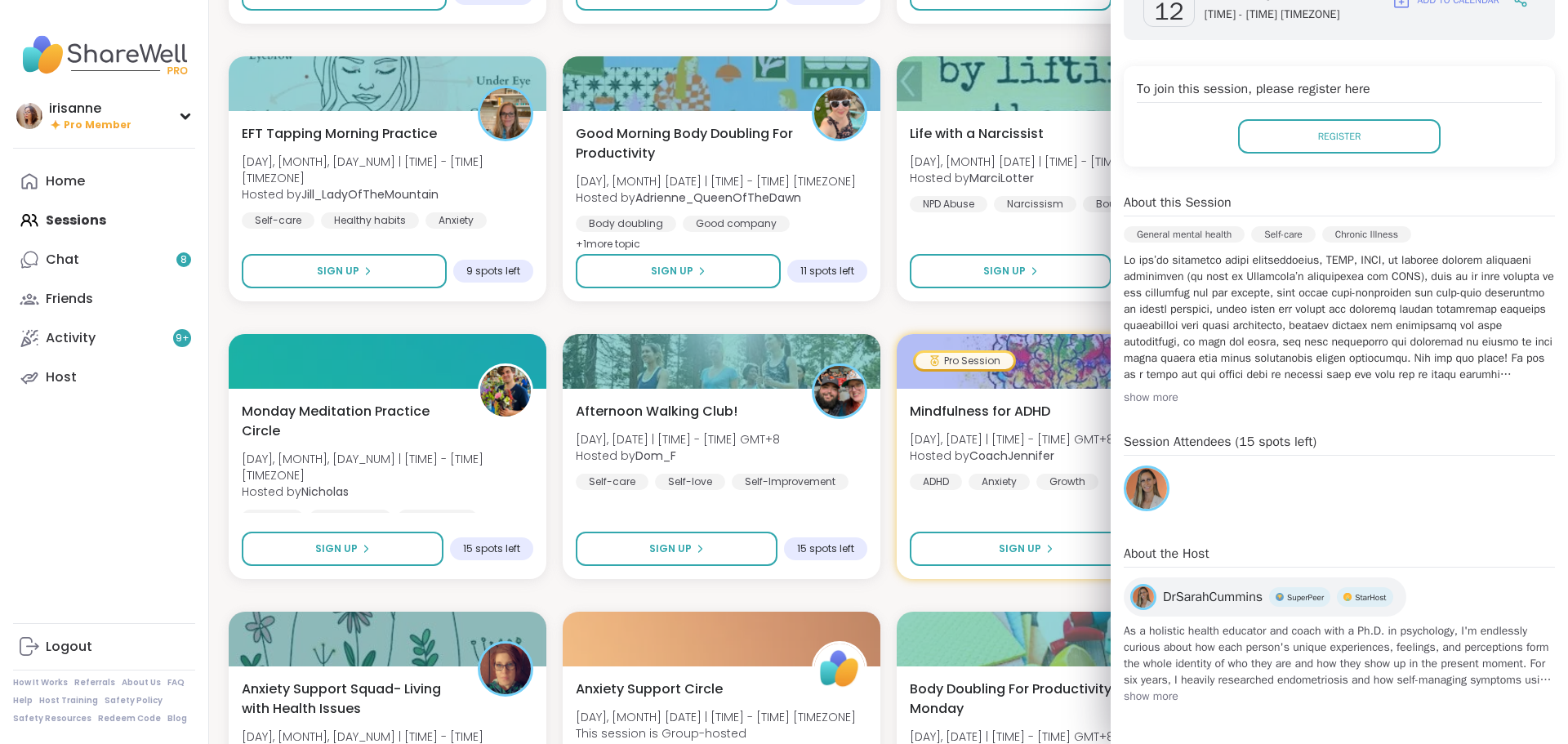 click on "Monday Coffee, Tea or Hot chocolate and Milk Club [DAY], [MONTH], [DAY_NUM] | [TIME] - [TIME] [TIMEZONE] Hosted by [PERSON] Loneliness General mental health Self-care + 1 more topic 7 peers attended 🫂 Body Double and Chill 🧼 Mon, [MONTH], [DAY_NUM] | [TIME] - [TIME] Hosted by [PERSON] Loneliness Body doubling Abandonment 13 peers attended New Host! 🎉 Healing from the inside out Mon, [MONTH], [DAY_NUM] | [TIME] - [TIME] Hosted by [USERNAME] PTSD Childhood trauma CPTSD 4 peers attended Aftermath of Cheating [DAY], [MONTH], [DAY_NUM] | [TIME] - [TIME] This session is Group-hosted Cheating Relationship struggles Infidelity SESSION LIVE EFT Tapping Morning Practice [DAY], [MONTH], [DAY_NUM] | [TIME] - [TIME] Hosted by [PERSON] Self-care Healthy habits Anxiety SESSION LIVE New Host! 🎉 The Parent pod [DAY], [MONTH], [DAY_NUM] | [TIME] - [TIME] Hosted by [PERSON] Parenting challenges Anxiety Healthy love SESSION LIVE Good Morning Body Doubling For Productivity [DAY], [MONTH], [DAY_NUM] | [TIME] - [TIME] Hosted by [PERSON]" at bounding box center [889, -7596] 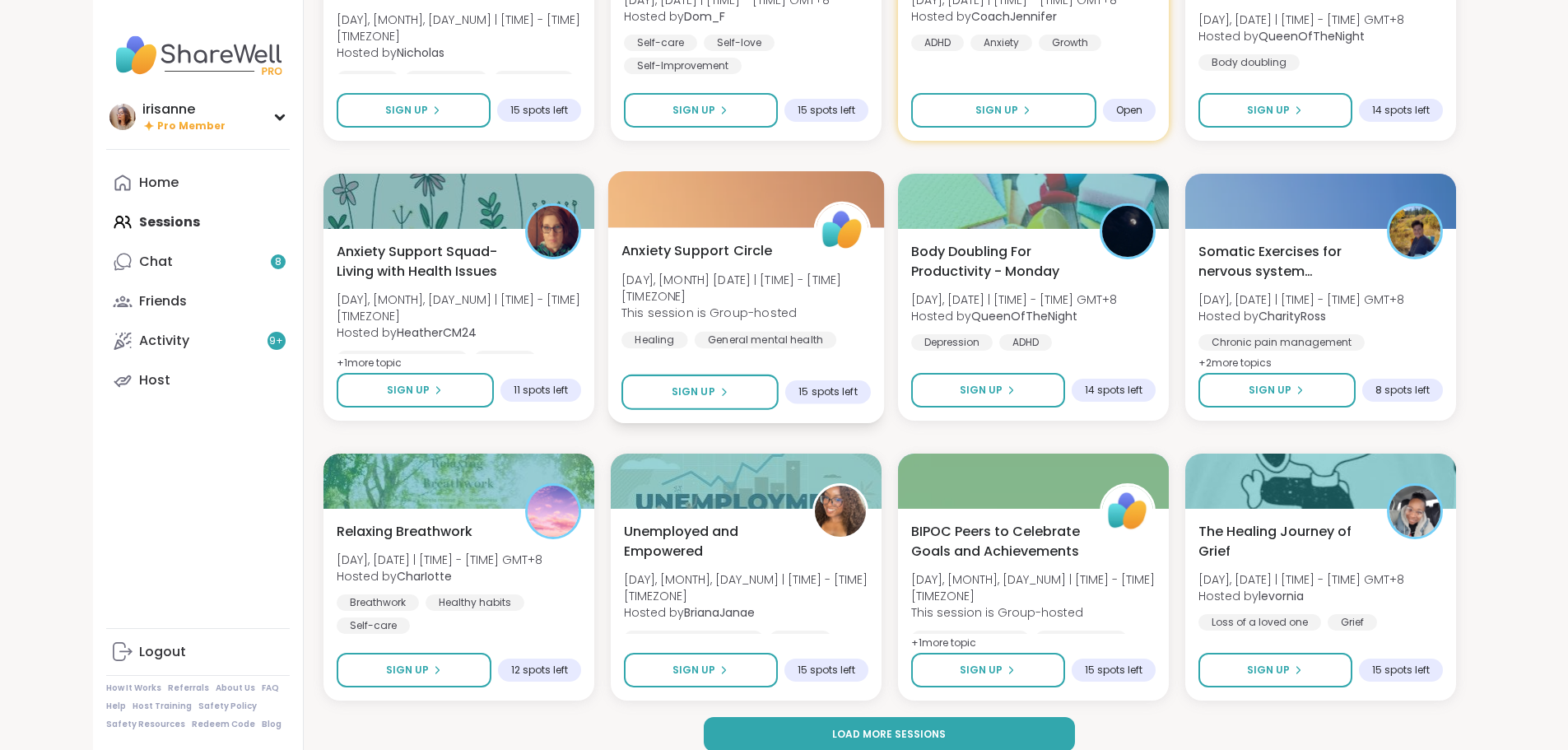 scroll, scrollTop: 17174, scrollLeft: 0, axis: vertical 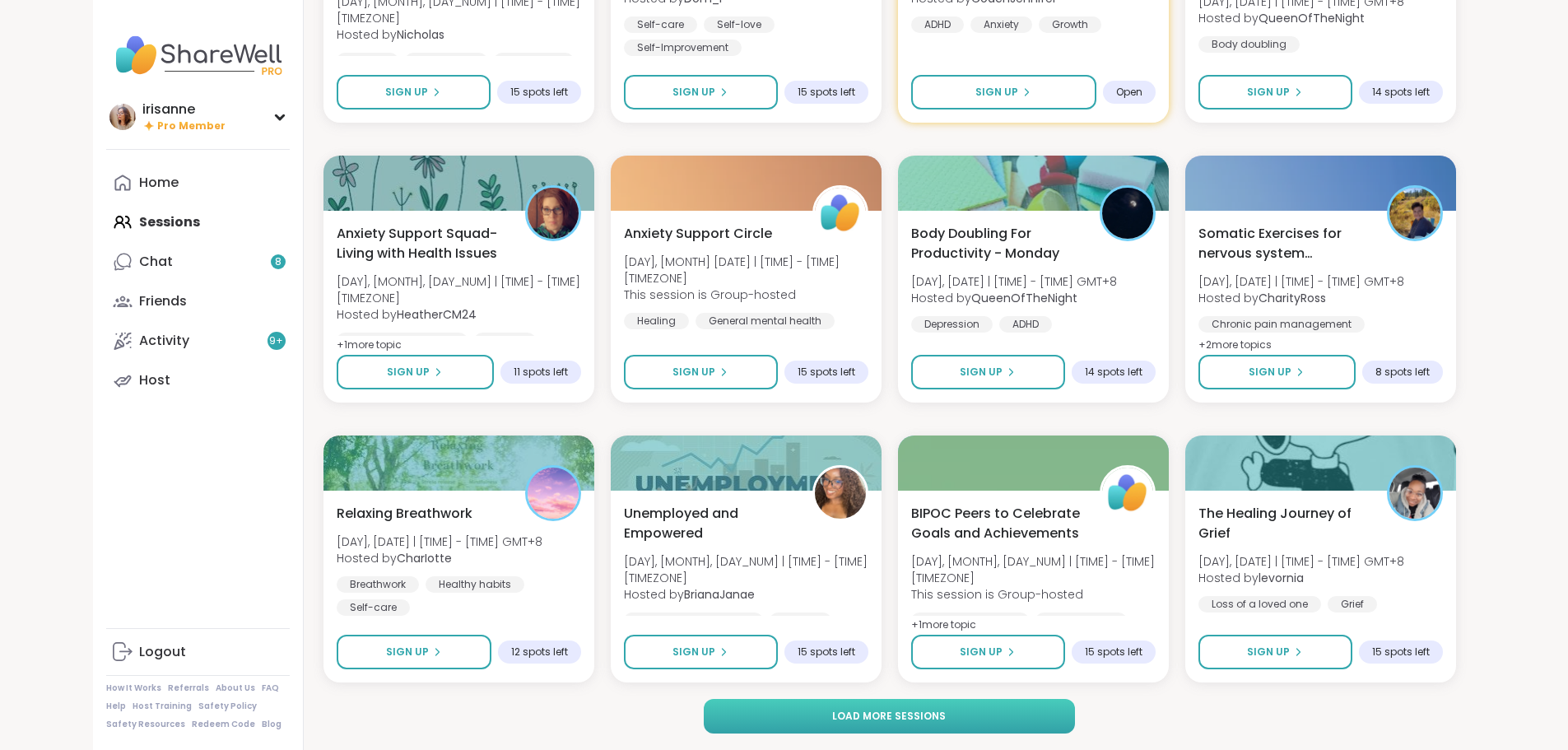 click on "Load more sessions" at bounding box center (889, 716) 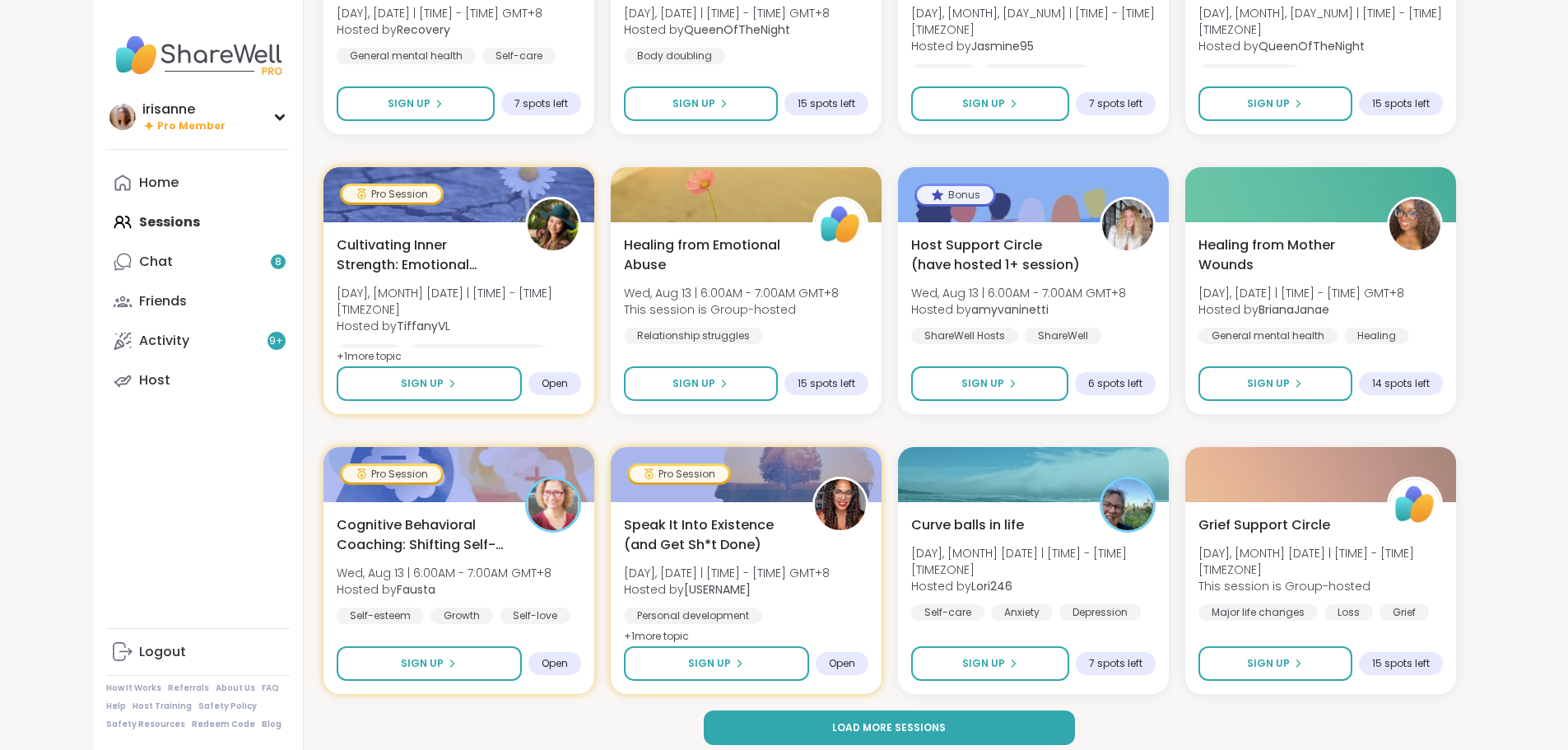 scroll, scrollTop: 19693, scrollLeft: 0, axis: vertical 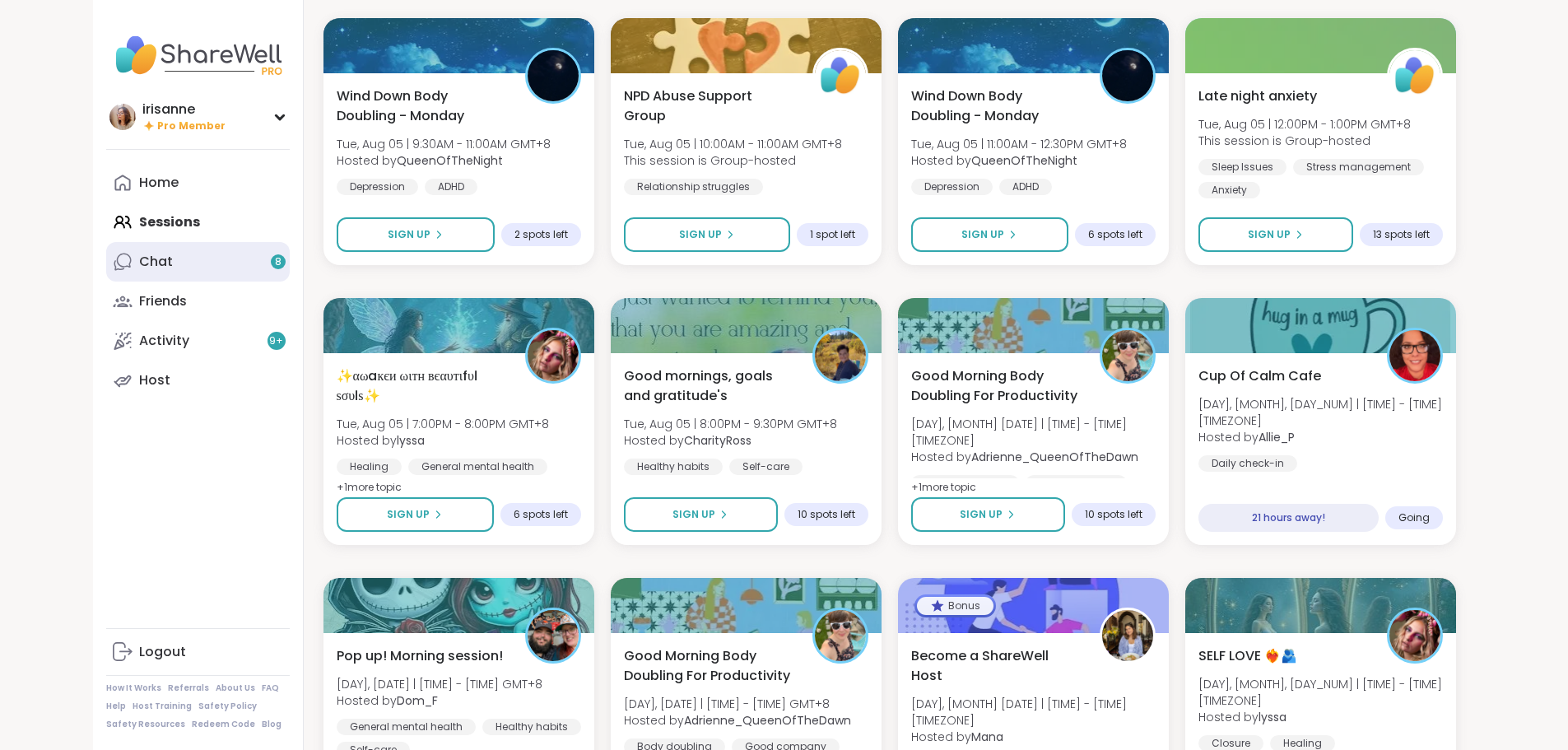 click on "Chat 8" at bounding box center (198, 262) 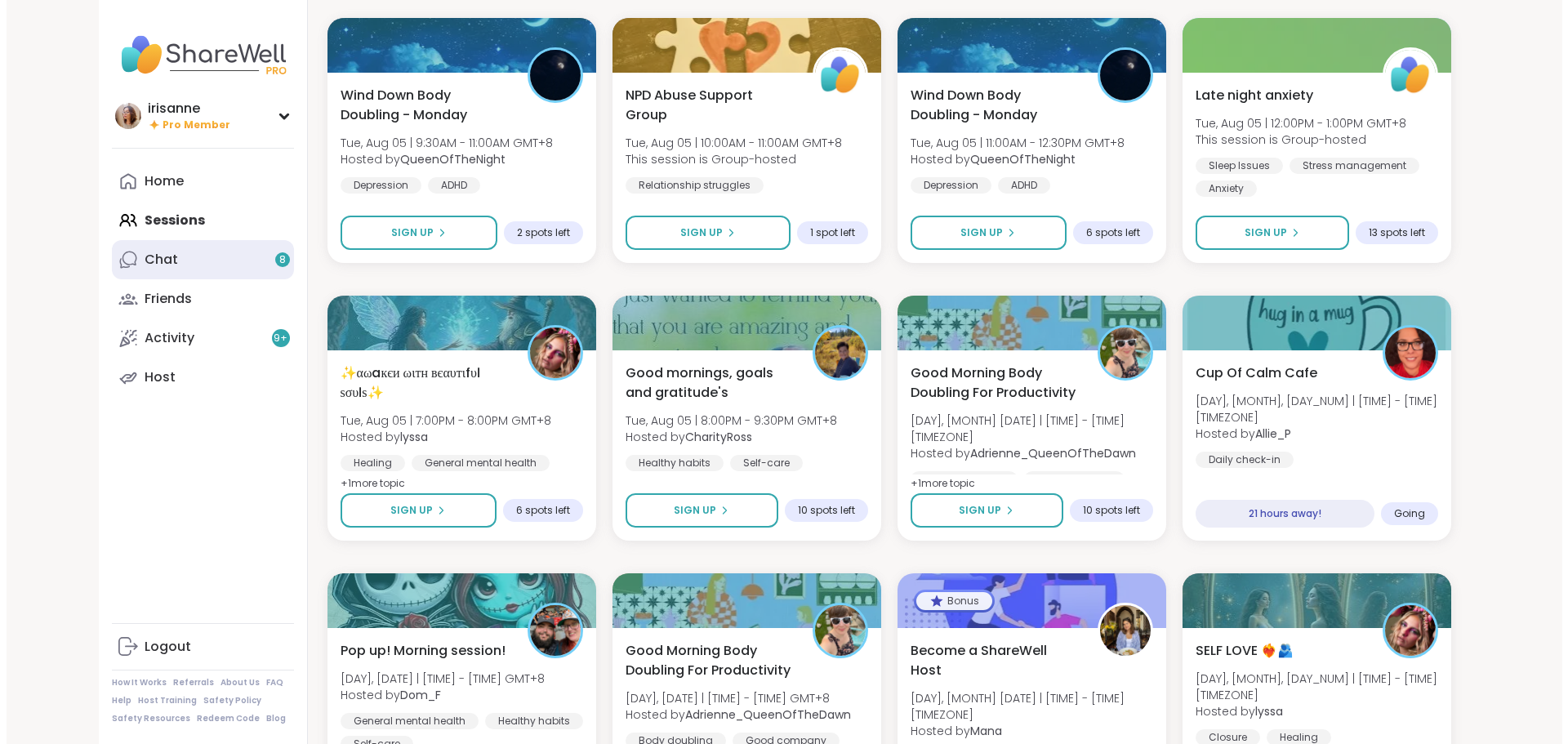 scroll, scrollTop: 0, scrollLeft: 0, axis: both 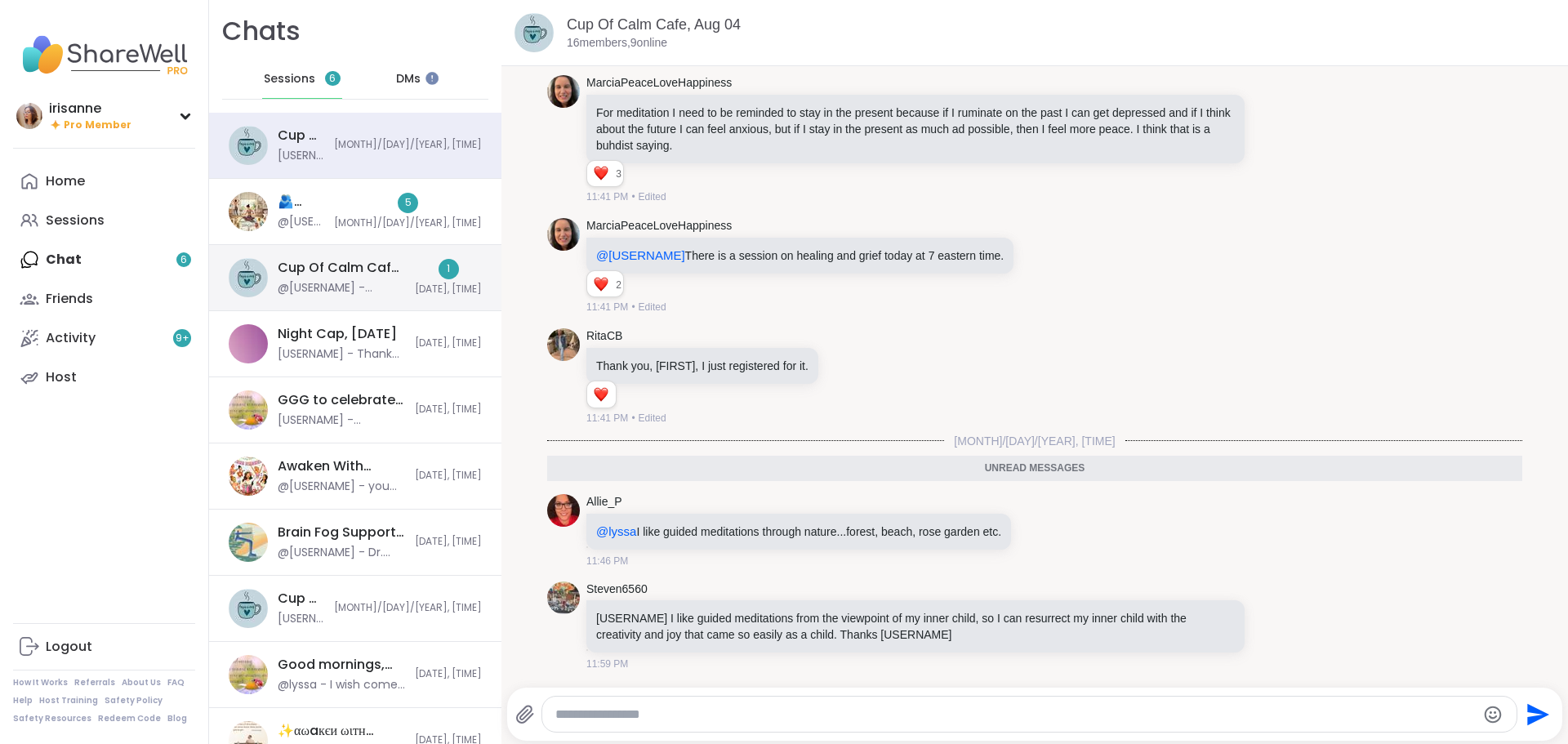 click on "[PLACE], [DATE] @[USERNAME] - Welcome to [PLACE]. [DATE] will be Tranquility Tuesday which will include meditations. I like guided meditations through nature...forest, beach, rose garden etc. 1 [DATE], [TIME]" at bounding box center [355, 278] 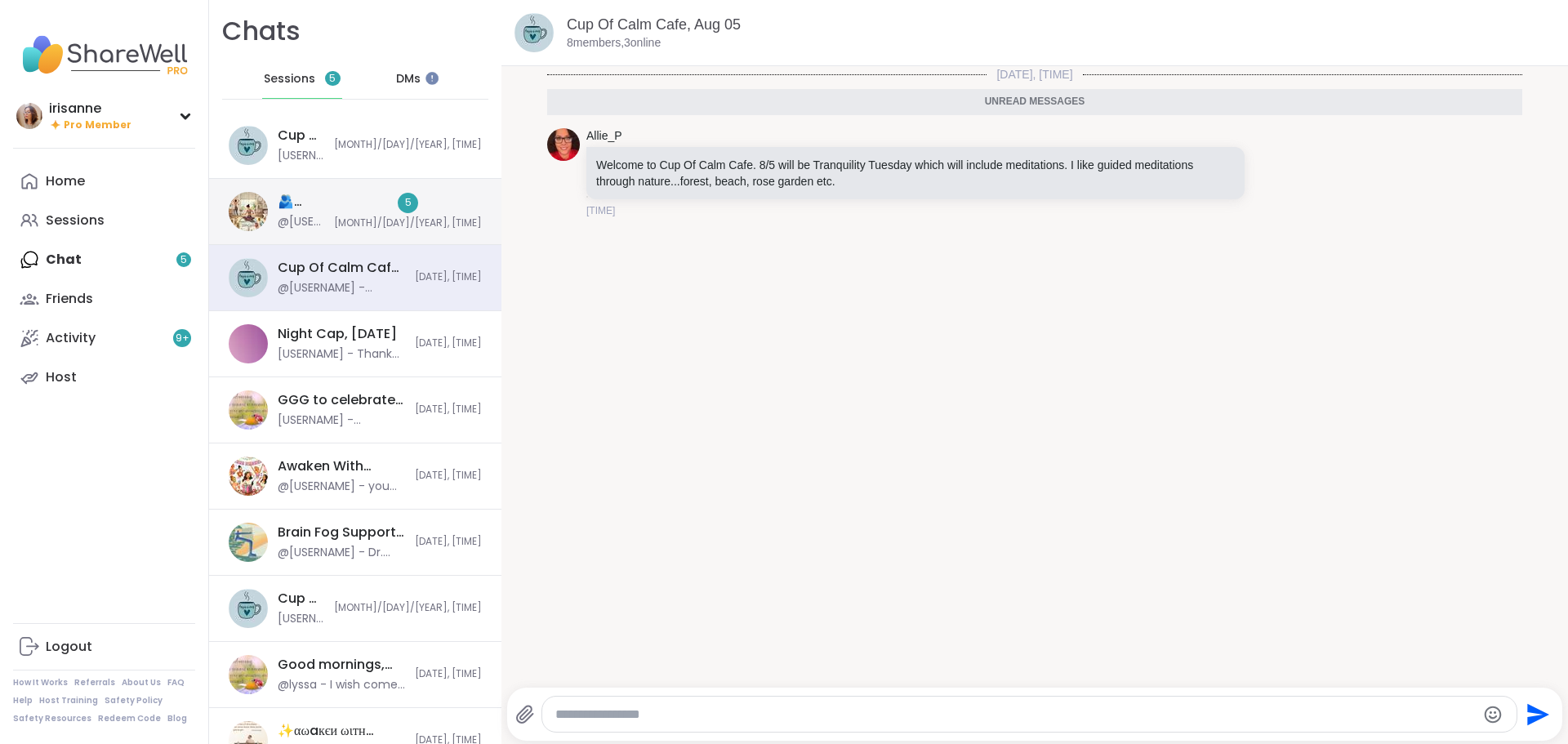 click on "[DAY_NUM]/[MONTH]/[YEAR], [TIME]" at bounding box center (408, 212) 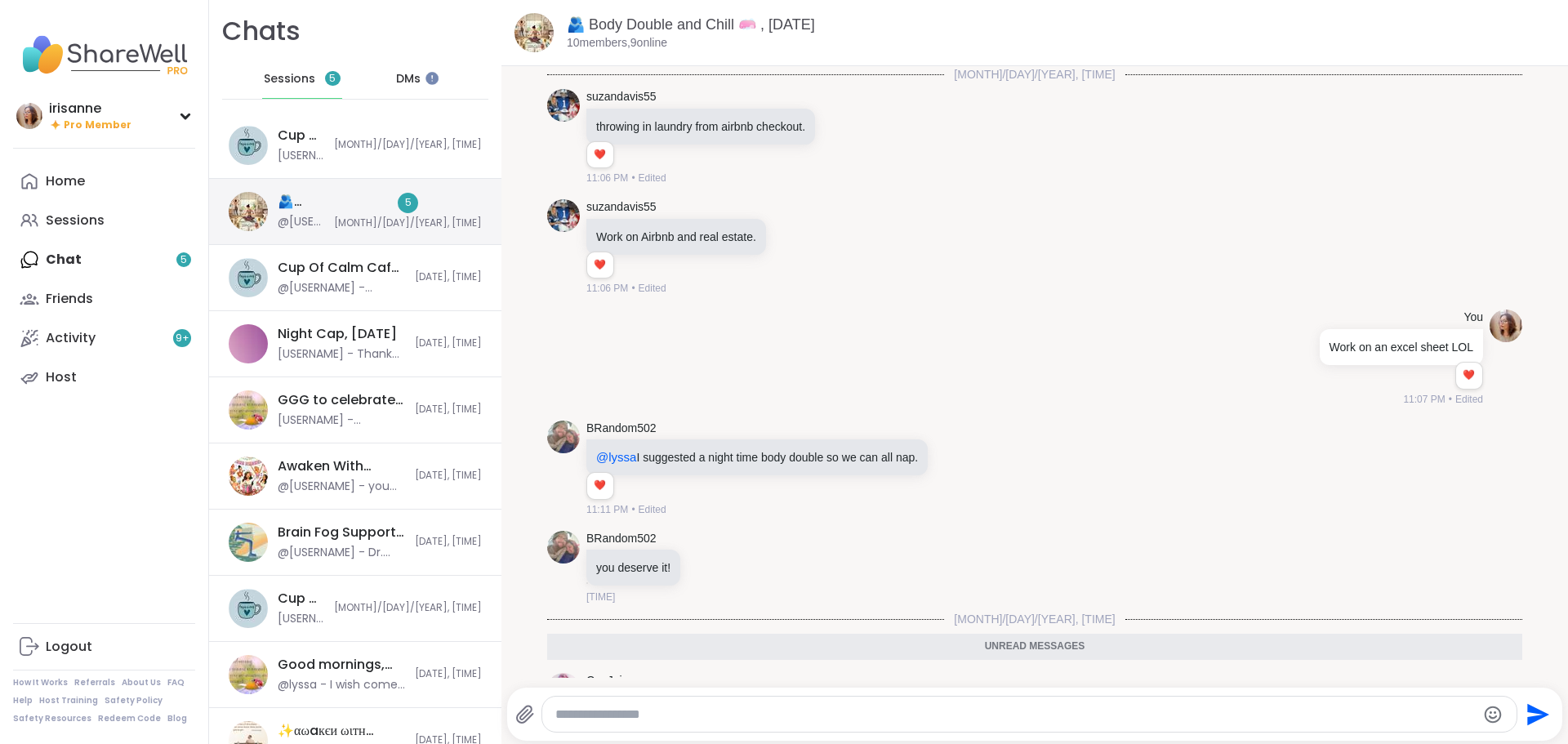scroll, scrollTop: 628, scrollLeft: 0, axis: vertical 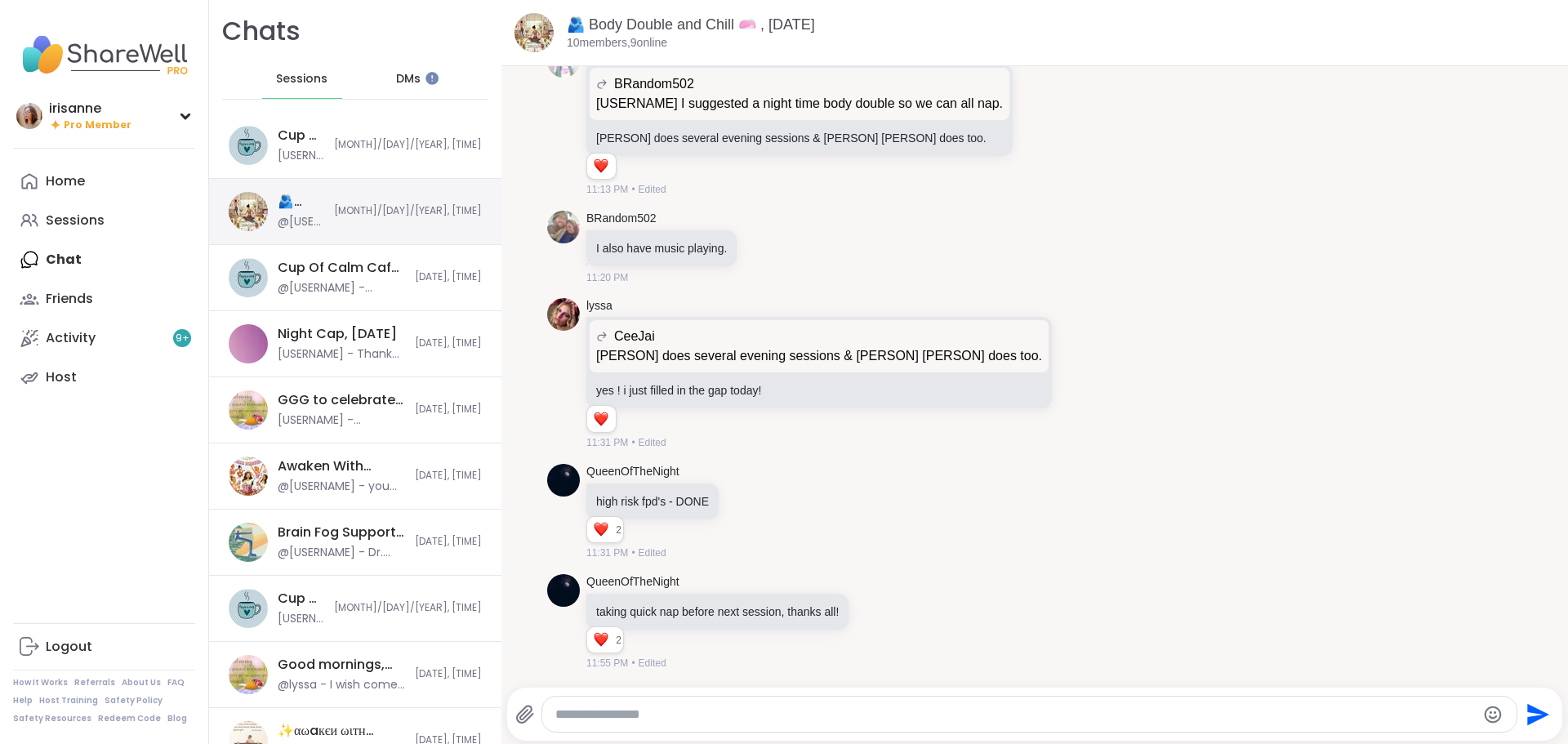 click on "🫂 Body Double and Chill 🧼 , [DATE] @[USERNAME] - taking quick nap before next session, thanks all! [DATE], [TIME]" at bounding box center [355, 212] 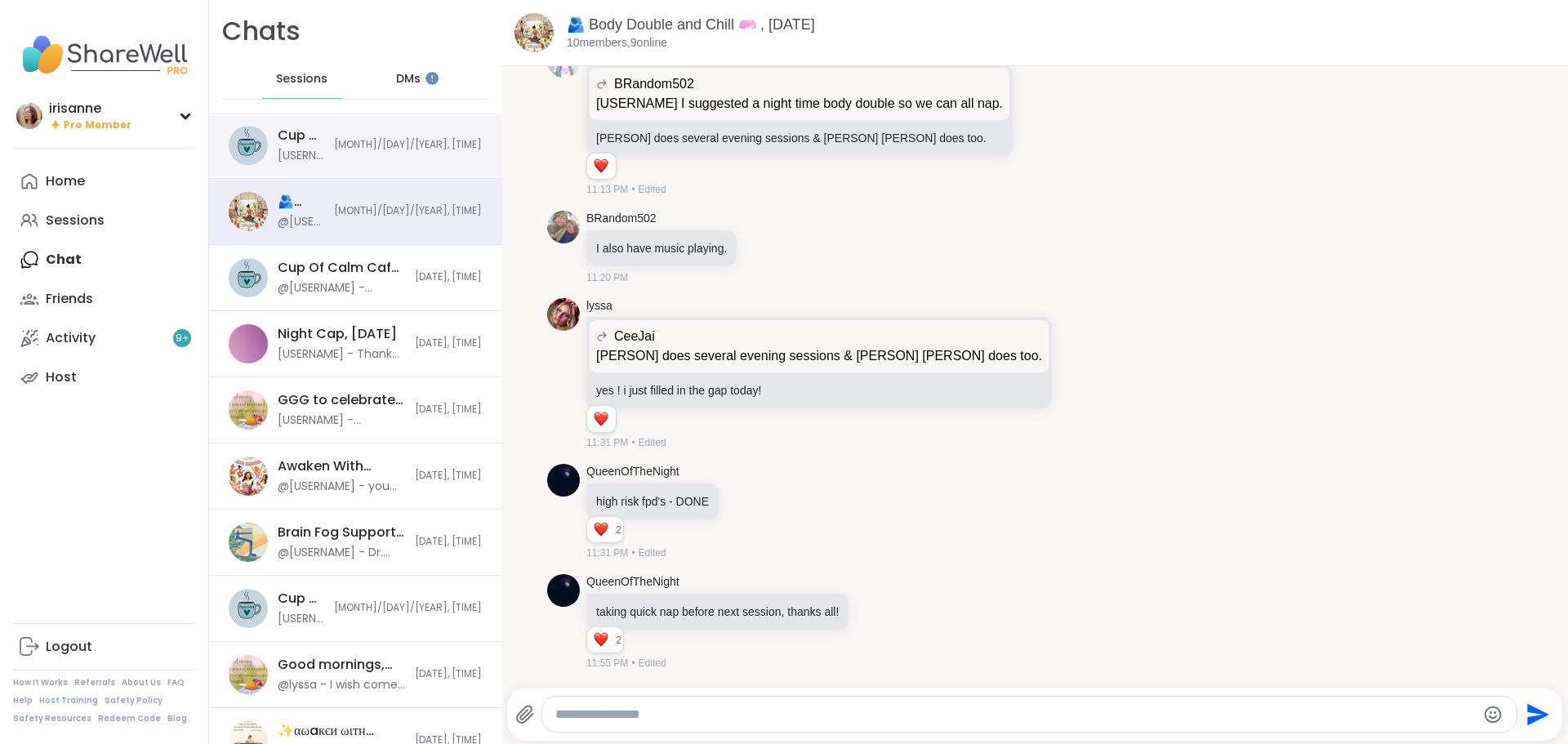 click on "[PLACE], [DATE] @[USERNAME] - [USERNAME] I like guided meditations from the viewpoint of my inner child, so I can resurrect my inner child with the creativity and joy that came so easily as a child. Thanks [USERNAME] [DATE], [TIME]" at bounding box center (355, 145) 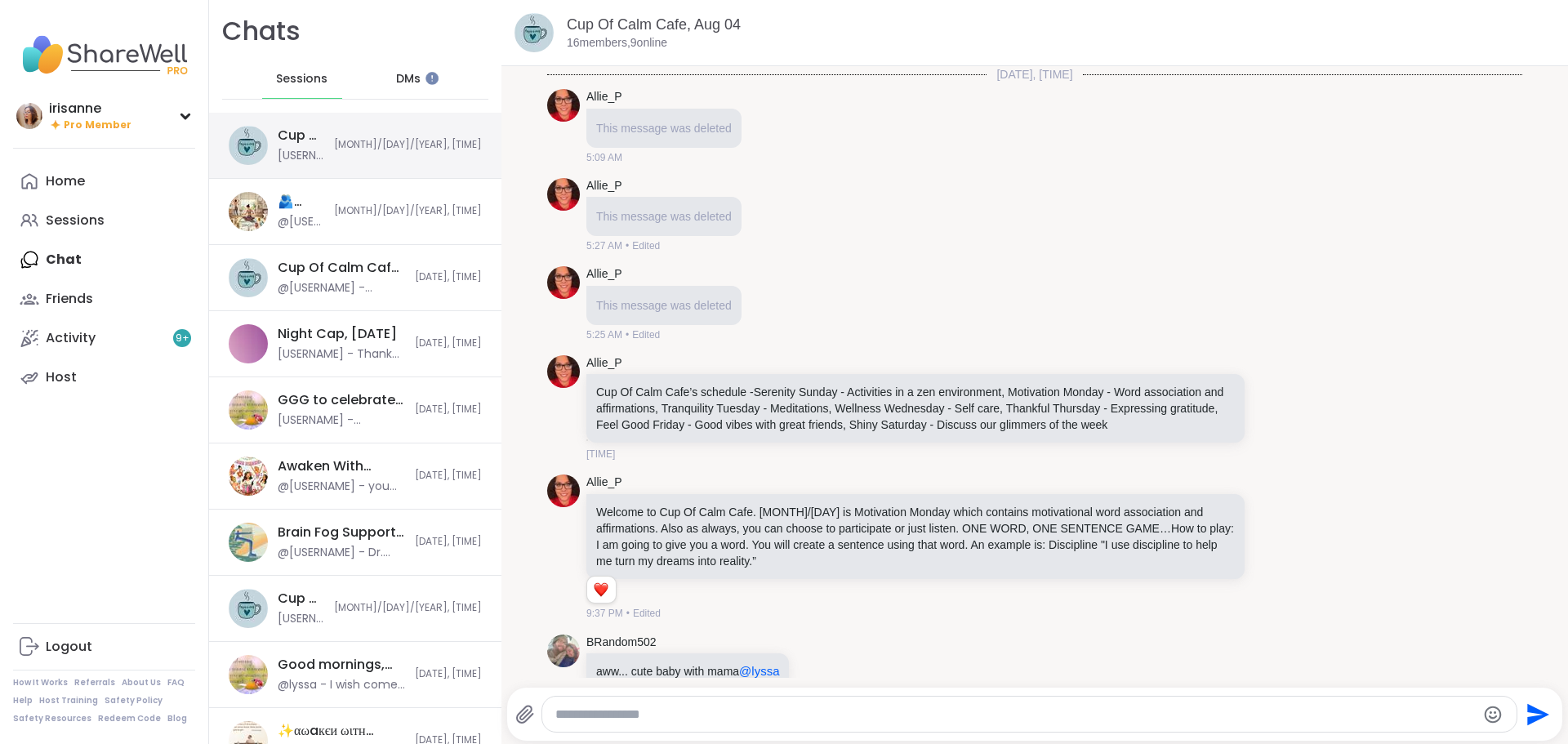 scroll, scrollTop: 2551, scrollLeft: 0, axis: vertical 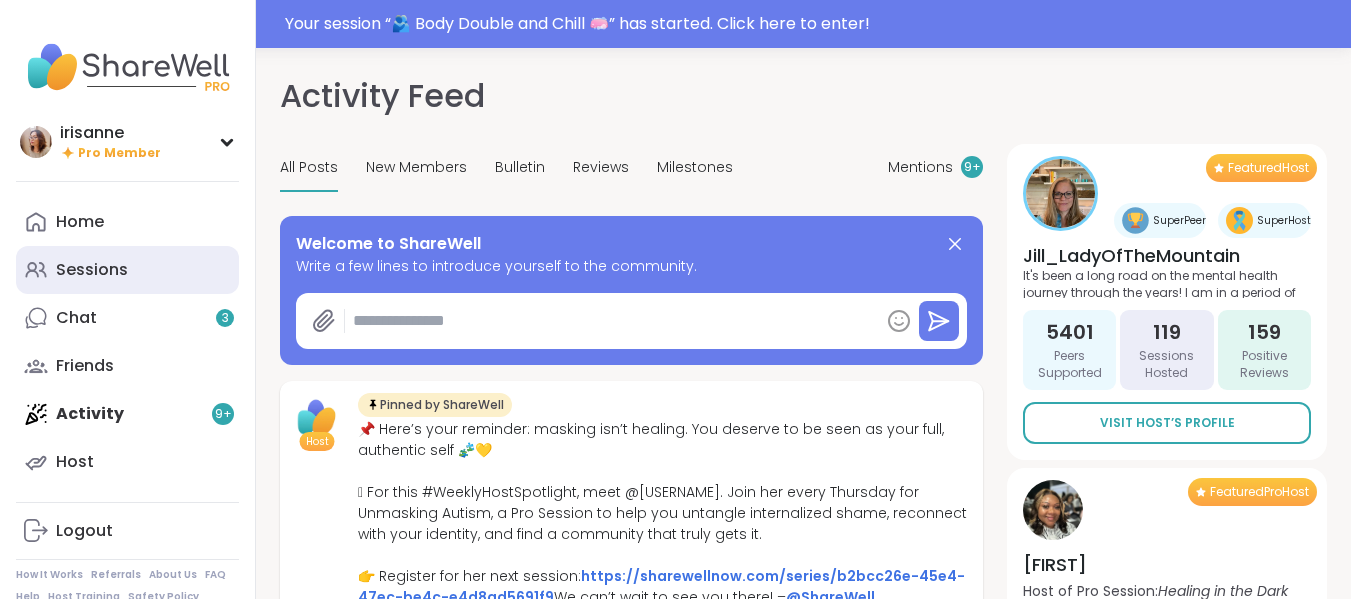 click on "Sessions" at bounding box center [127, 270] 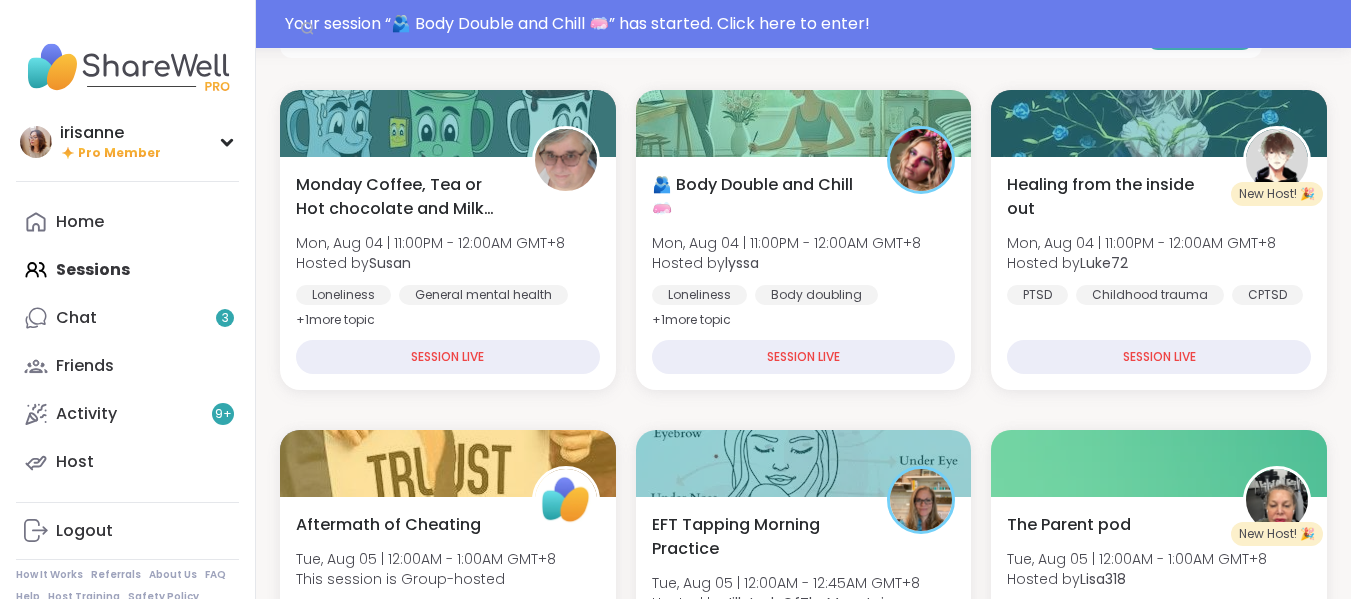 scroll, scrollTop: 269, scrollLeft: 0, axis: vertical 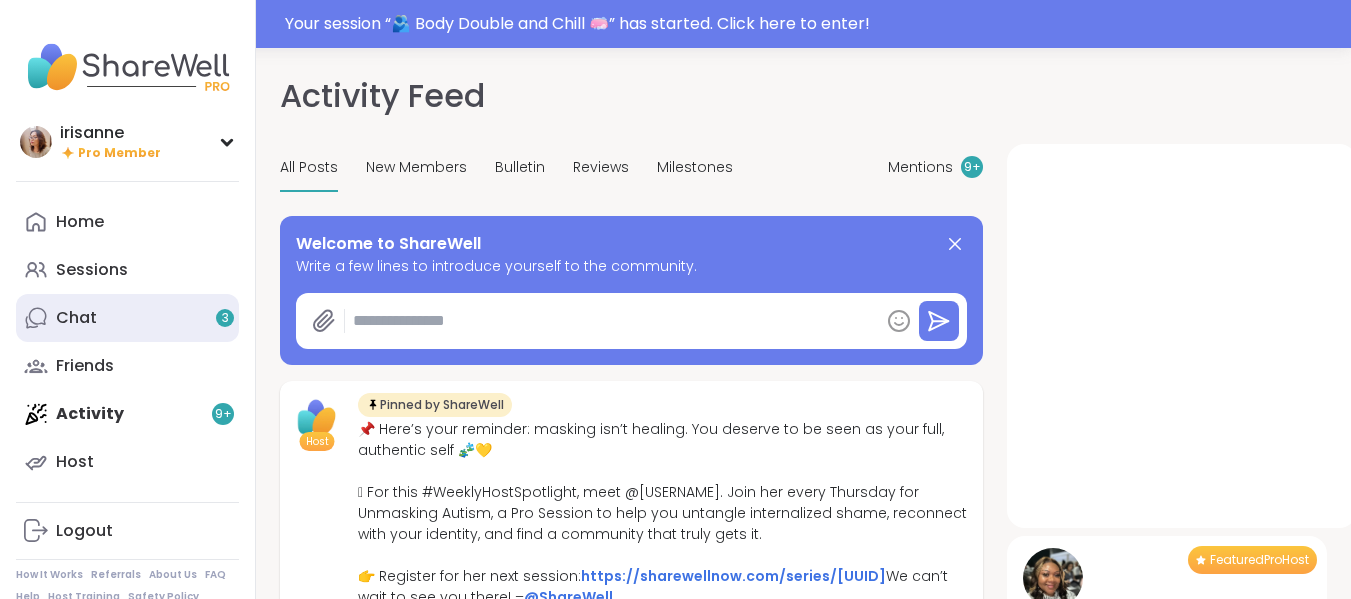 click on "Chat 3" at bounding box center [127, 318] 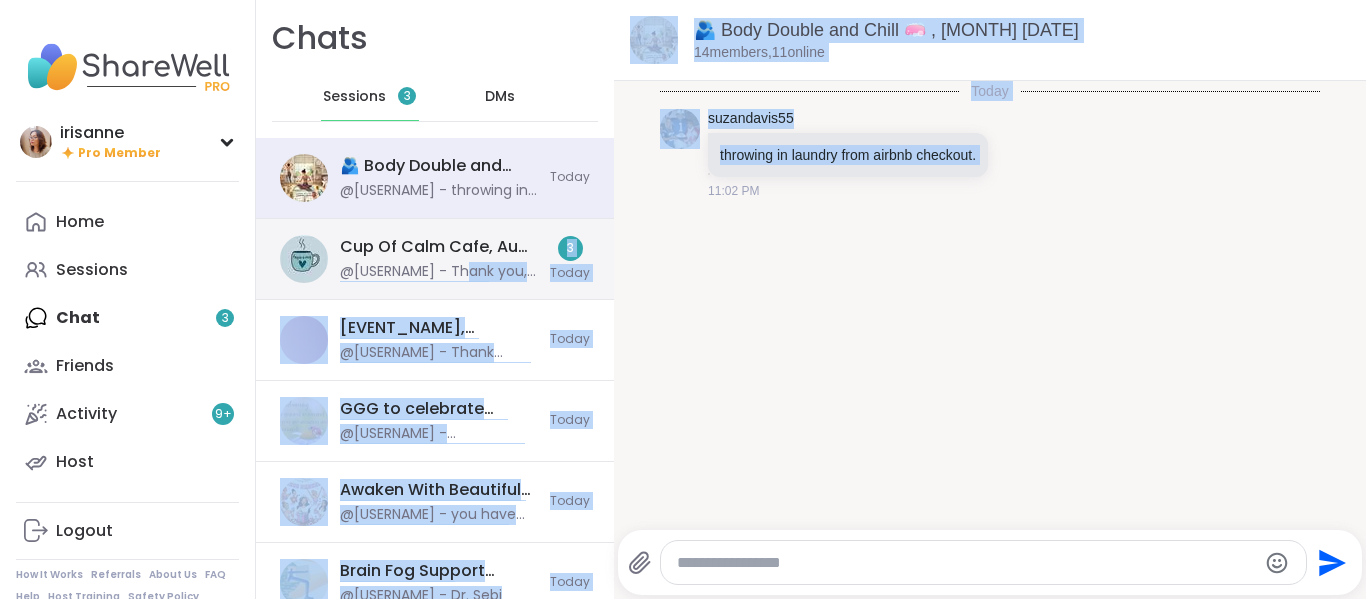 drag, startPoint x: 674, startPoint y: 271, endPoint x: 462, endPoint y: 267, distance: 212.03773 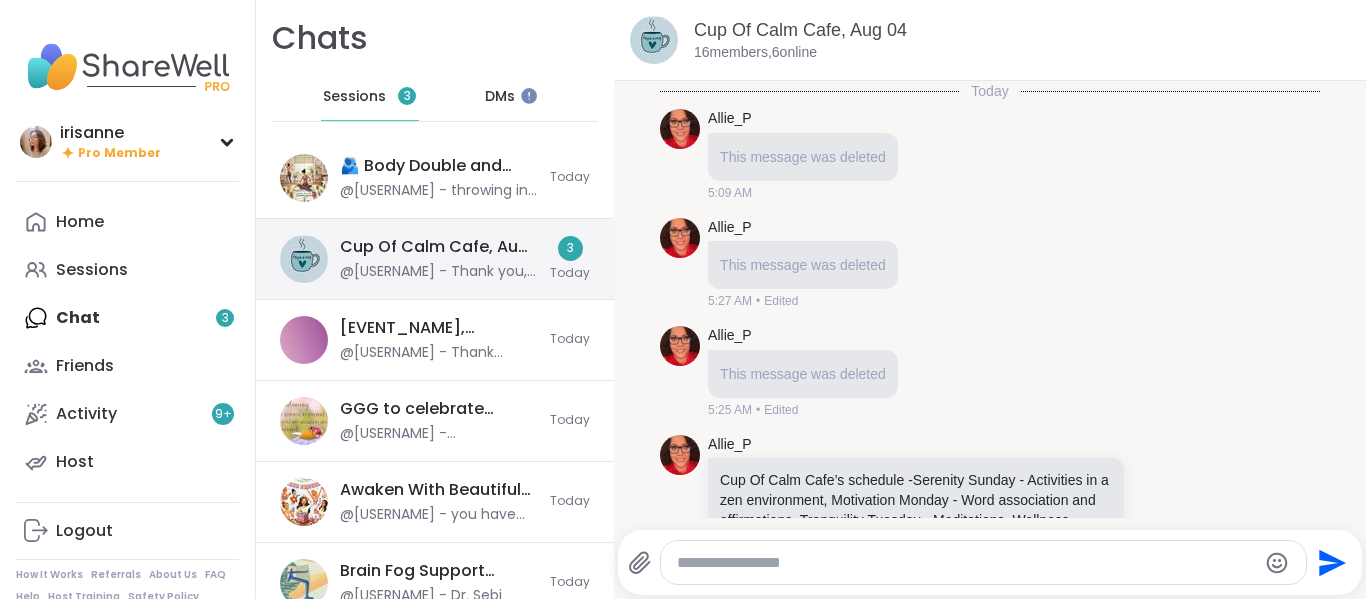 scroll, scrollTop: 0, scrollLeft: 0, axis: both 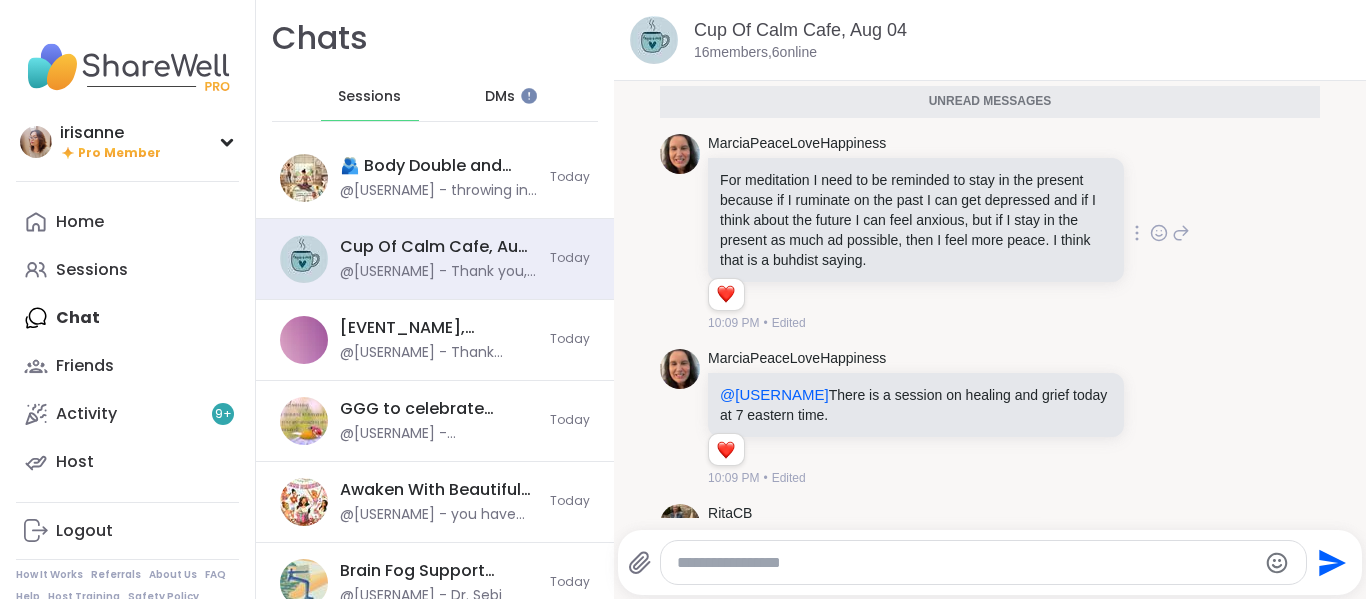click 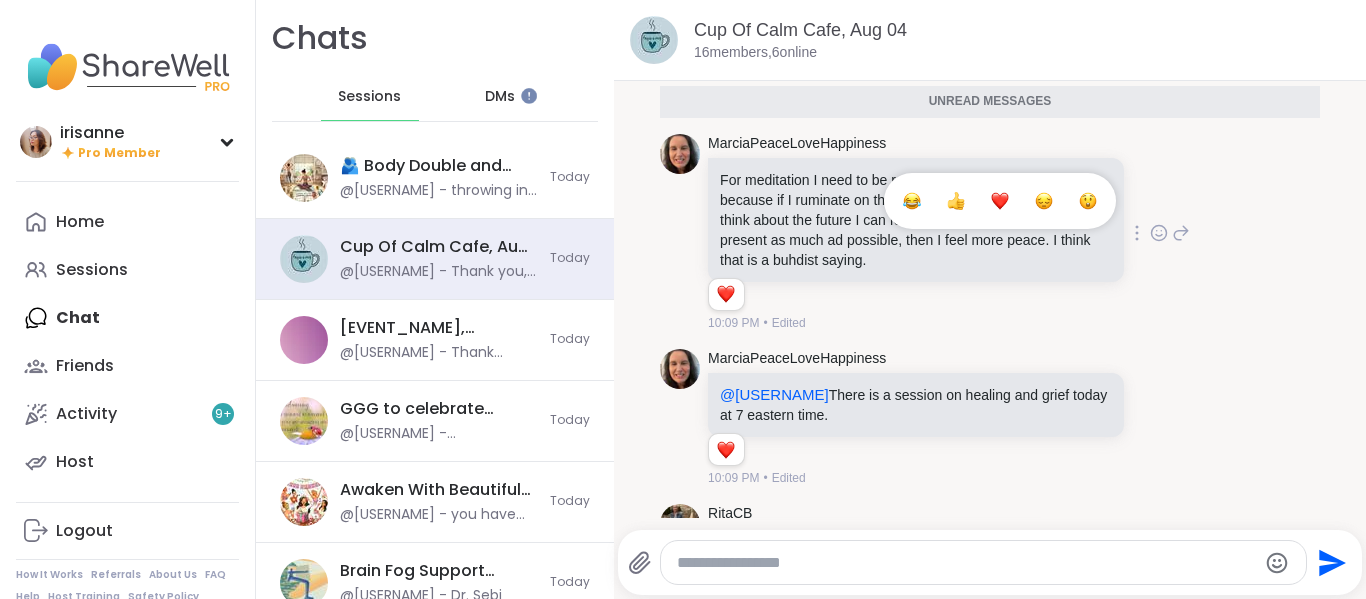 click at bounding box center [1000, 201] 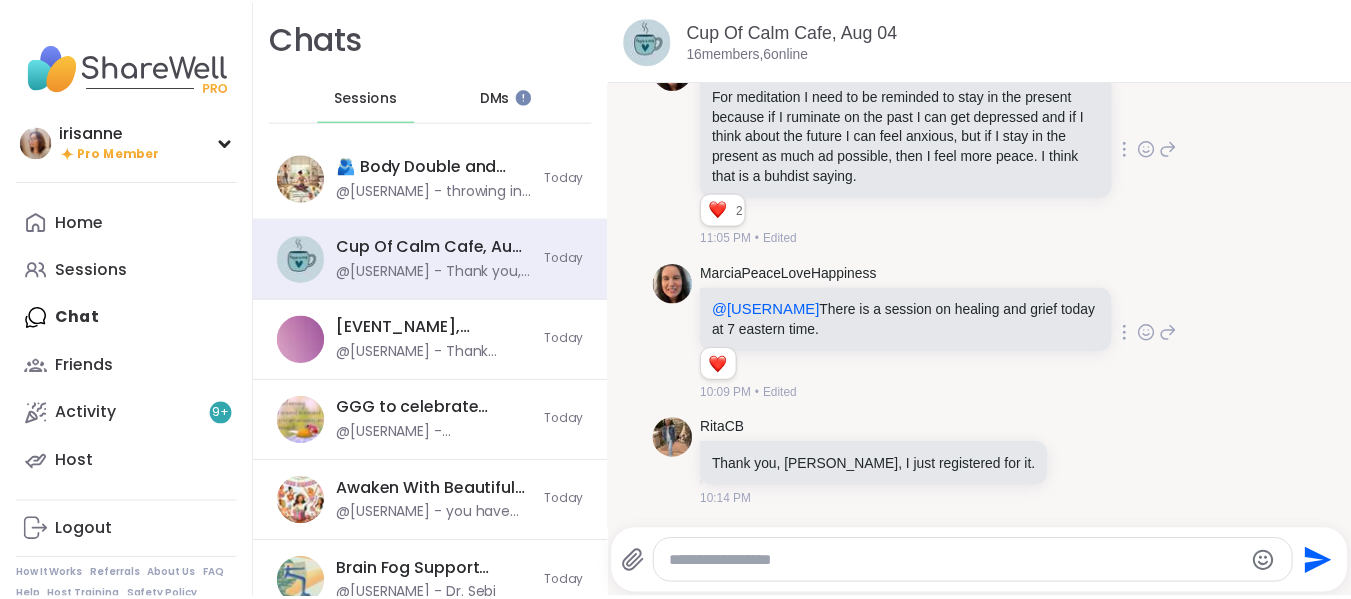 scroll, scrollTop: 3489, scrollLeft: 0, axis: vertical 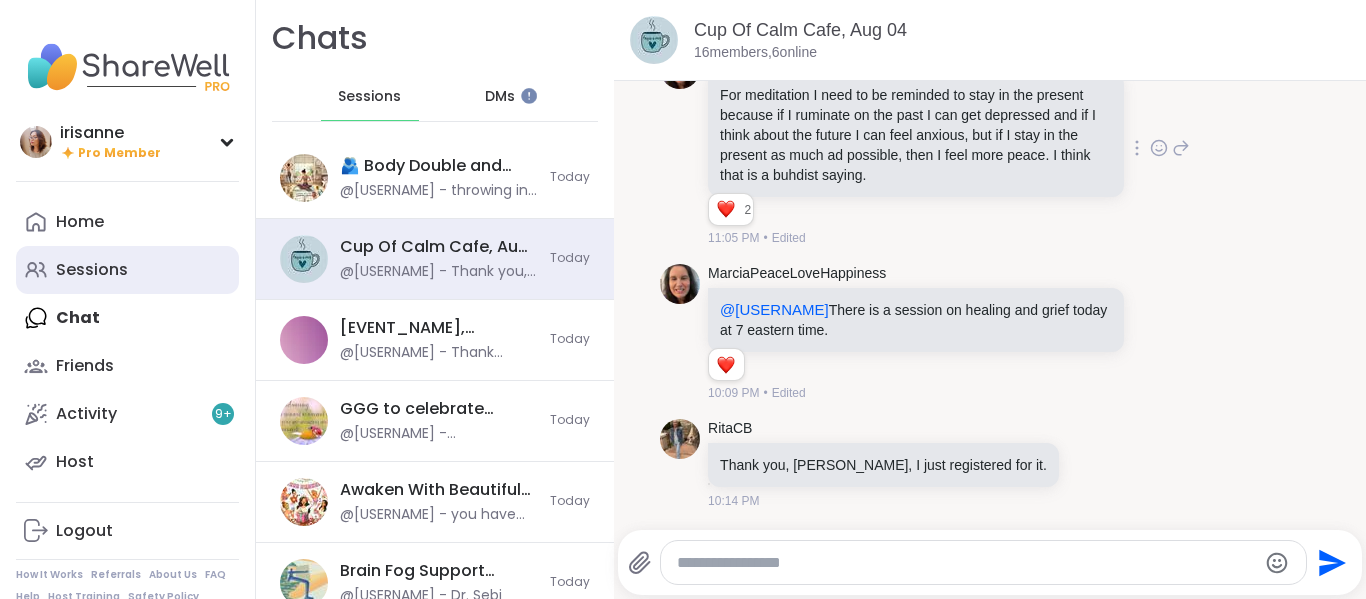 click on "Sessions" at bounding box center [127, 270] 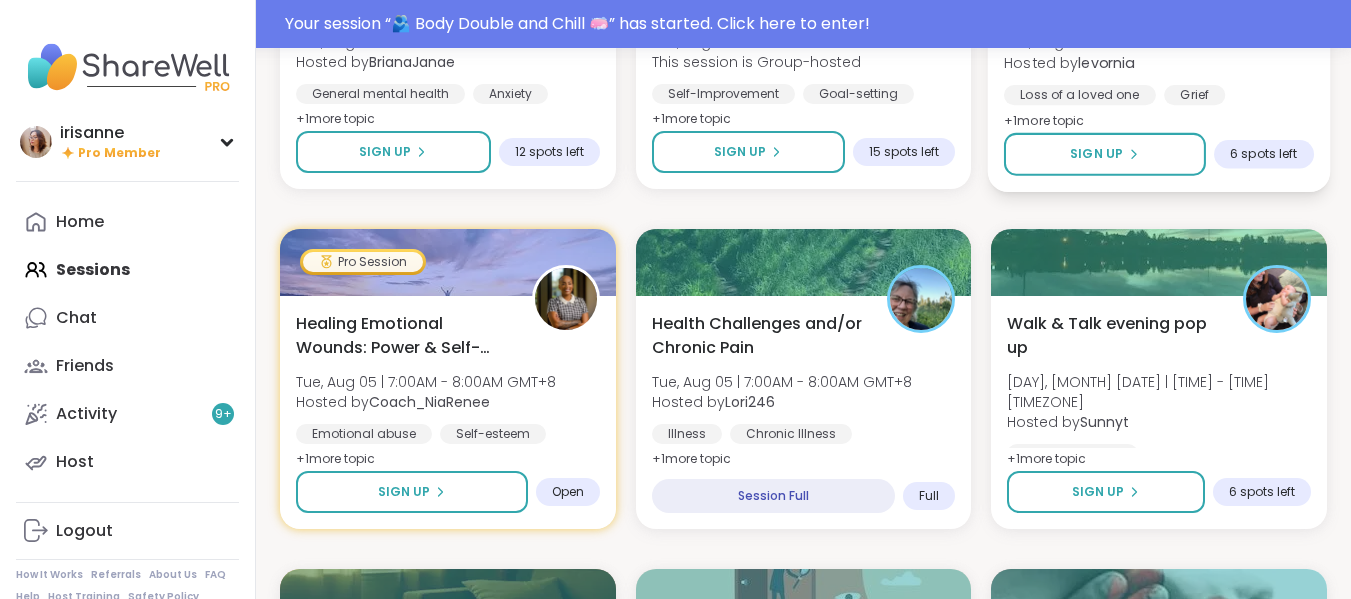 scroll, scrollTop: 2448, scrollLeft: 0, axis: vertical 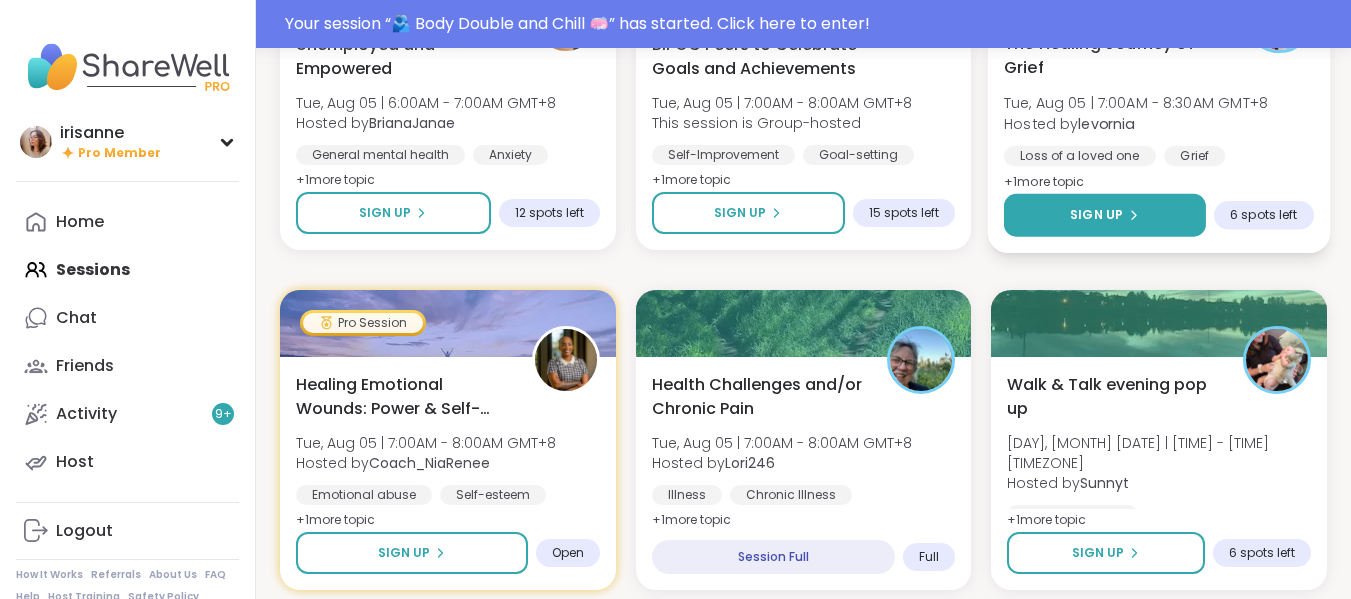 click on "Sign Up" at bounding box center (1105, 215) 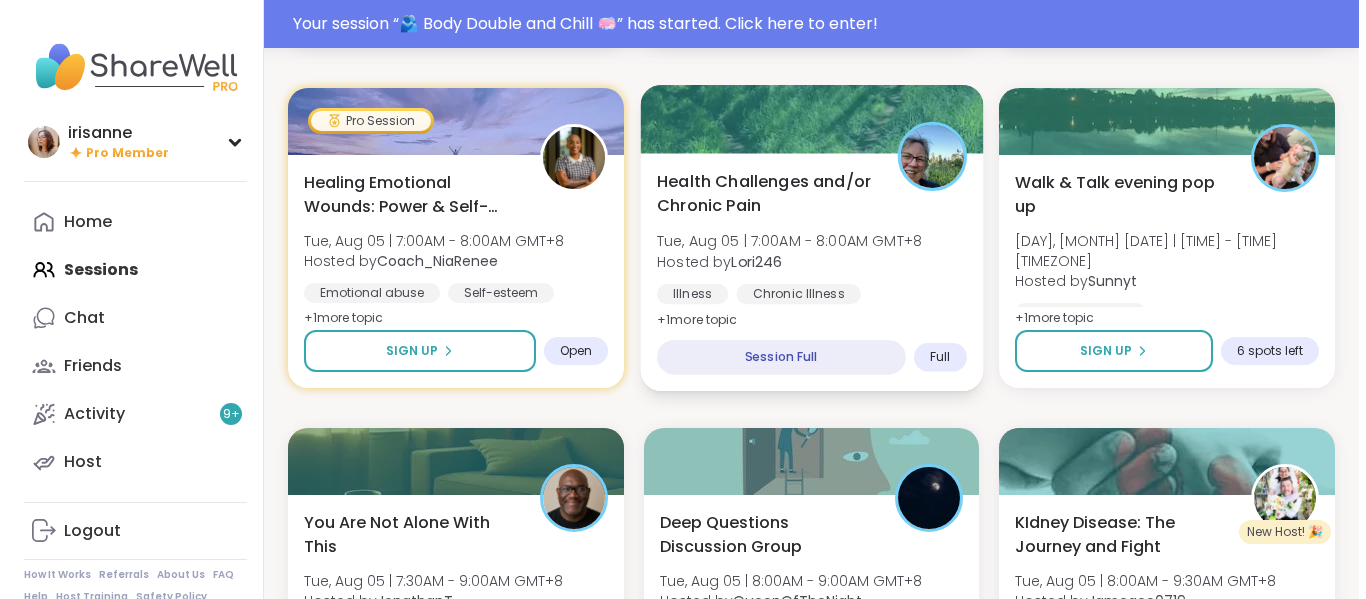 scroll, scrollTop: 2652, scrollLeft: 0, axis: vertical 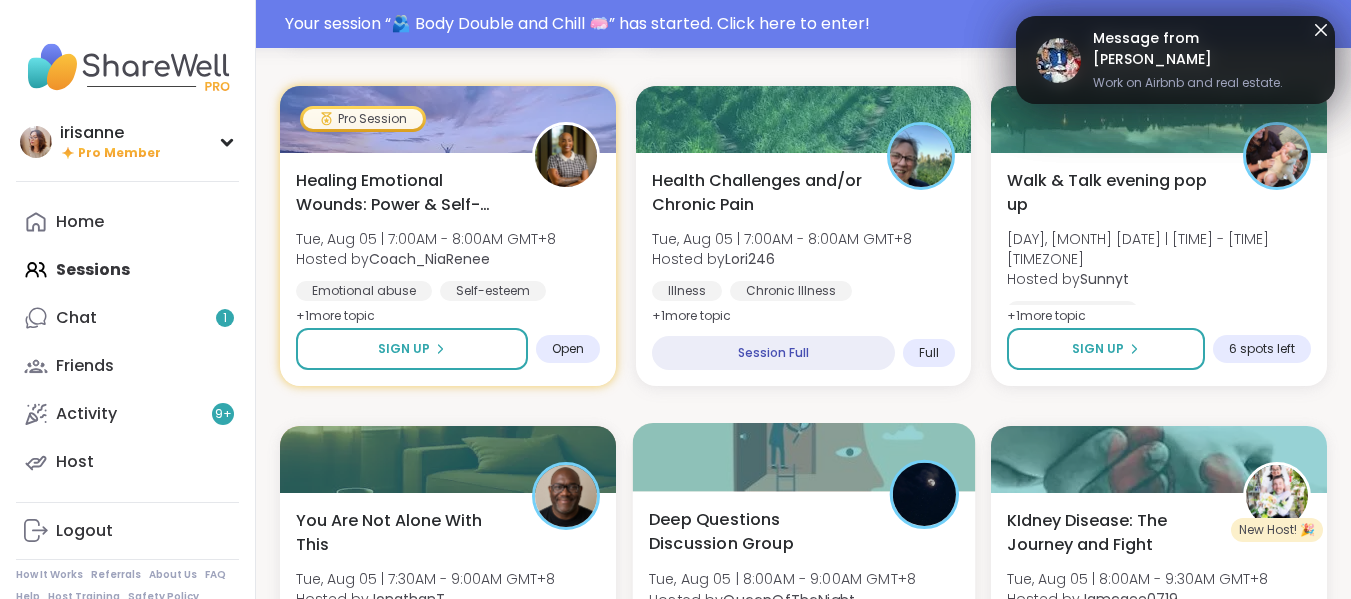 click at bounding box center (803, 457) 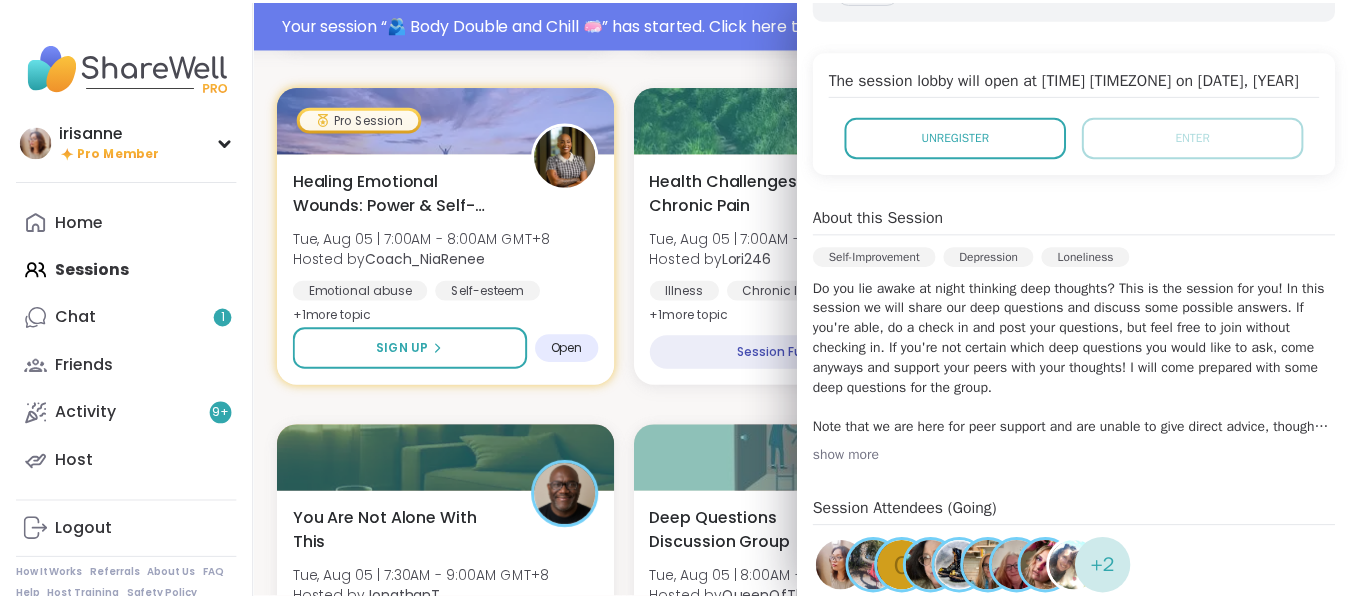 scroll, scrollTop: 372, scrollLeft: 0, axis: vertical 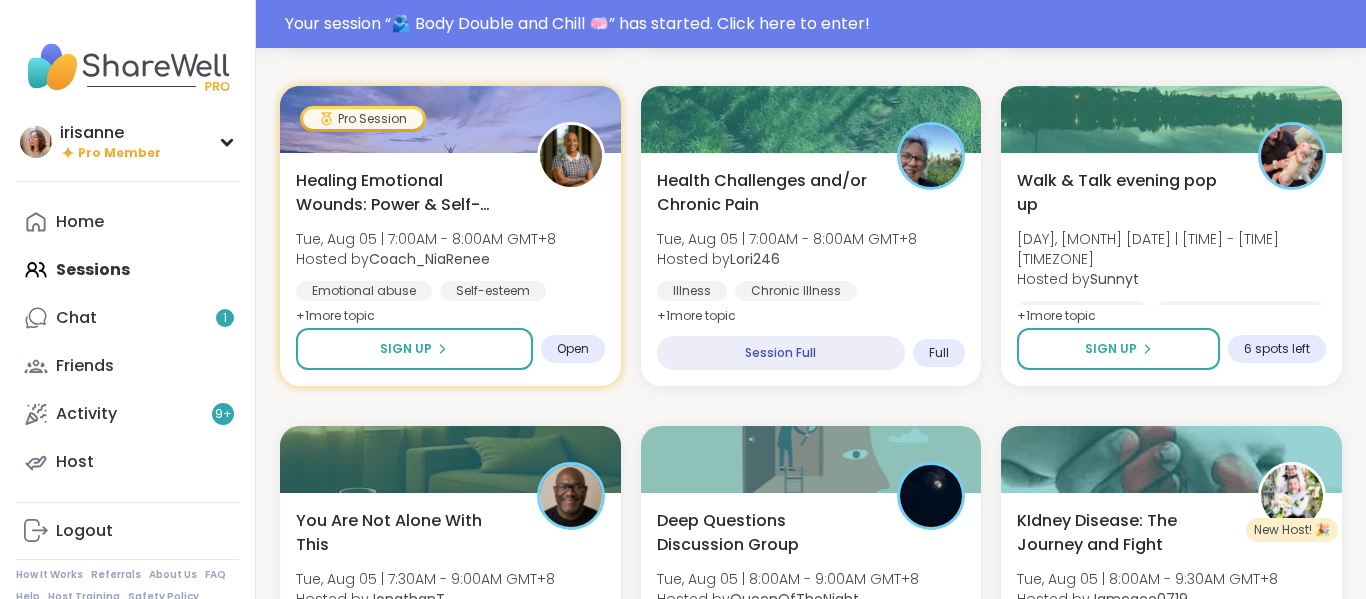 click on "Monday Coffee, Tea or Hot chocolate and Milk Club Mon, Aug 04 | 11:00PM - 12:00AM GMT+8 Hosted by  Susan Loneliness General mental health Self-care + 1  more topic SESSION LIVE 🫂 Body Double and Chill 🧼  Mon, Aug 04 | 11:00PM - 12:00AM GMT+8 Hosted by  lyssa Loneliness Body doubling Abandonment + 1  more topic SESSION LIVE New Host! 🎉 Healing from the inside out  Mon, Aug 04 | 11:00PM - 12:00AM GMT+8 Hosted by  Luke72 PTSD Childhood trauma CPTSD SESSION LIVE Aftermath of Cheating Tue, Aug 05 | 12:00AM - 1:00AM GMT+8 This session is Group-hosted Cheating Relationship struggles Infidelity Sign Up 12 spots left EFT Tapping Morning Practice Tue, Aug 05 | 12:00AM - 12:45AM GMT+8 Hosted by  Jill_LadyOfTheMountain Self-care Healthy habits Anxiety Sign Up 1 spot left New Host! 🎉 The Parent pod Tue, Aug 05 | 12:00AM - 1:00AM GMT+8 Hosted by  Lisa318 Parenting challenges Anxiety Healthy love Sign Up 9 spots left Good Morning Body Doubling For Productivity Tue, Aug 05 | 12:00AM - 1:00AM GMT+8 + 1 + 1 J" at bounding box center (811, -274) 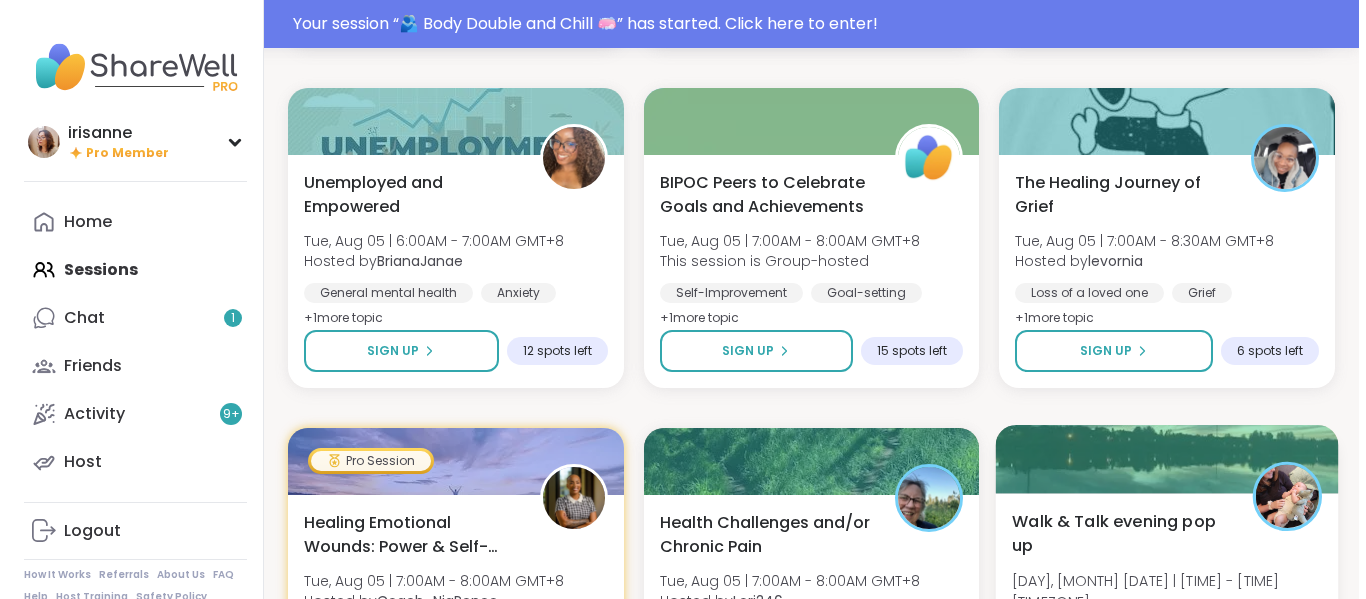 scroll, scrollTop: 2309, scrollLeft: 0, axis: vertical 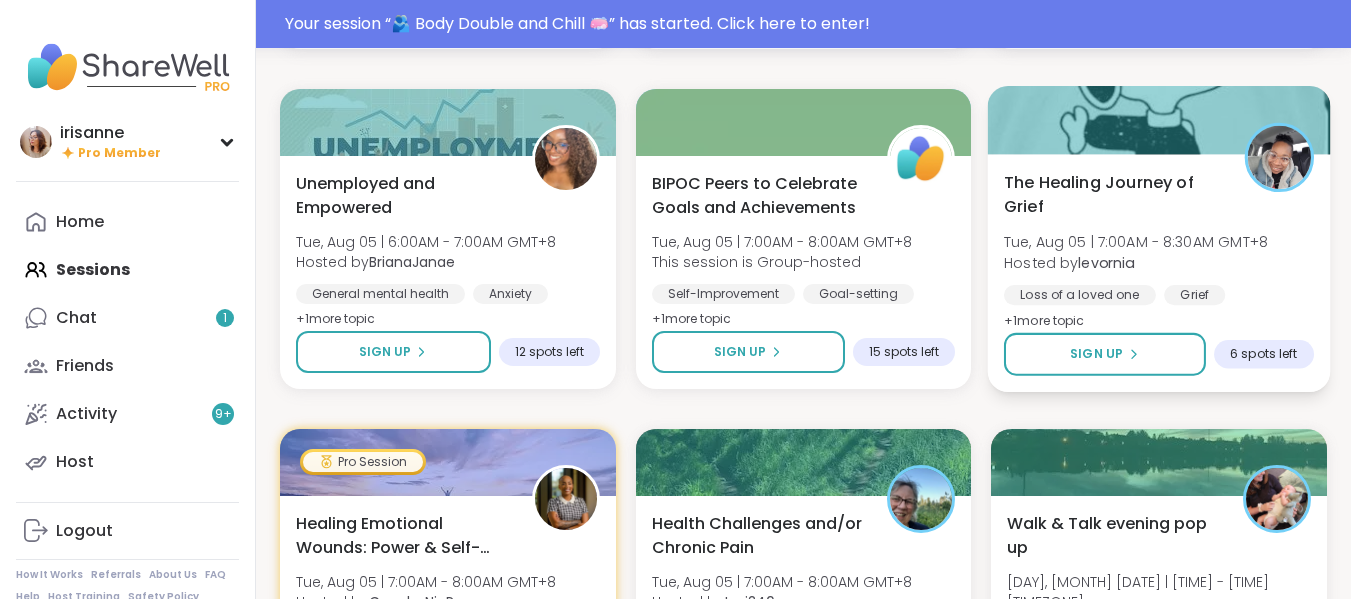 click on "The Healing Journey of Grief Tue, Aug 05 | 7:00AM - 8:30AM GMT+8 Hosted by  levornia Loss of a loved one Grief Spirituality + 1  more topic" at bounding box center (1159, 251) 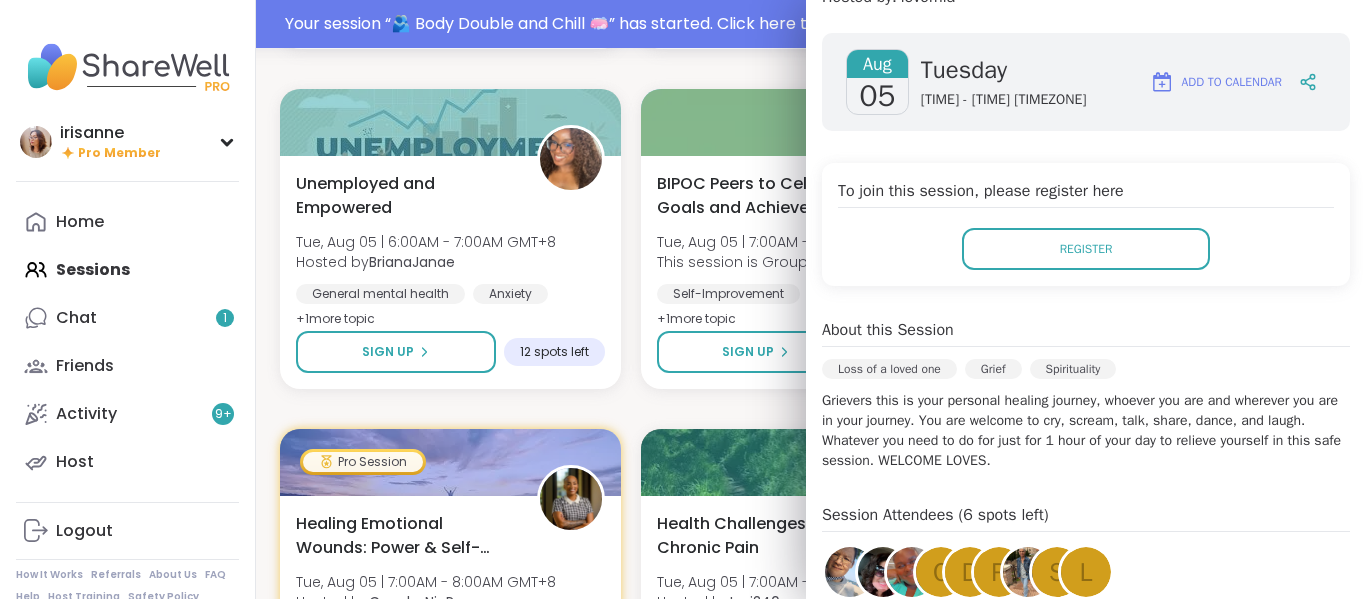 scroll, scrollTop: 397, scrollLeft: 0, axis: vertical 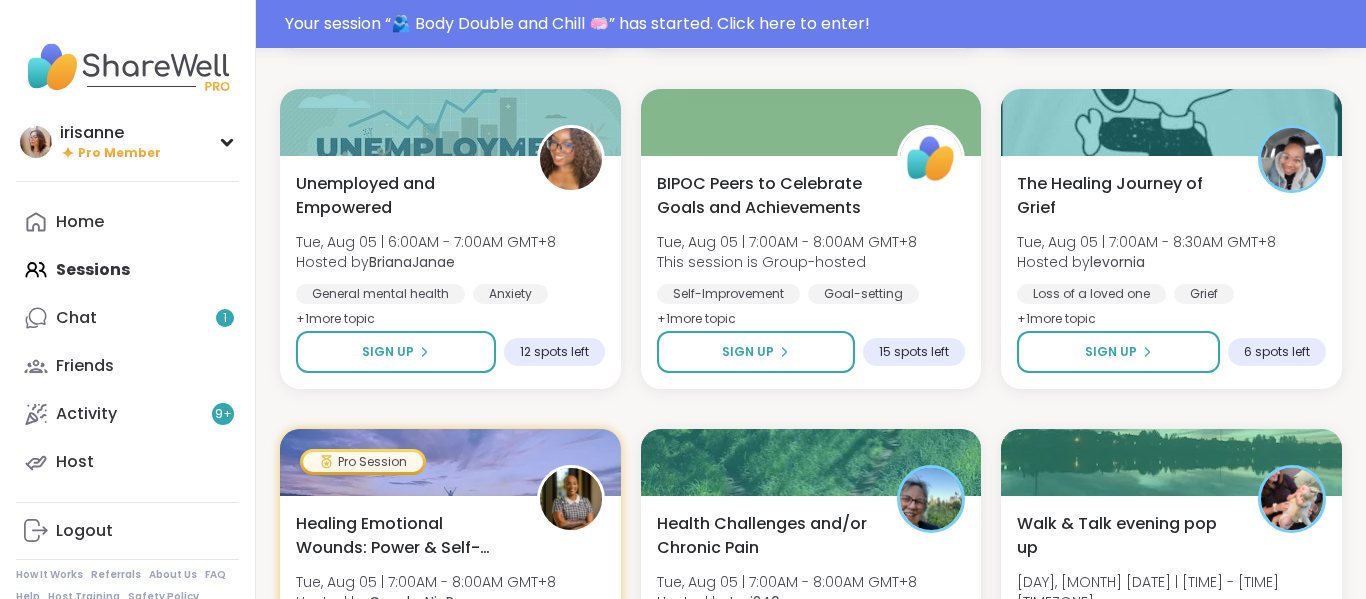 click on "Monday Coffee, Tea or Hot chocolate and Milk Club Mon, Aug 04 | 11:00PM - 12:00AM GMT+8 Hosted by  Susan Loneliness General mental health Self-care + 1  more topic SESSION LIVE 🫂 Body Double and Chill 🧼  Mon, Aug 04 | 11:00PM - 12:00AM GMT+8 Hosted by  lyssa Loneliness Body doubling Abandonment + 1  more topic SESSION LIVE New Host! 🎉 Healing from the inside out  Mon, Aug 04 | 11:00PM - 12:00AM GMT+8 Hosted by  Luke72 PTSD Childhood trauma CPTSD SESSION LIVE Aftermath of Cheating Tue, Aug 05 | 12:00AM - 1:00AM GMT+8 This session is Group-hosted Cheating Relationship struggles Infidelity Sign Up 12 spots left EFT Tapping Morning Practice Tue, Aug 05 | 12:00AM - 12:45AM GMT+8 Hosted by  Jill_LadyOfTheMountain Self-care Healthy habits Anxiety Sign Up 1 spot left New Host! 🎉 The Parent pod Tue, Aug 05 | 12:00AM - 1:00AM GMT+8 Hosted by  Lisa318 Parenting challenges Anxiety Healthy love Sign Up 9 spots left Good Morning Body Doubling For Productivity Tue, Aug 05 | 12:00AM - 1:00AM GMT+8 + 1 + 1 J" at bounding box center [811, 69] 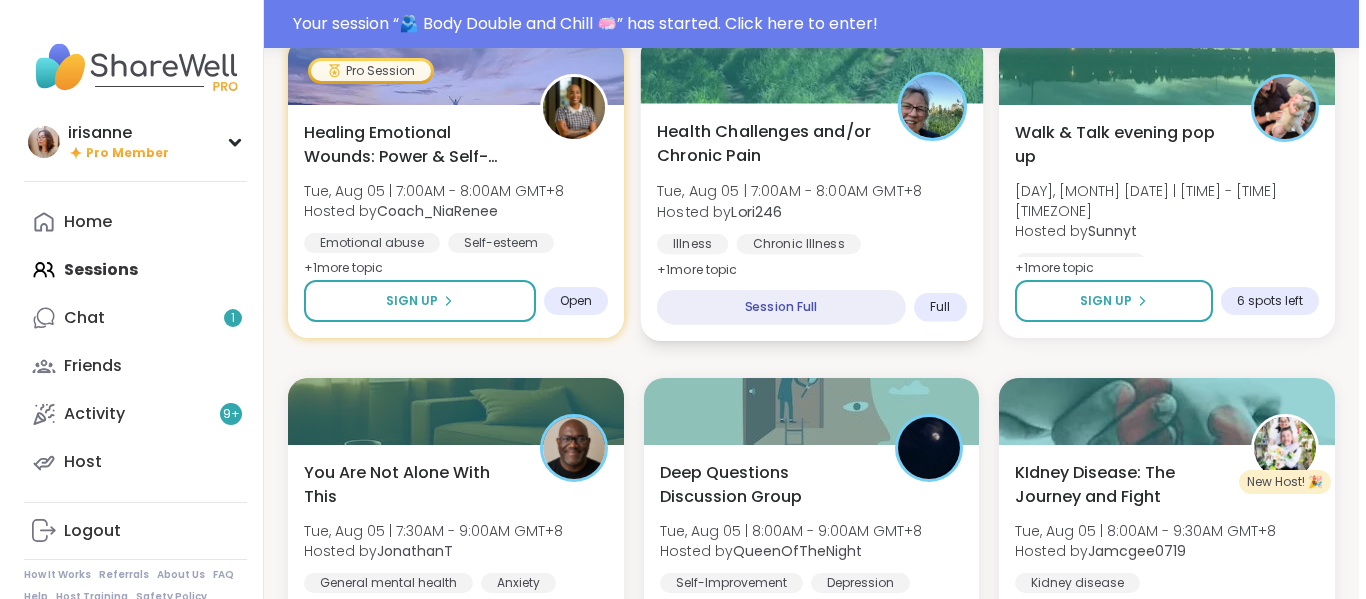 scroll, scrollTop: 2743, scrollLeft: 0, axis: vertical 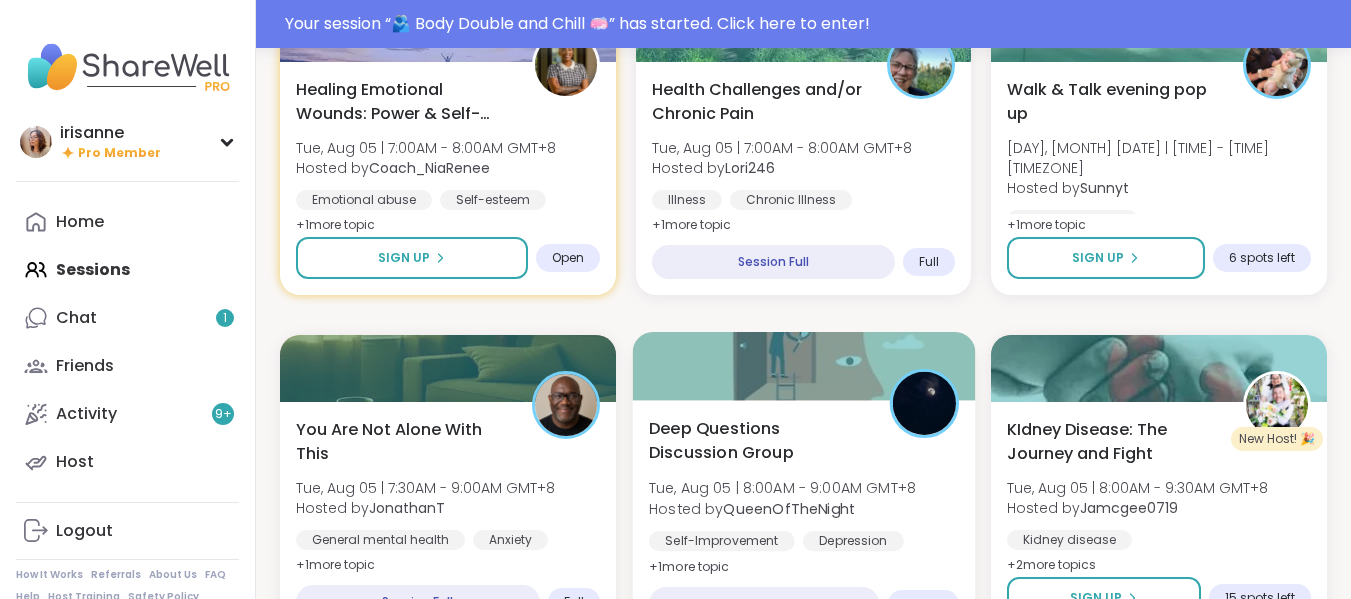 click on "Deep Questions Discussion Group" at bounding box center (758, 440) 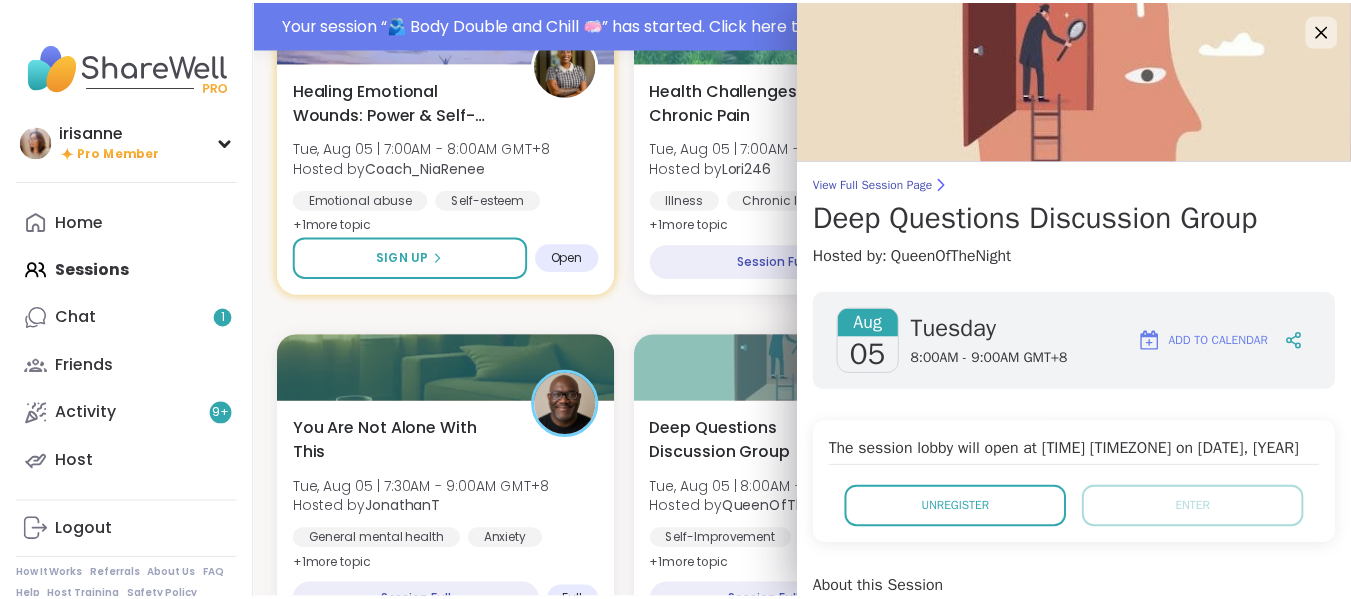 scroll, scrollTop: 399, scrollLeft: 0, axis: vertical 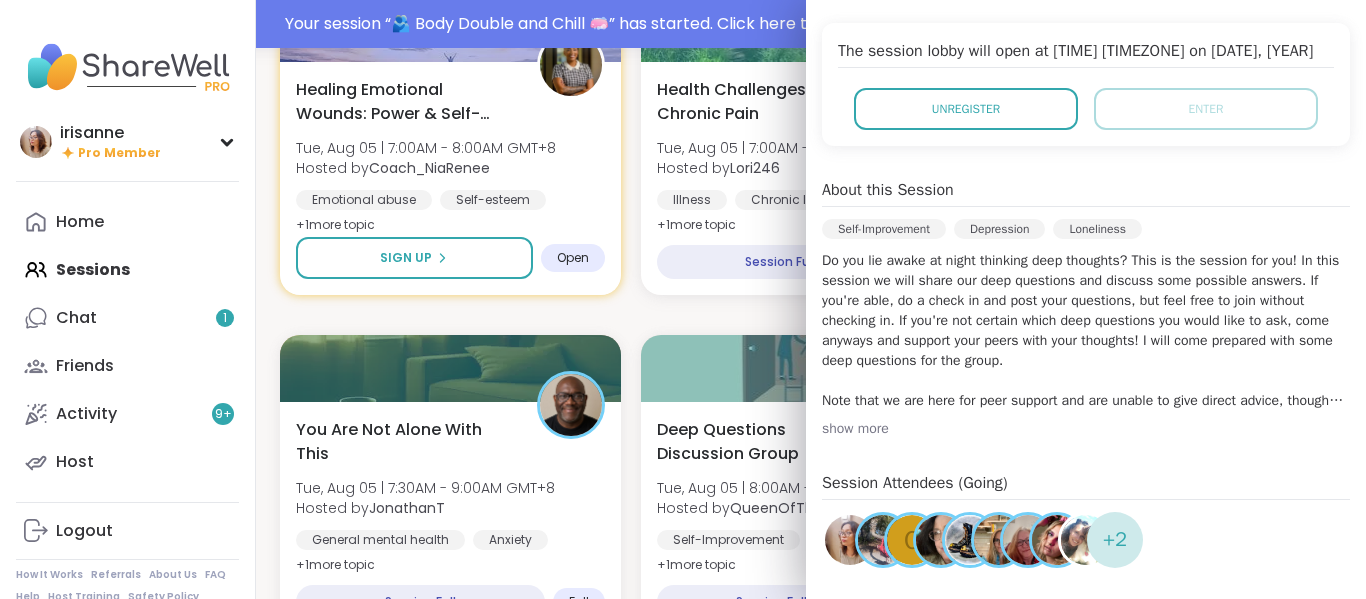 click on "The session lobby will open at 7:30AM GMT+8 on Aug 05, 2025 Unregister Enter" at bounding box center (1086, 84) 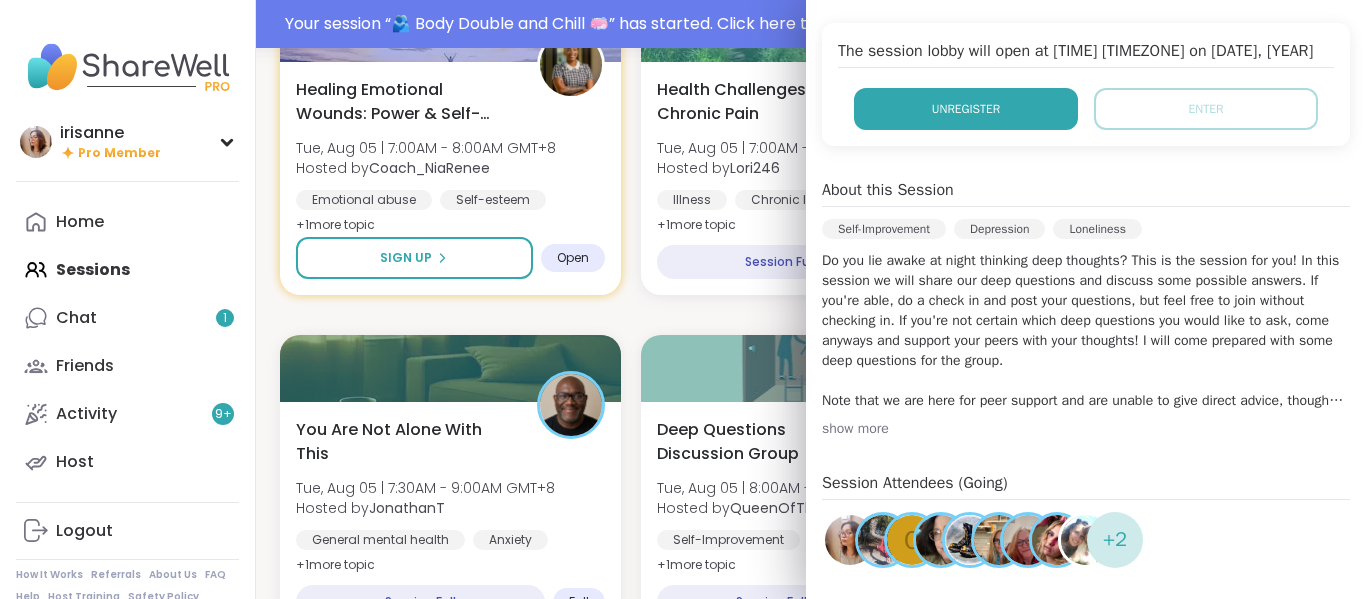 click on "Unregister" at bounding box center [966, 109] 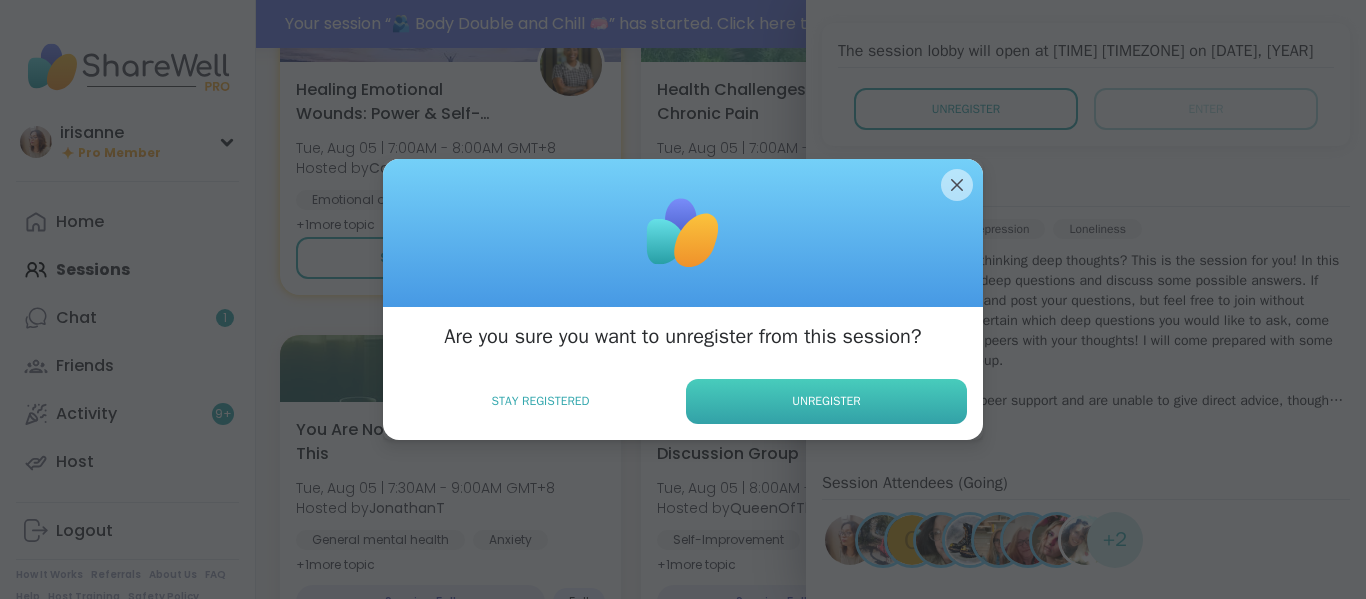 click on "Unregister" at bounding box center [826, 401] 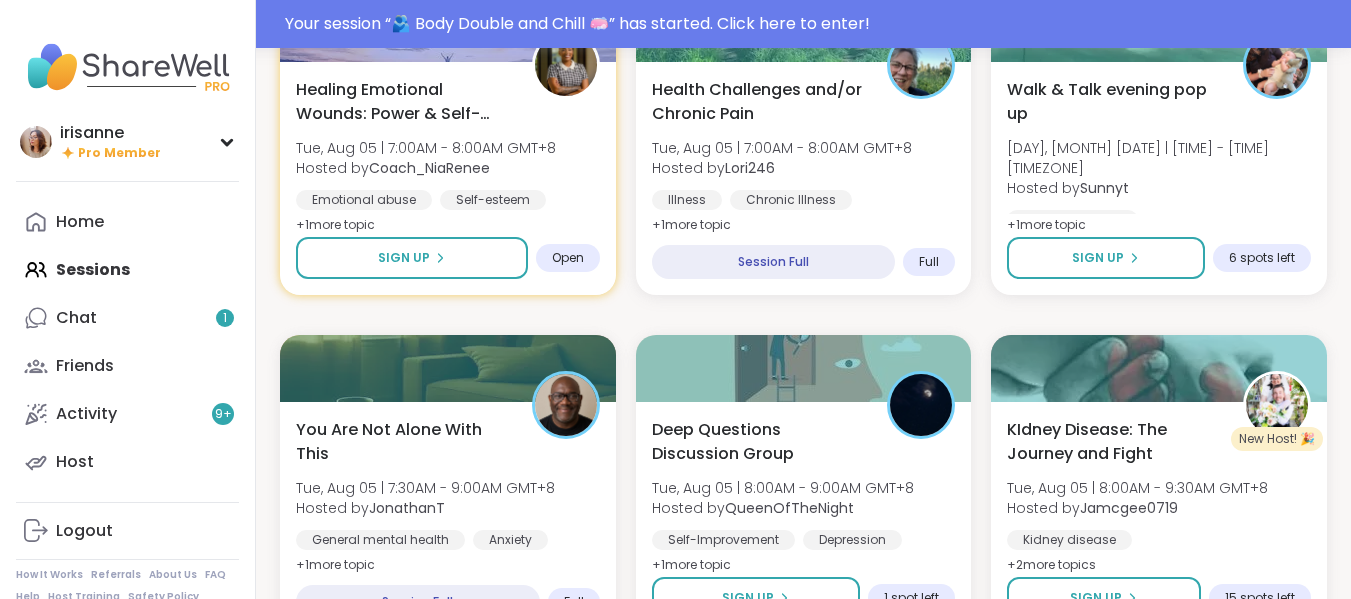click on "Monday Coffee, Tea or Hot chocolate and Milk Club Mon, Aug 04 | 11:00PM - 12:00AM GMT+8 Hosted by  Susan Loneliness General mental health Self-care + 1  more topic SESSION LIVE 🫂 Body Double and Chill 🧼  Mon, Aug 04 | 11:00PM - 12:00AM GMT+8 Hosted by  lyssa Loneliness Body doubling Abandonment + 1  more topic SESSION LIVE New Host! 🎉 Healing from the inside out  Mon, Aug 04 | 11:00PM - 12:00AM GMT+8 Hosted by  Luke72 PTSD Childhood trauma CPTSD SESSION LIVE Aftermath of Cheating Tue, Aug 05 | 12:00AM - 1:00AM GMT+8 This session is Group-hosted Cheating Relationship struggles Infidelity Sign Up 12 spots left EFT Tapping Morning Practice Tue, Aug 05 | 12:00AM - 12:45AM GMT+8 Hosted by  Jill_LadyOfTheMountain Self-care Healthy habits Anxiety Sign Up 1 spot left New Host! 🎉 The Parent pod Tue, Aug 05 | 12:00AM - 1:00AM GMT+8 Hosted by  Lisa318 Parenting challenges Anxiety Healthy love Sign Up 9 spots left Good Morning Body Doubling For Productivity Tue, Aug 05 | 12:00AM - 1:00AM GMT+8 + 1 + 1 J" at bounding box center (803, -365) 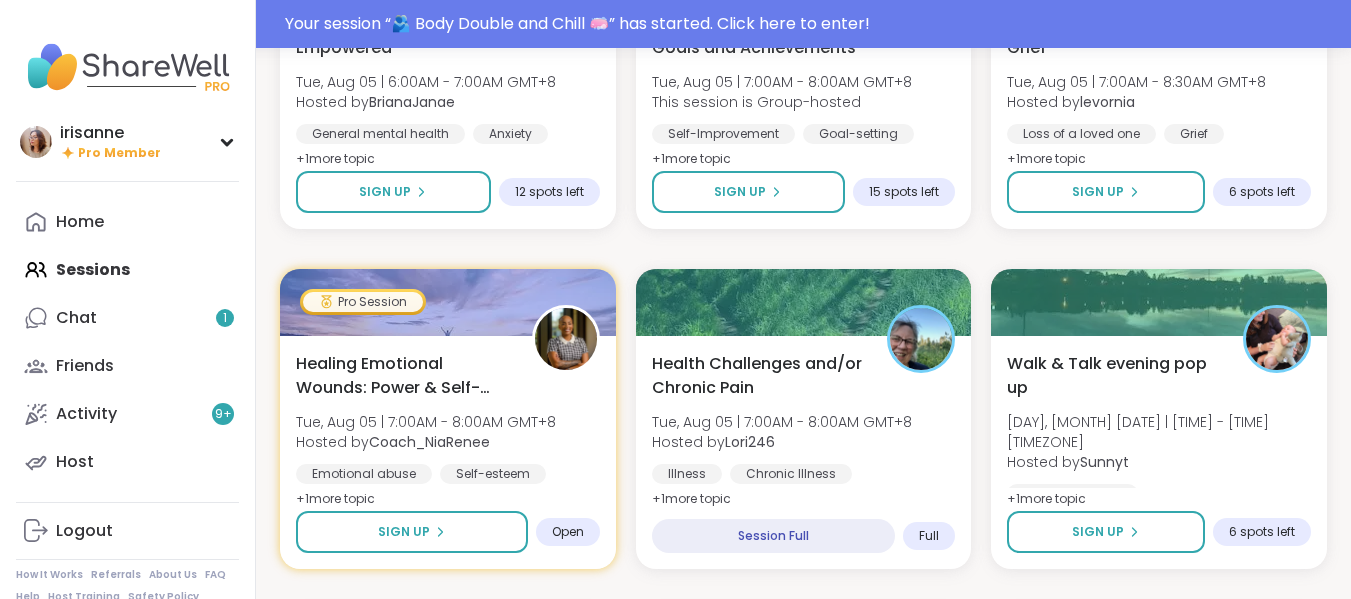 scroll, scrollTop: 2216, scrollLeft: 0, axis: vertical 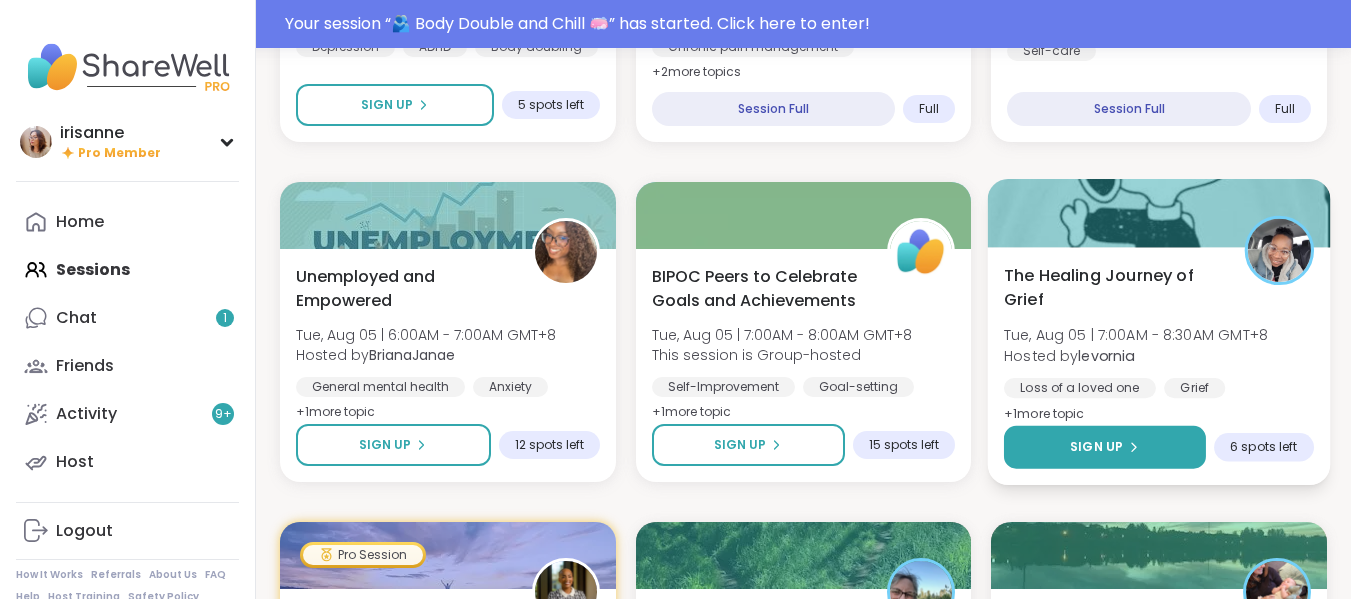 click on "Sign Up" at bounding box center (1105, 447) 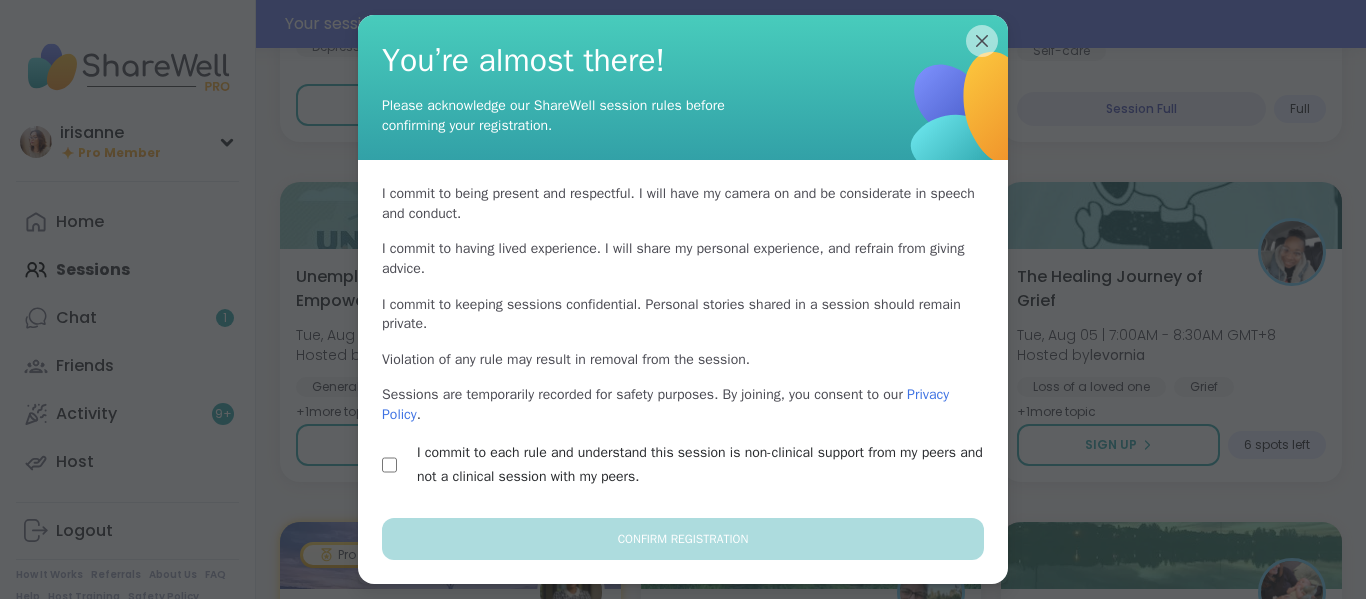 click on "I commit to being present and respectful . I will have my camera on and be considerate in speech and conduct. I commit to having lived experience . I will share my personal experience, and refrain from giving advice. I commit to keeping sessions confidential . Personal stories shared in a session should remain private. Violation of any rule may result in removal from the session. Sessions are temporarily recorded for safety purposes. By joining, you consent to our Privacy Policy . I commit to each rule and understand this session is non-clinical support from my peers and not a clinical session with my peers." at bounding box center [683, 338] 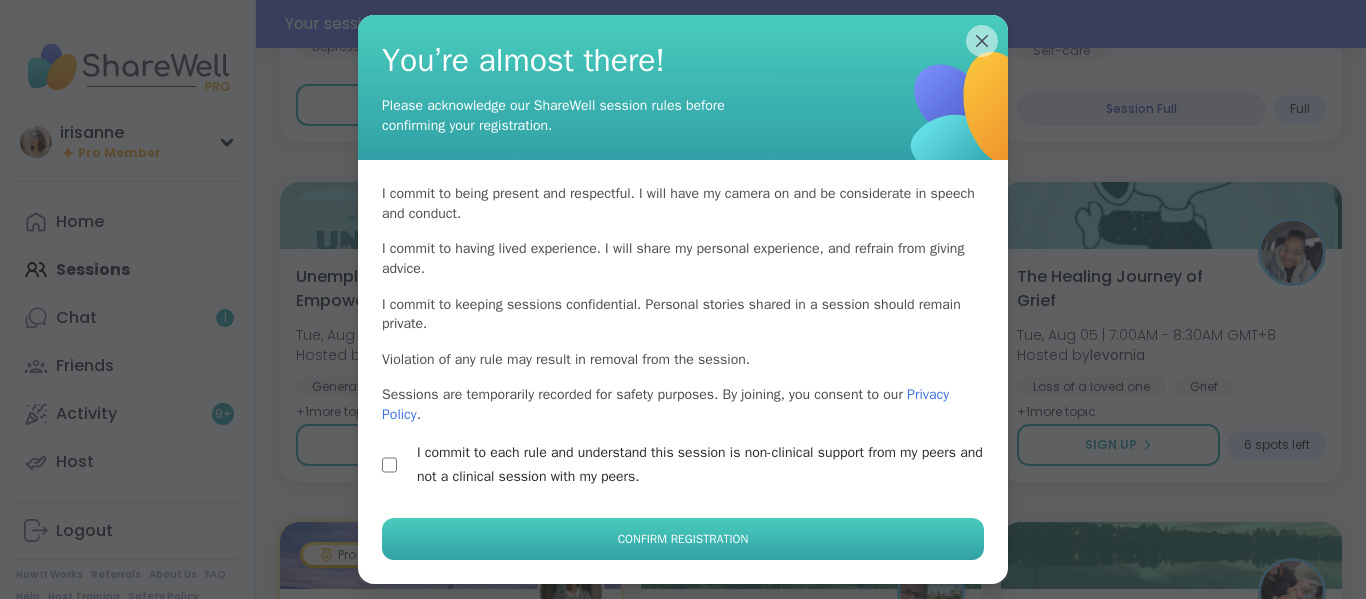 click on "Confirm Registration" at bounding box center (683, 539) 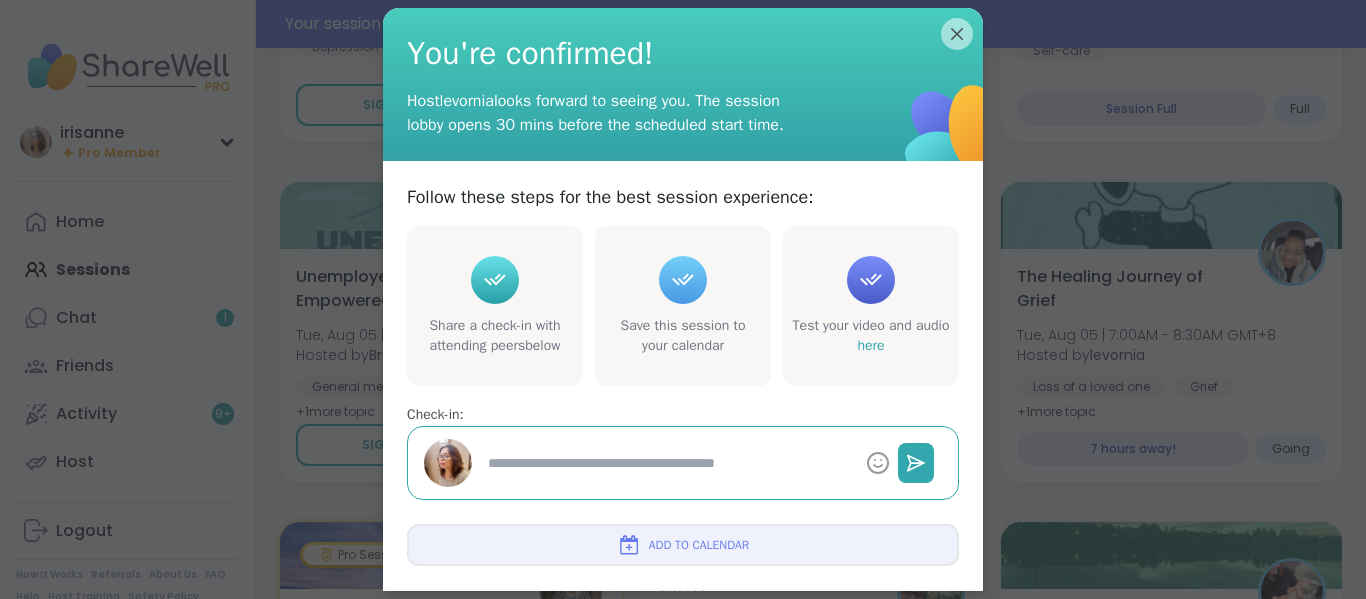 type on "*" 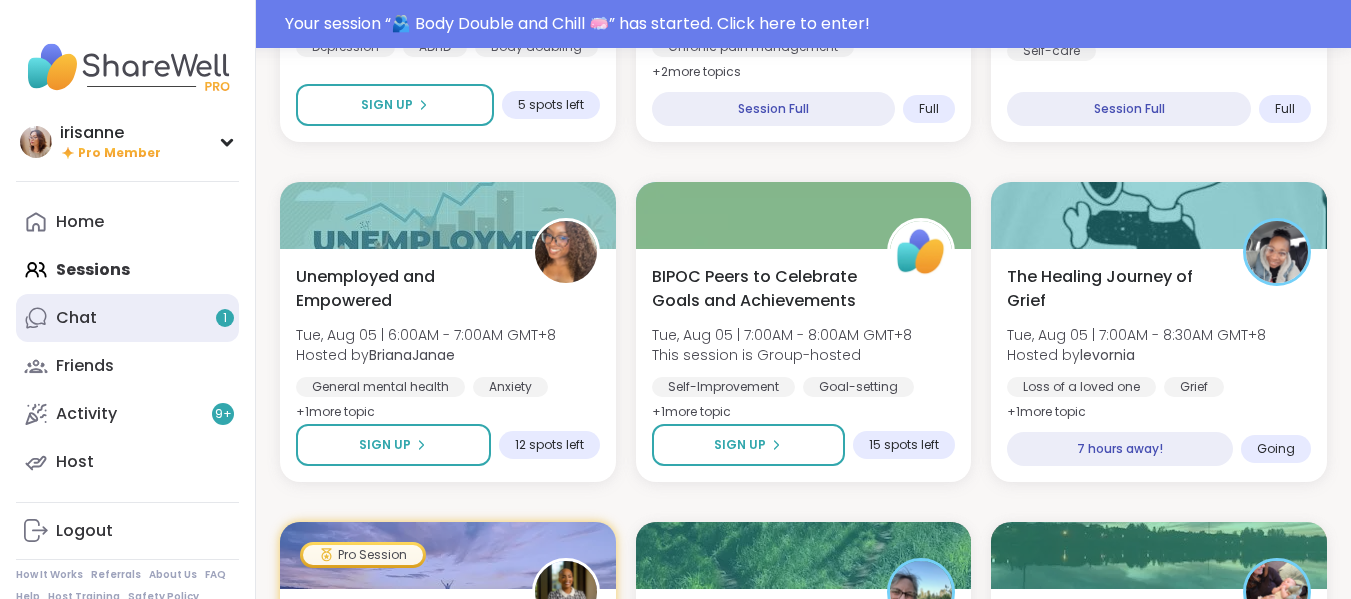 click on "Chat 1" at bounding box center [127, 318] 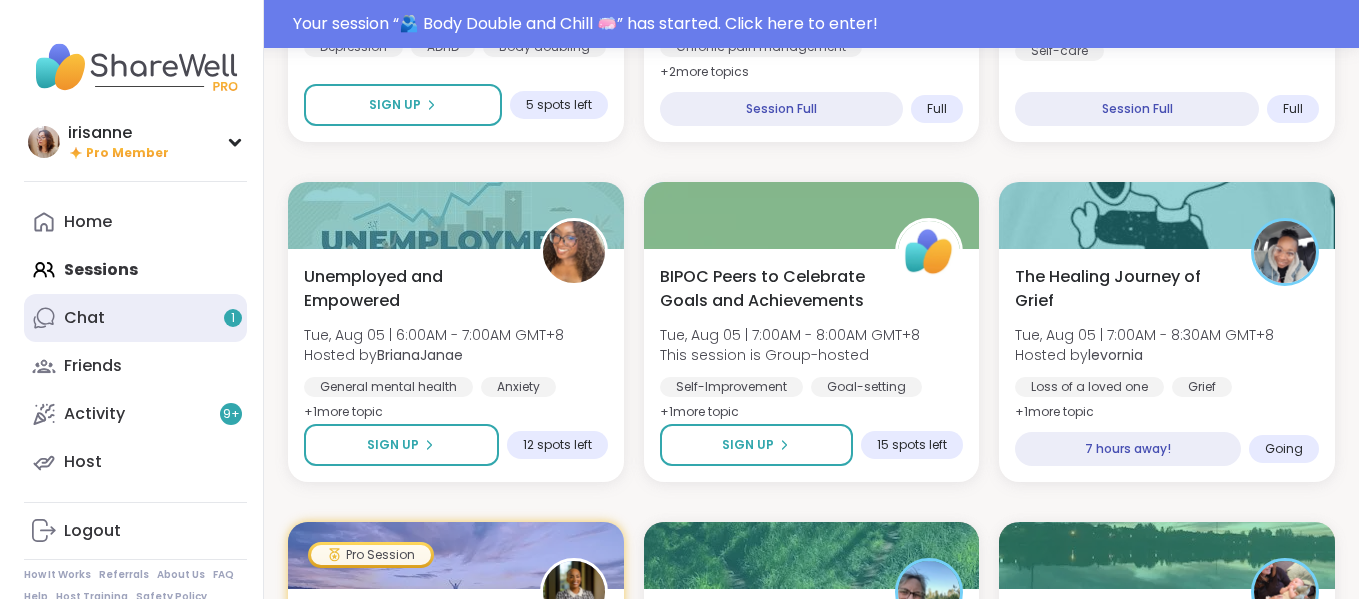 scroll, scrollTop: 0, scrollLeft: 0, axis: both 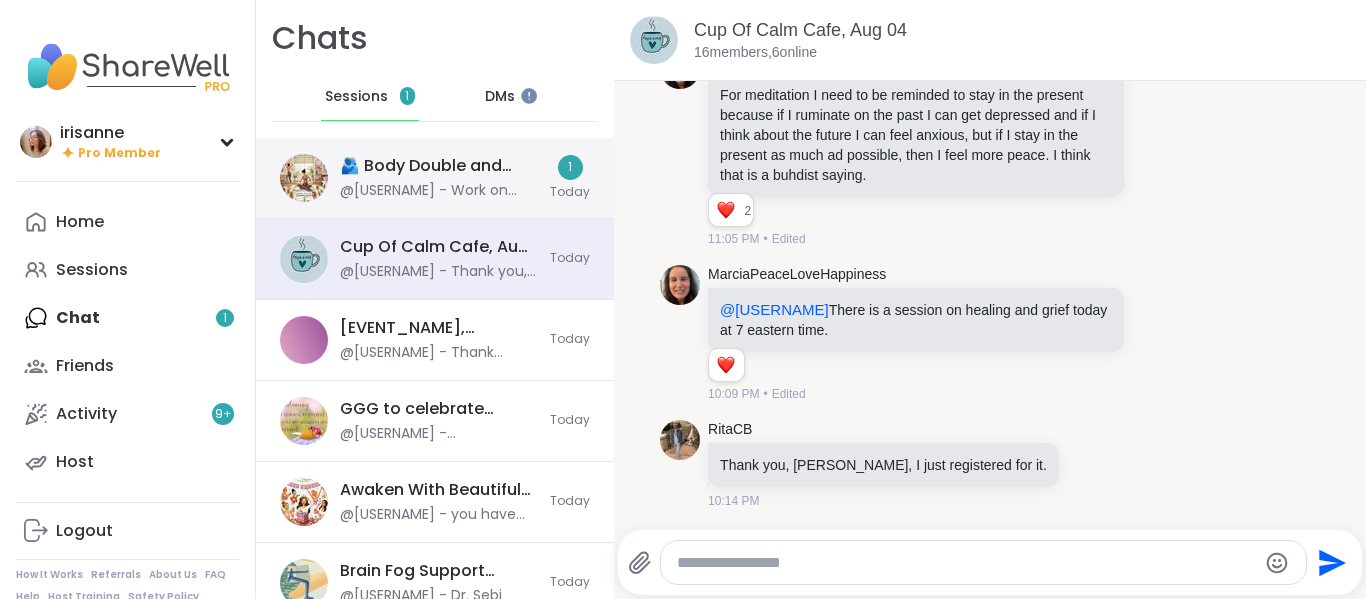 click on "🫂 Body Double and Chill 🧼 , [DATE]" at bounding box center (439, 166) 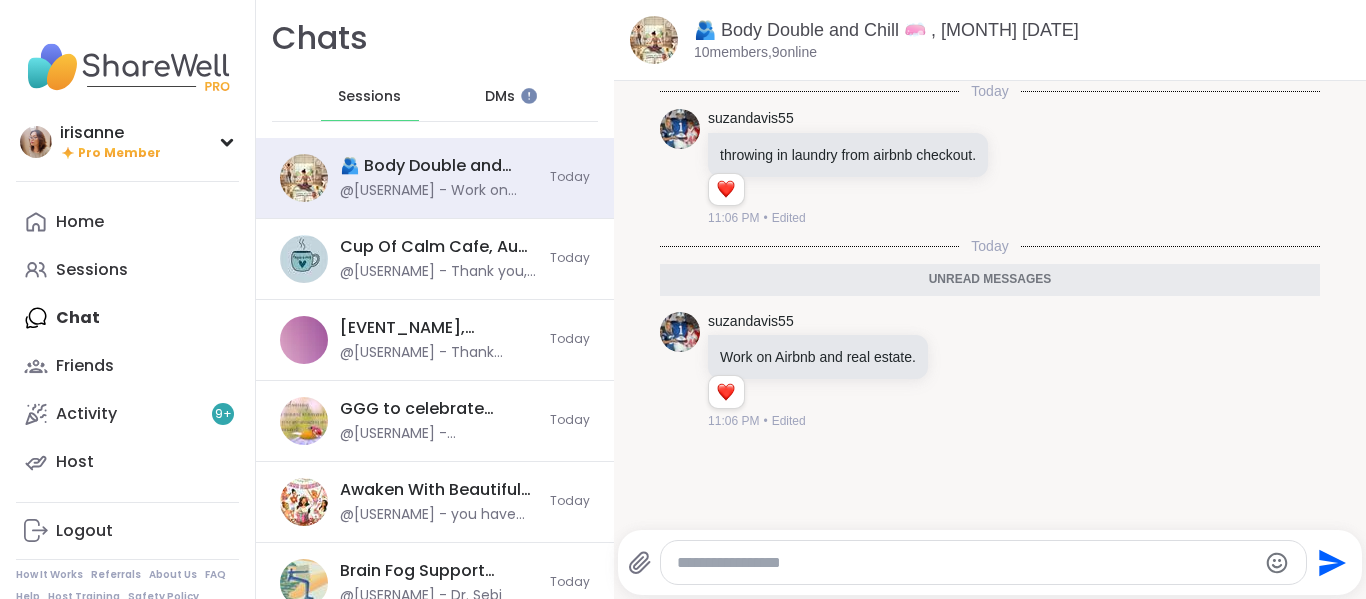 click at bounding box center [967, 563] 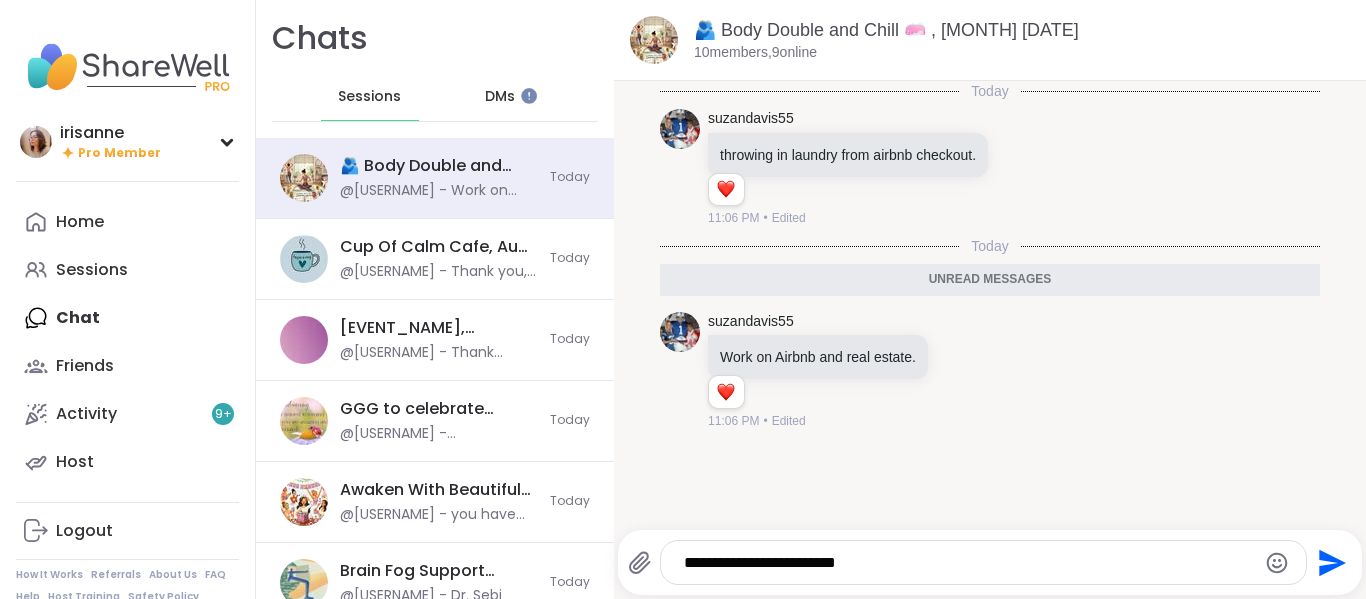 type on "**********" 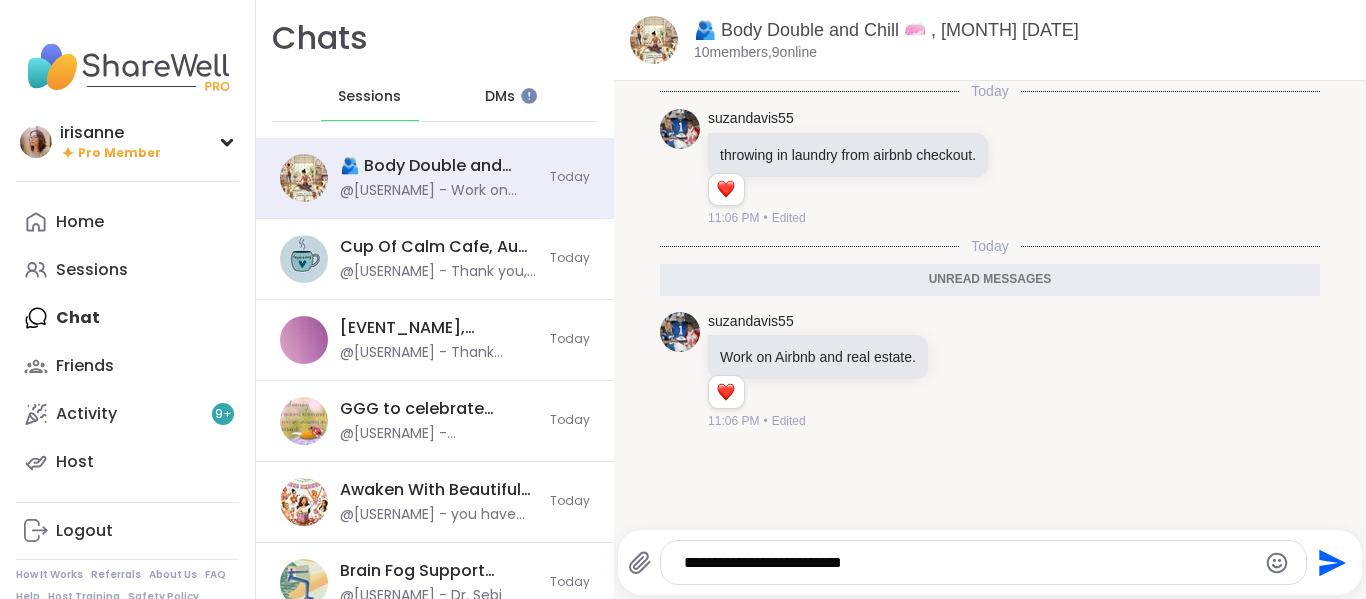 type 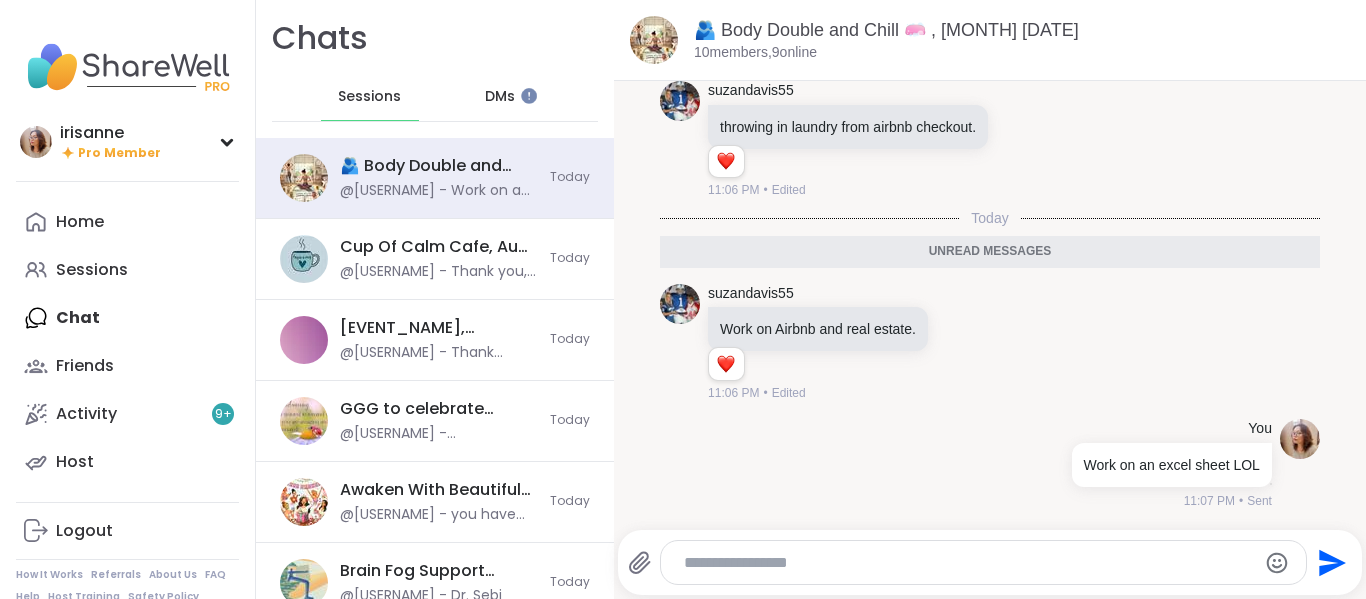 scroll, scrollTop: 0, scrollLeft: 0, axis: both 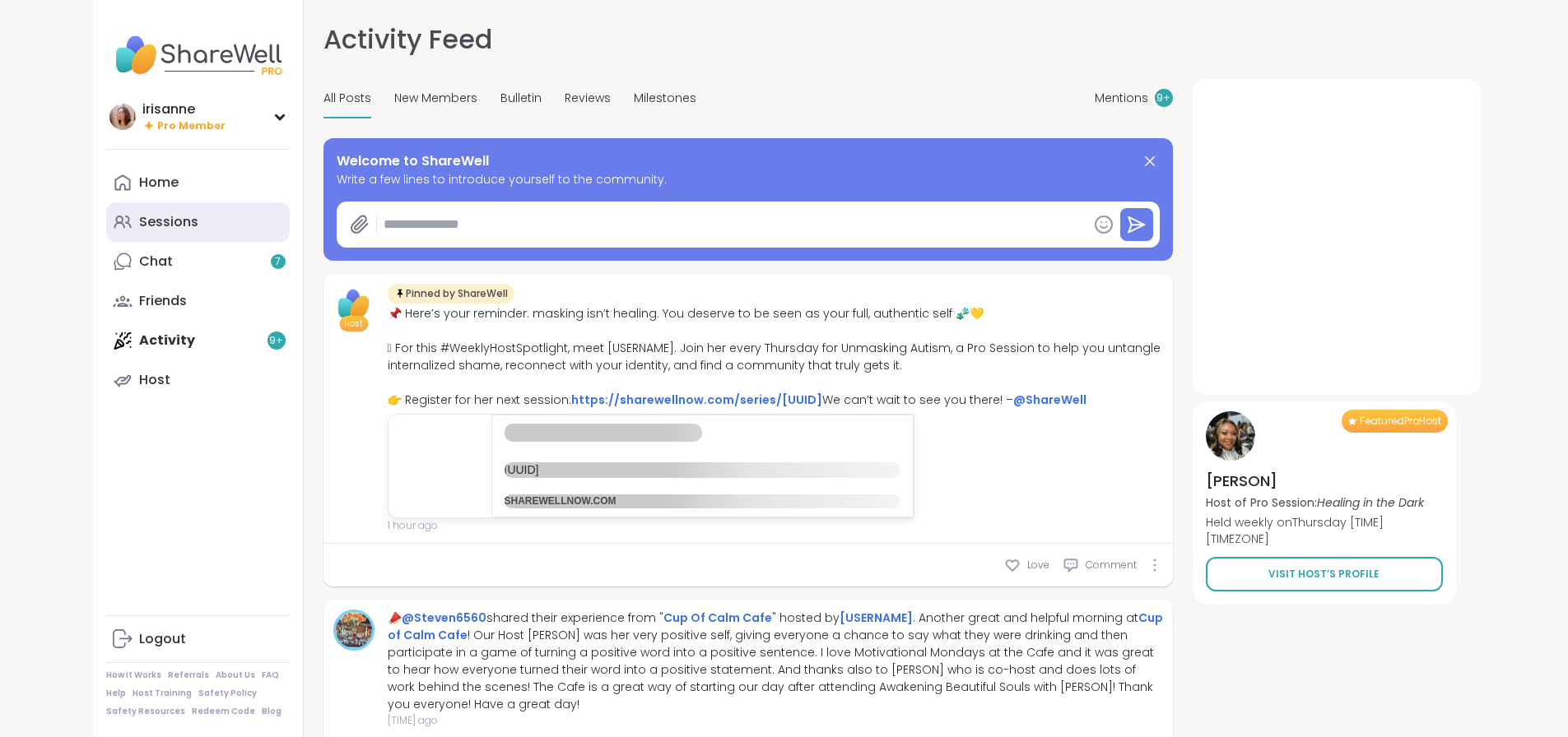 click on "Sessions" at bounding box center (169, 222) 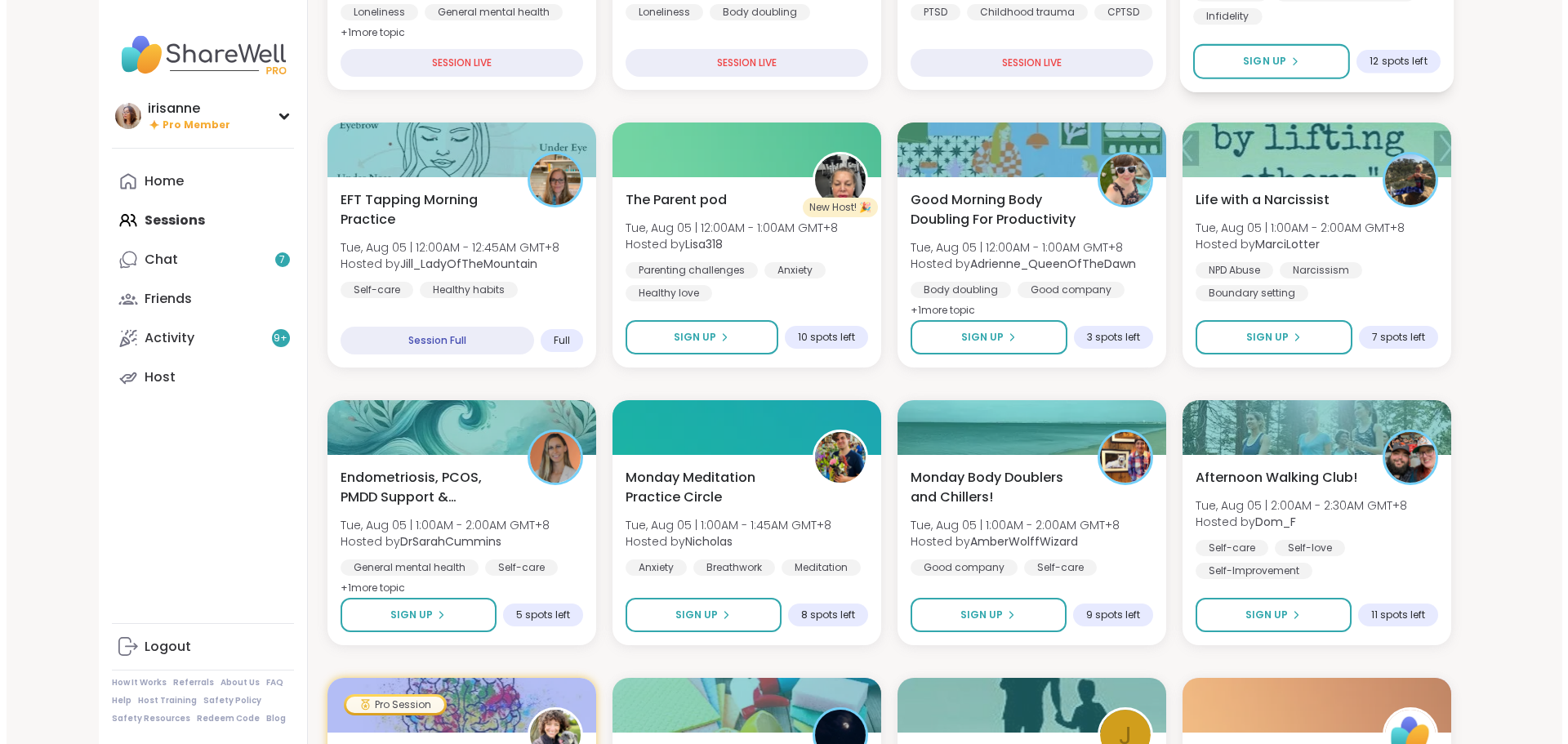 scroll, scrollTop: 327, scrollLeft: 0, axis: vertical 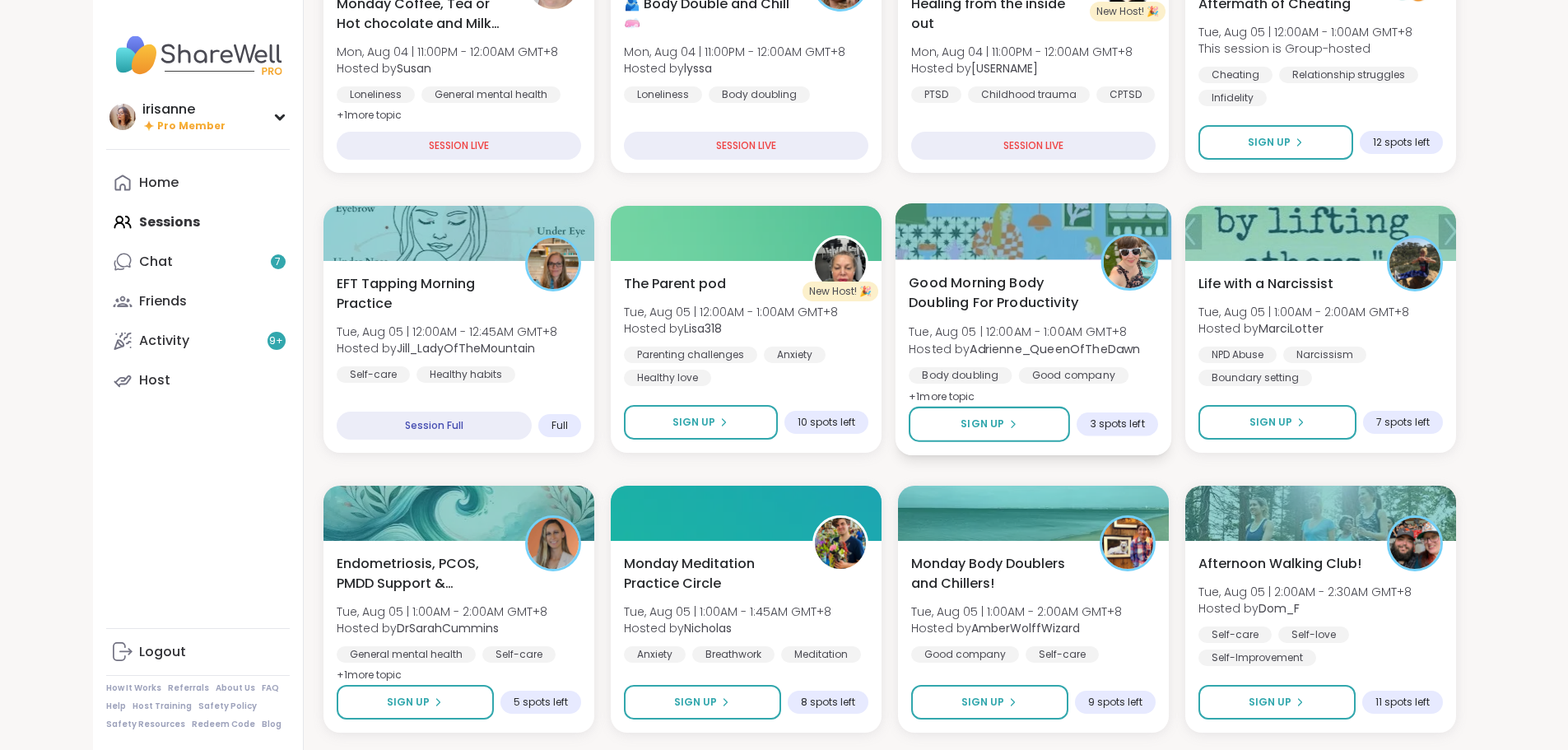 click on "Body doubling Good company Goal-setting" at bounding box center (1033, 387) 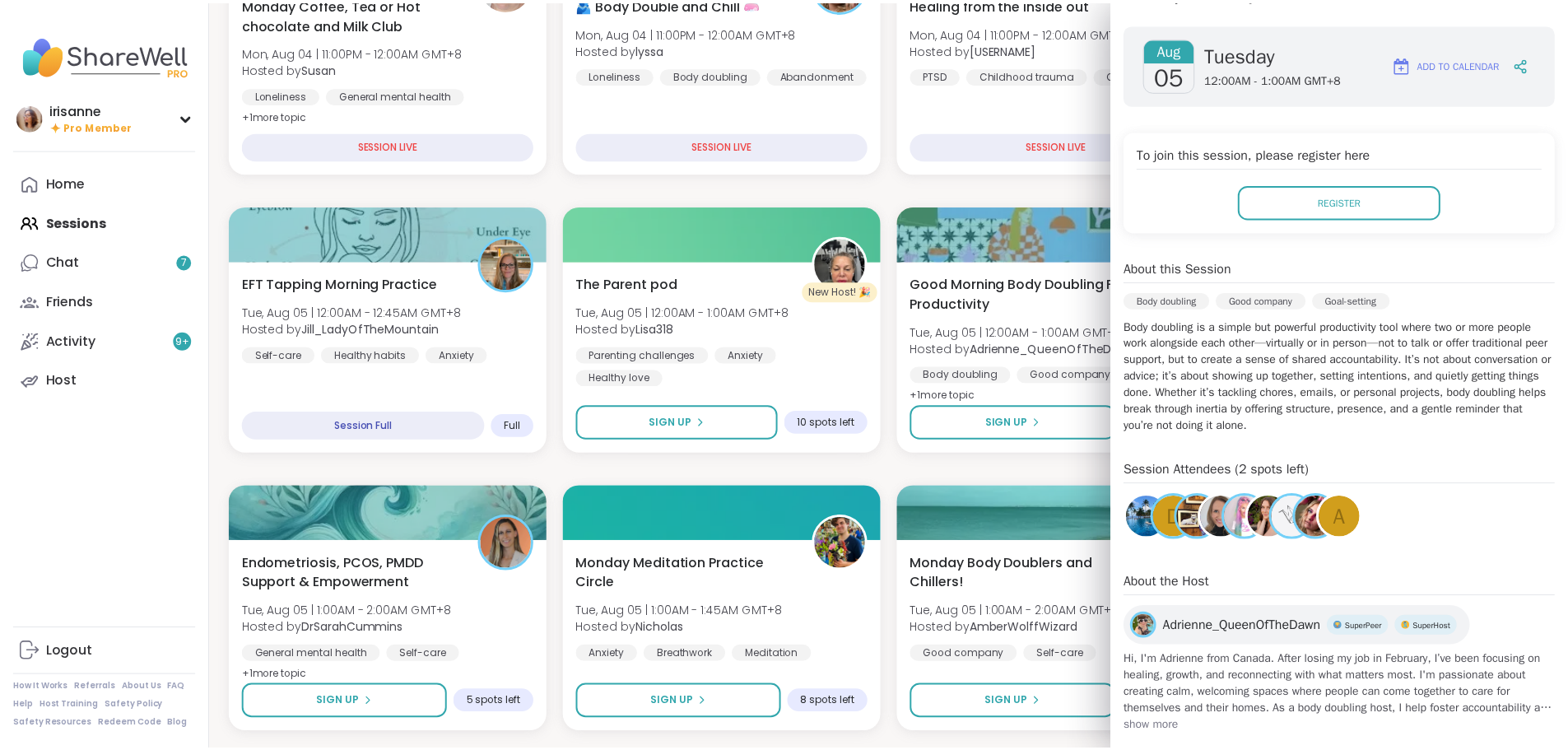 scroll, scrollTop: 247, scrollLeft: 0, axis: vertical 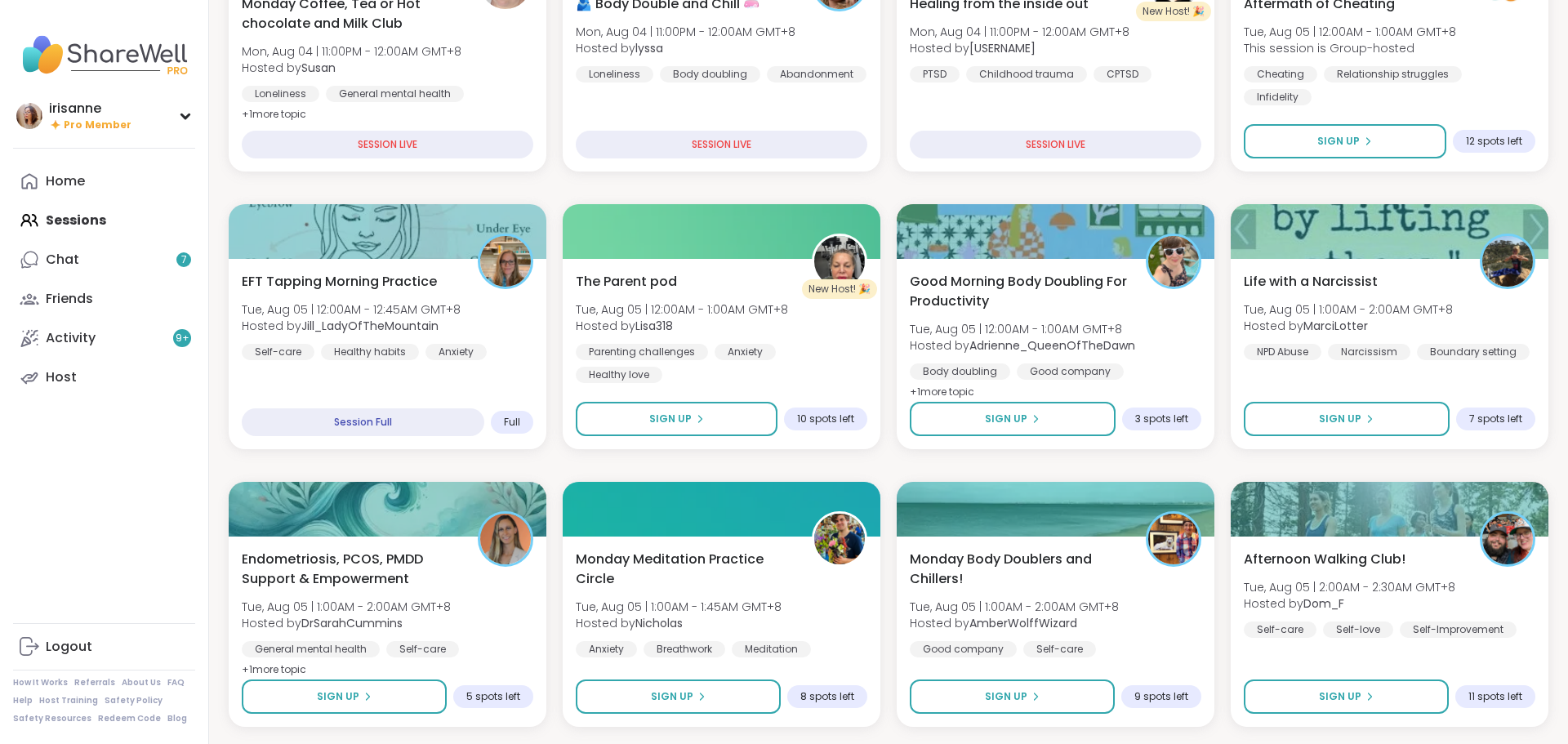 click on "Monday Coffee, Tea or Hot chocolate and Milk Club [DAY], [MONTH], [DAY_NUM] | [TIME] - [TIME] [TIMEZONE] Hosted by [PERSON] Loneliness General mental health Self-care + 1 more topic SESSION LIVE 🫂 Body Double and Chill 🧼 Mon, [MONTH], [DAY_NUM] | [TIME] - [TIME] [TIMEZONE] Hosted by [PERSON] Loneliness Body doubling AbandonmentSESSION LIVE New Host! 🎉 Healing from the inside out Mon, [MONTH], [DAY_NUM] | [TIME] - [TIME] [TIMEZONE] Hosted by [USERNAME] PTSD Childhood trauma CPTSD SESSION LIVE Aftermath of Cheating [DAY], [MONTH], [DAY_NUM] | [TIME] - [TIME] This session is Group-hosted Cheating Relationship struggles Infidelity Sign Up 12 spots left EFT Tapping Morning Practice [DAY], [MONTH], [DAY_NUM] | [TIME] - [TIME] Hosted by [PERSON] Self-care Healthy habits Anxiety Session Full Full New Host! 🎉 The Parent pod [DAY], [MONTH], [DAY_NUM] | [TIME] - [TIME] Hosted by [PERSON] Parenting challenges Anxiety Healthy love Sign Up 10 spots left Good Morning Body Doubling For Productivity [DAY], [MONTH], [DAY_NUM] | [TIME] - [TIME] Hosted by Body doubling +" at bounding box center [889, 1160] 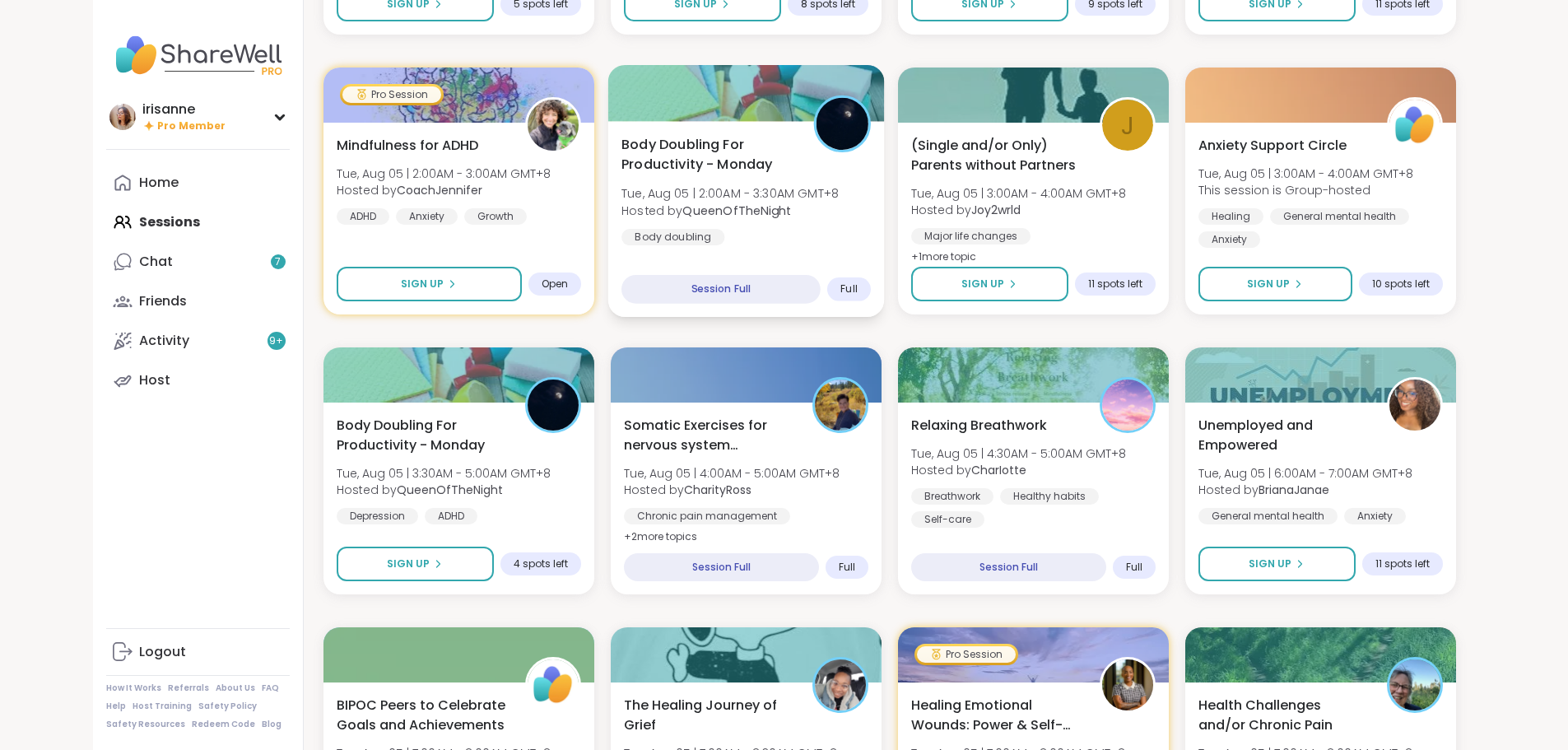 scroll, scrollTop: 988, scrollLeft: 0, axis: vertical 